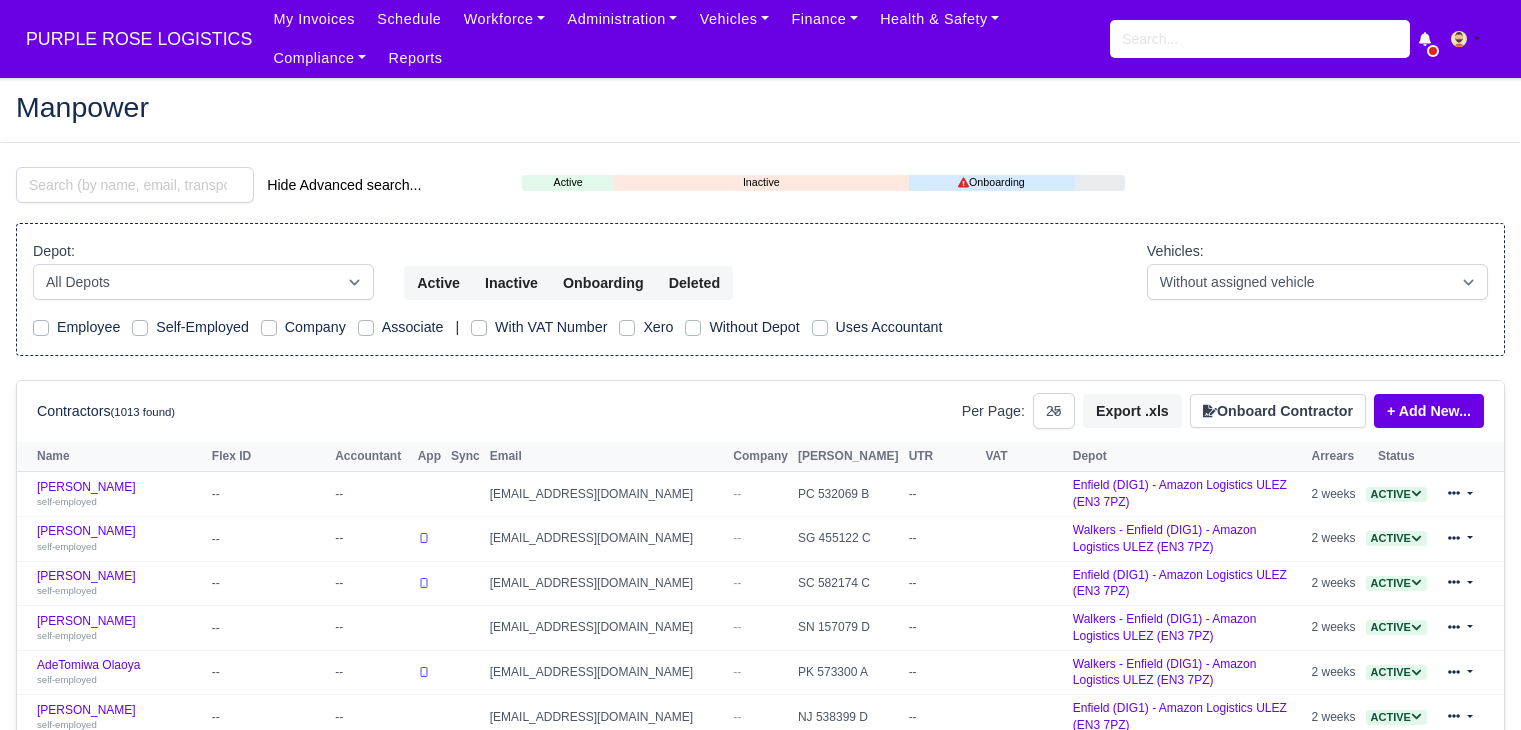 select on "25" 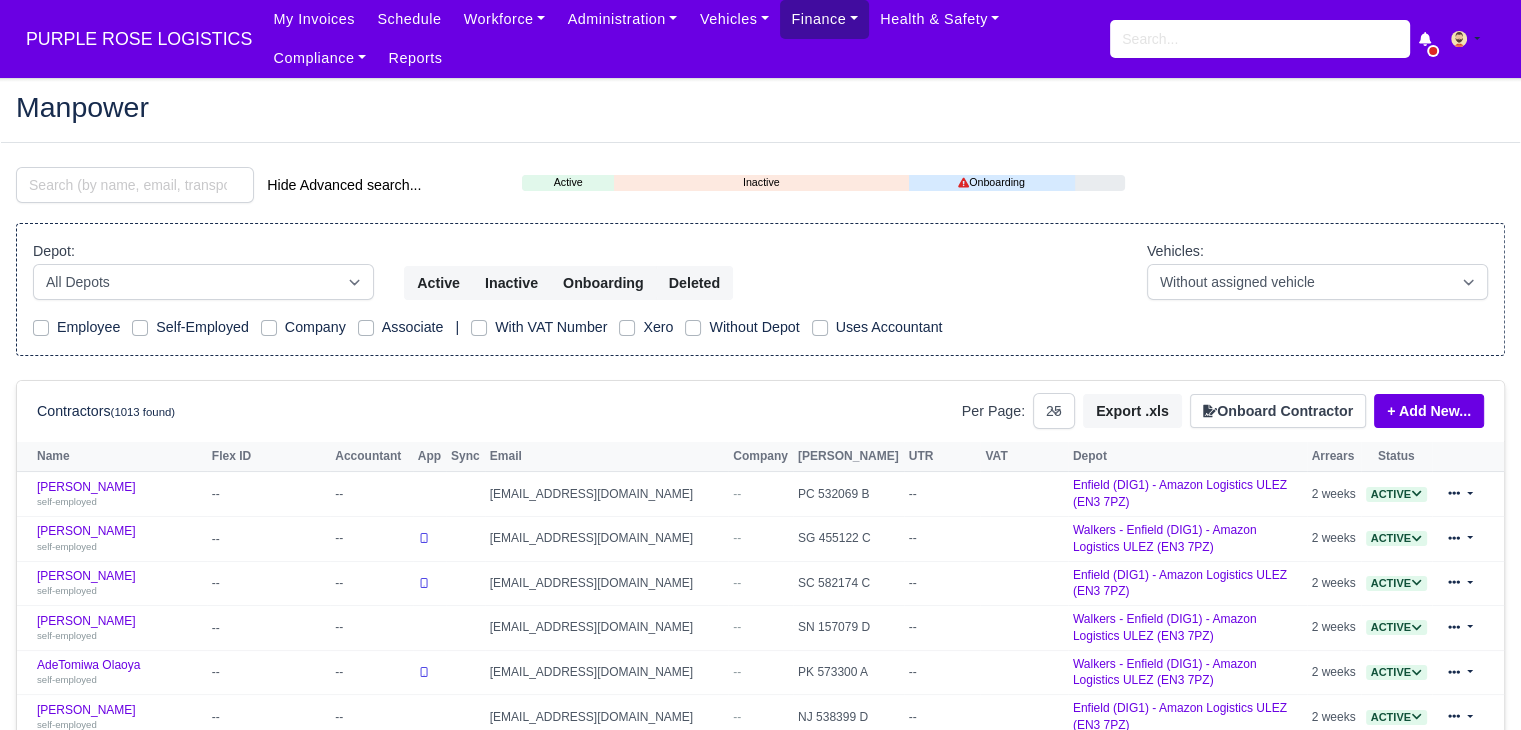 click on "Finance" at bounding box center (824, 19) 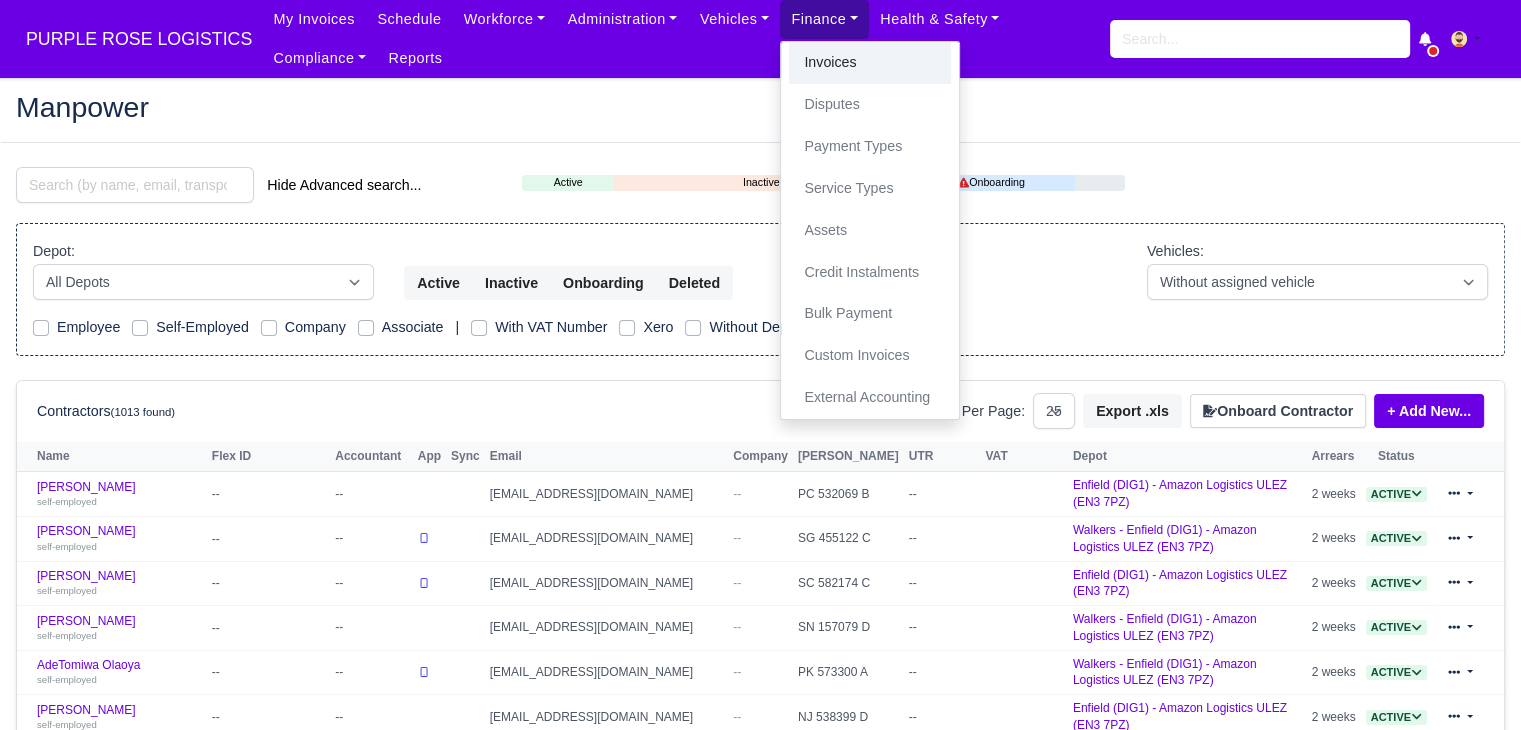 click on "Invoices" at bounding box center [870, 63] 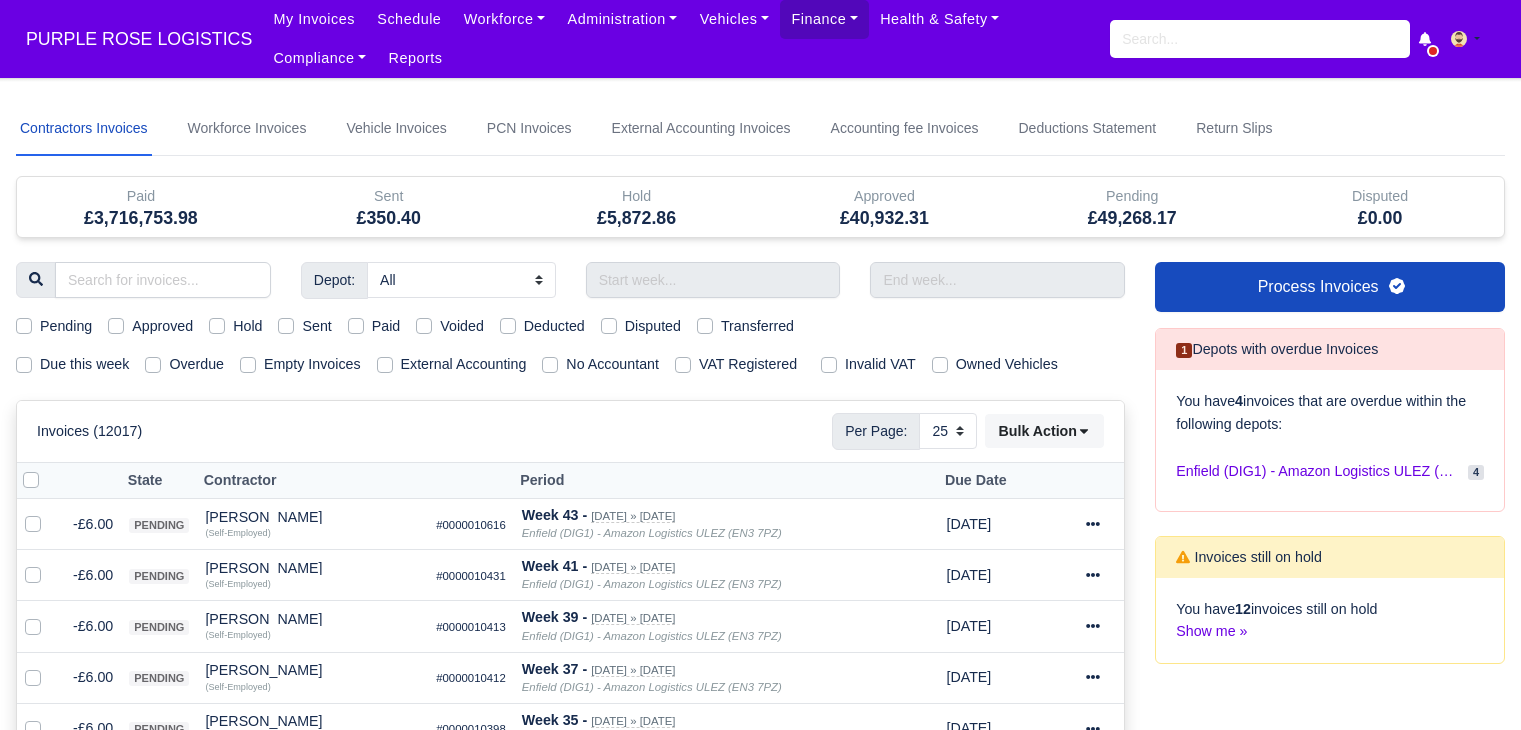 select on "25" 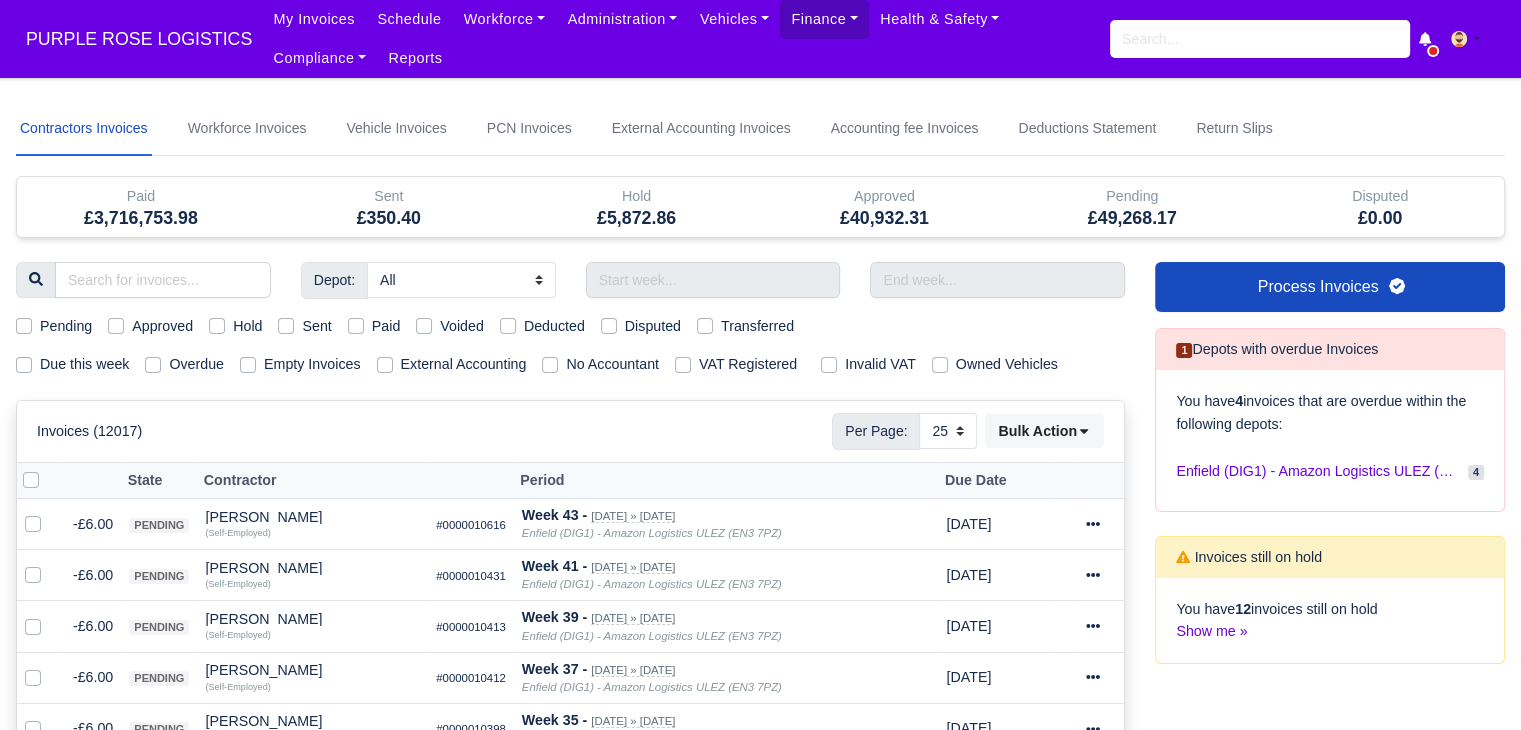 click on "Due this week" at bounding box center [84, 364] 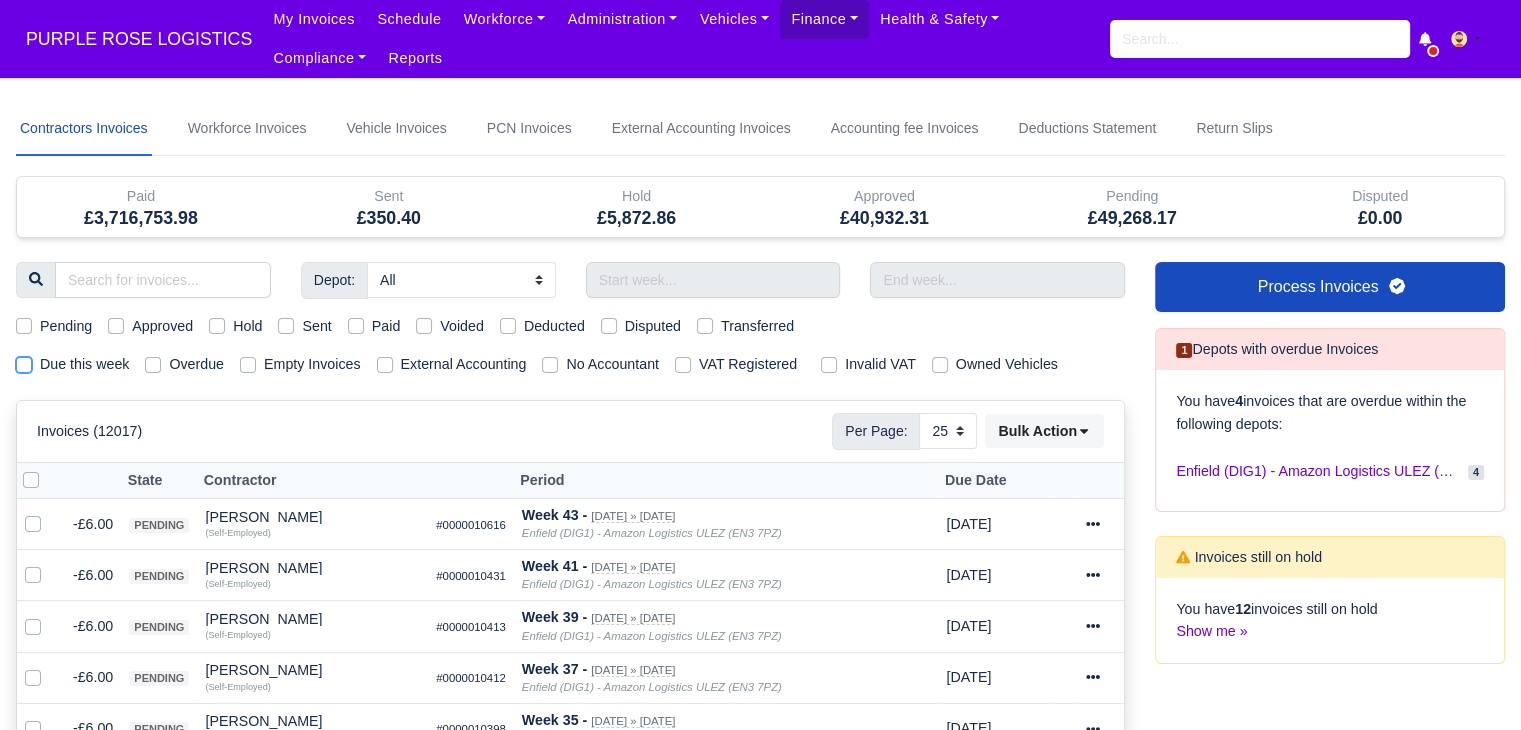 click on "Due this week" at bounding box center (24, 361) 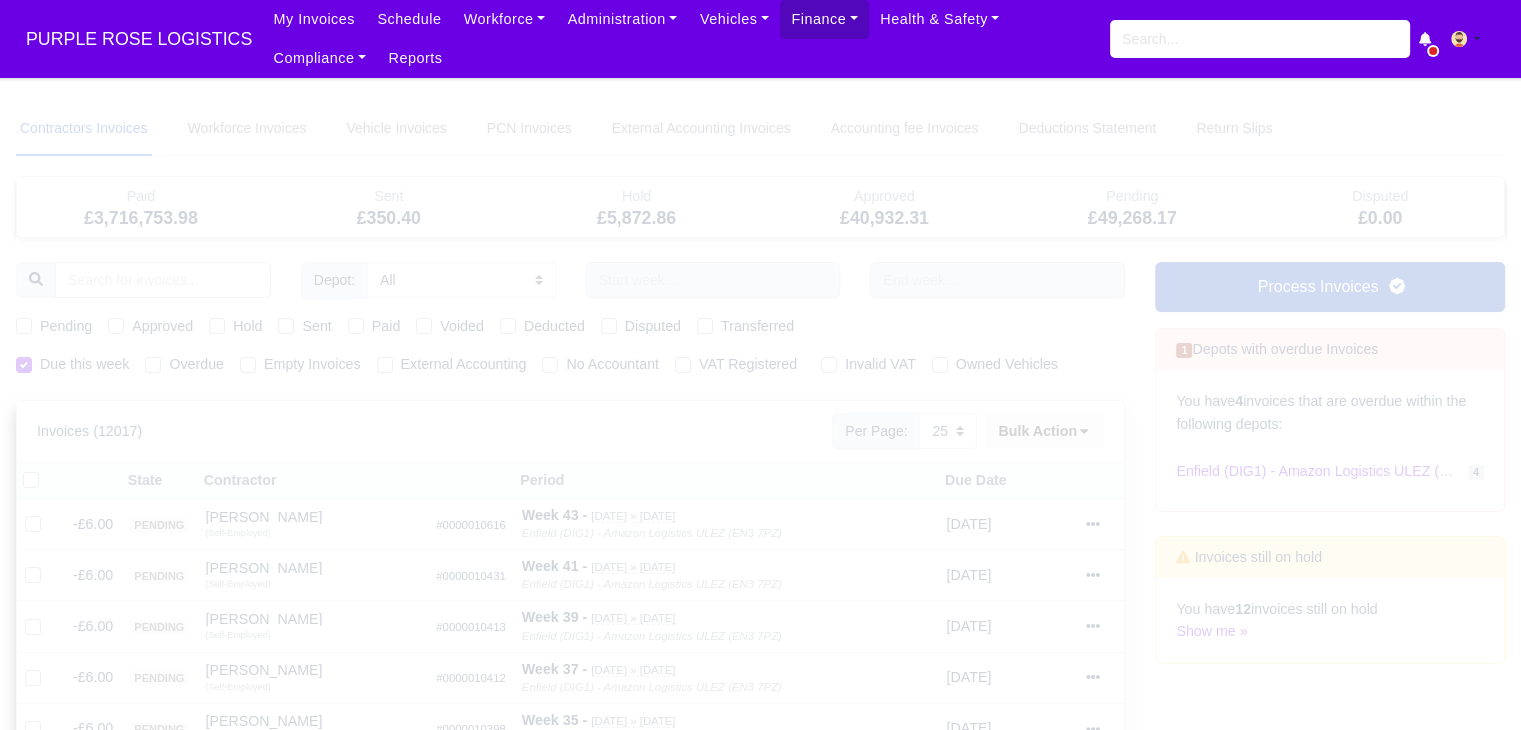 type 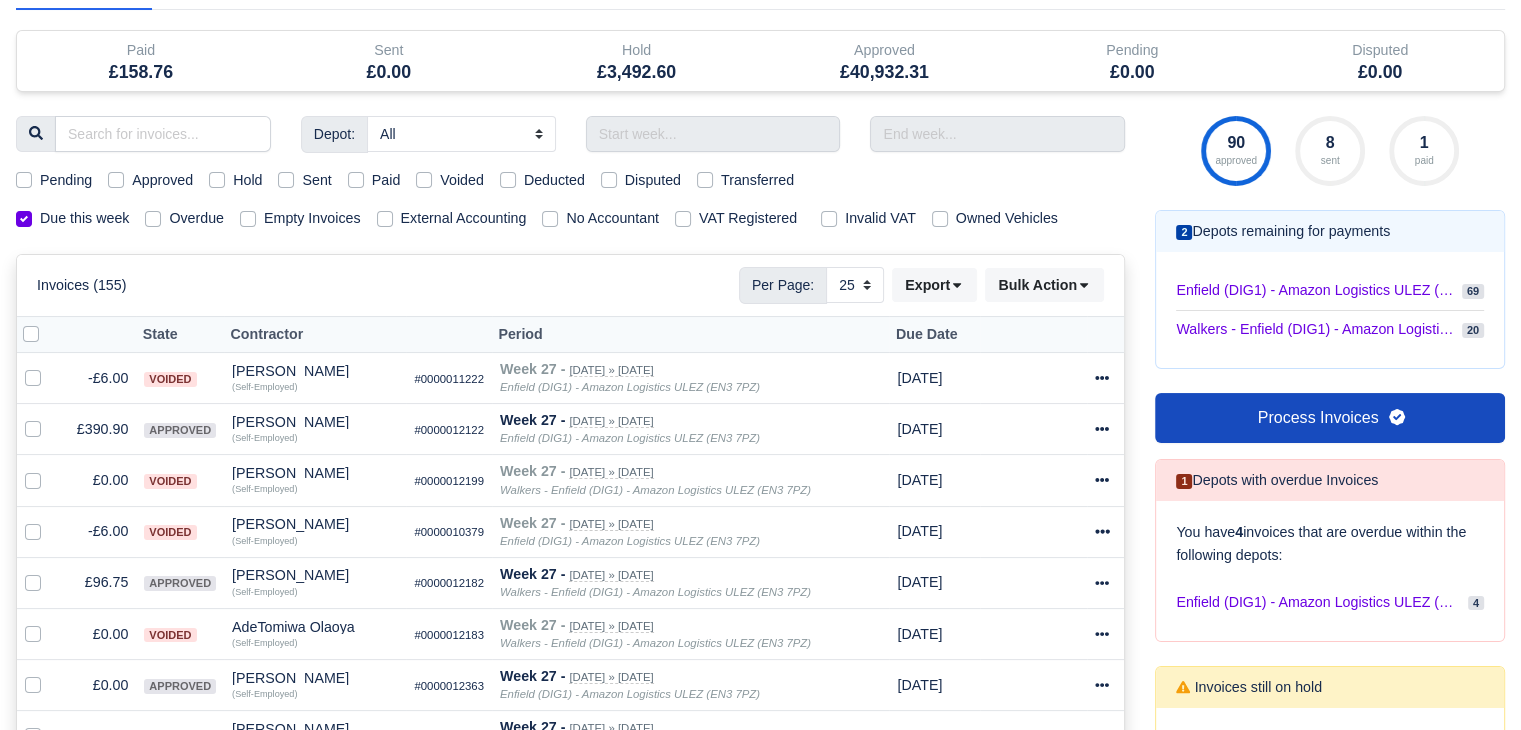scroll, scrollTop: 147, scrollLeft: 0, axis: vertical 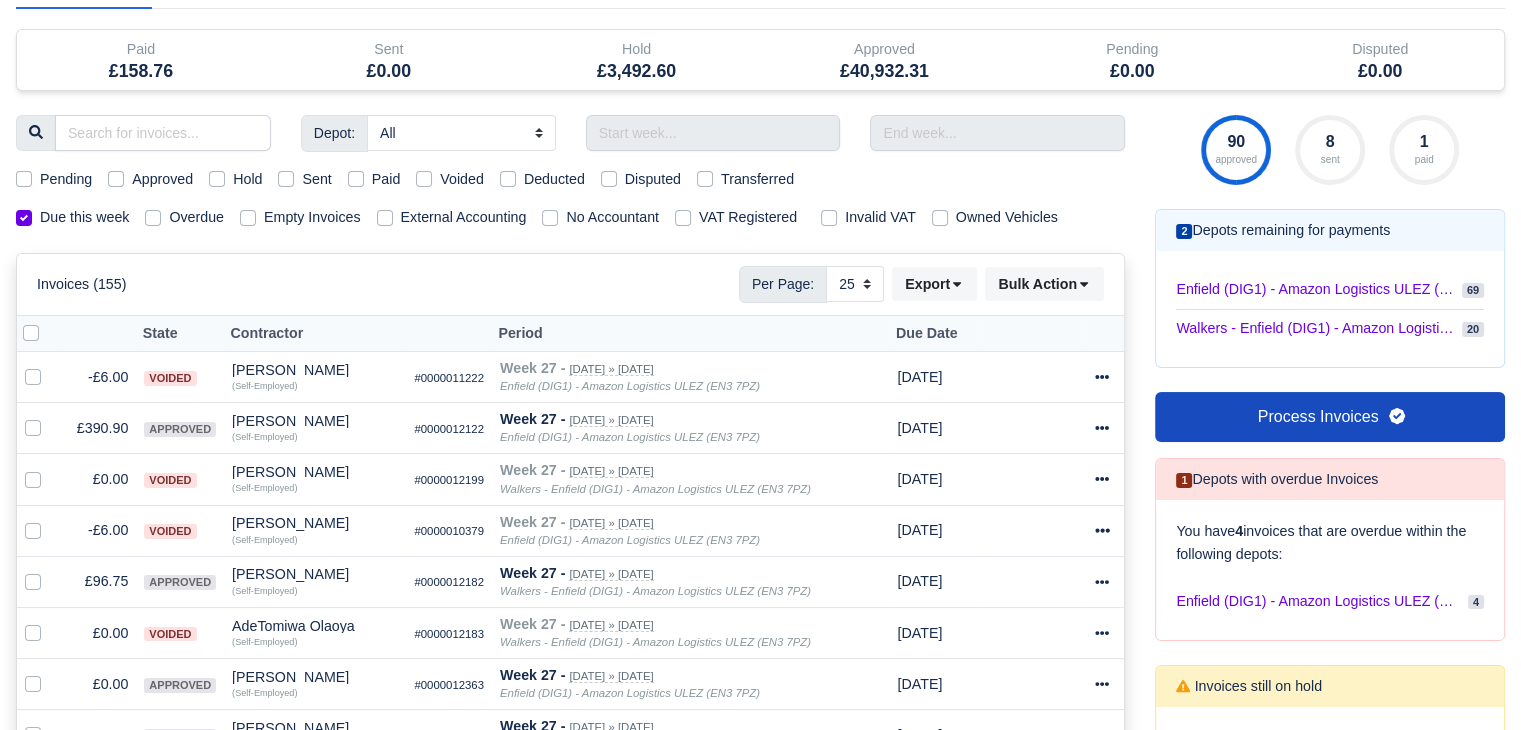 click on "Due this week" at bounding box center (84, 217) 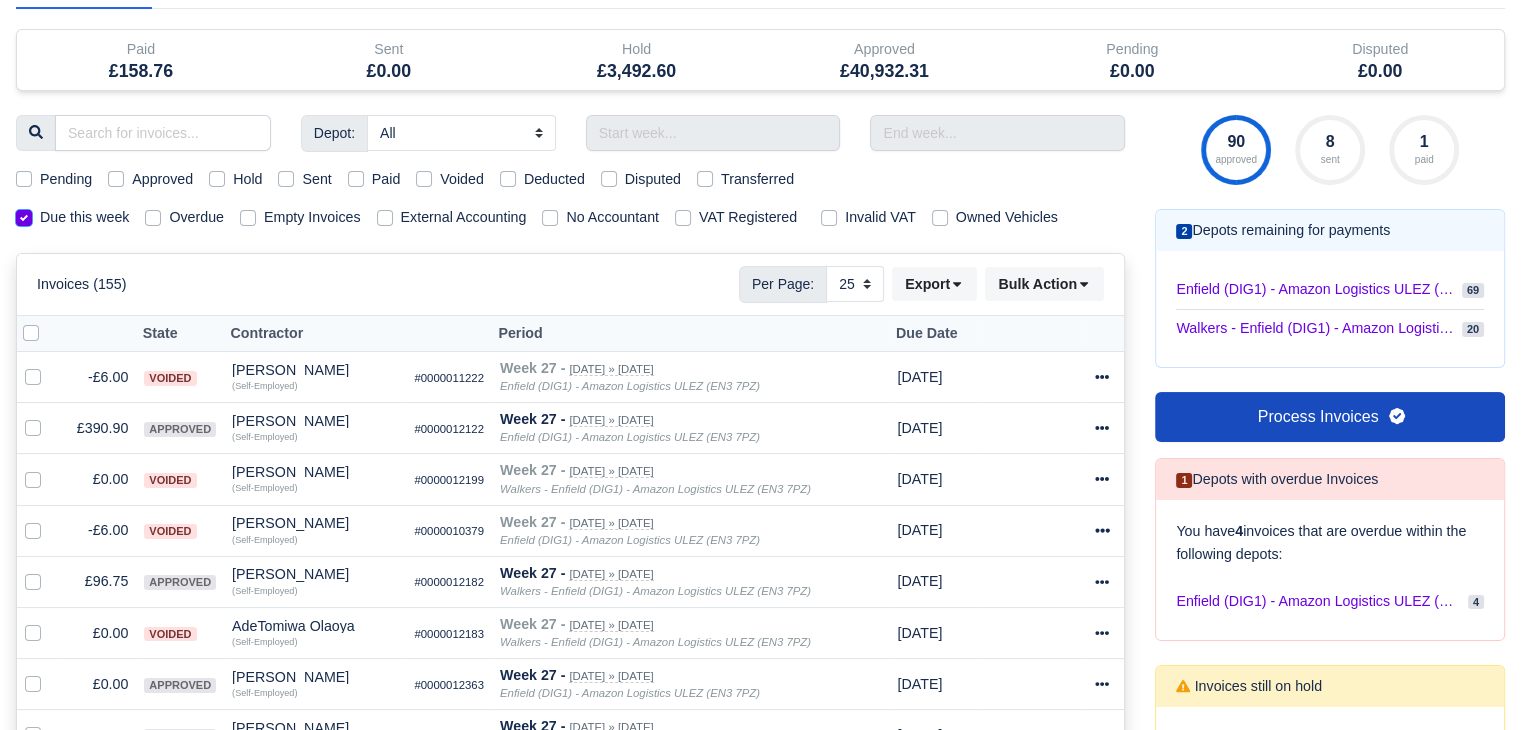 click on "Due this week" at bounding box center [24, 214] 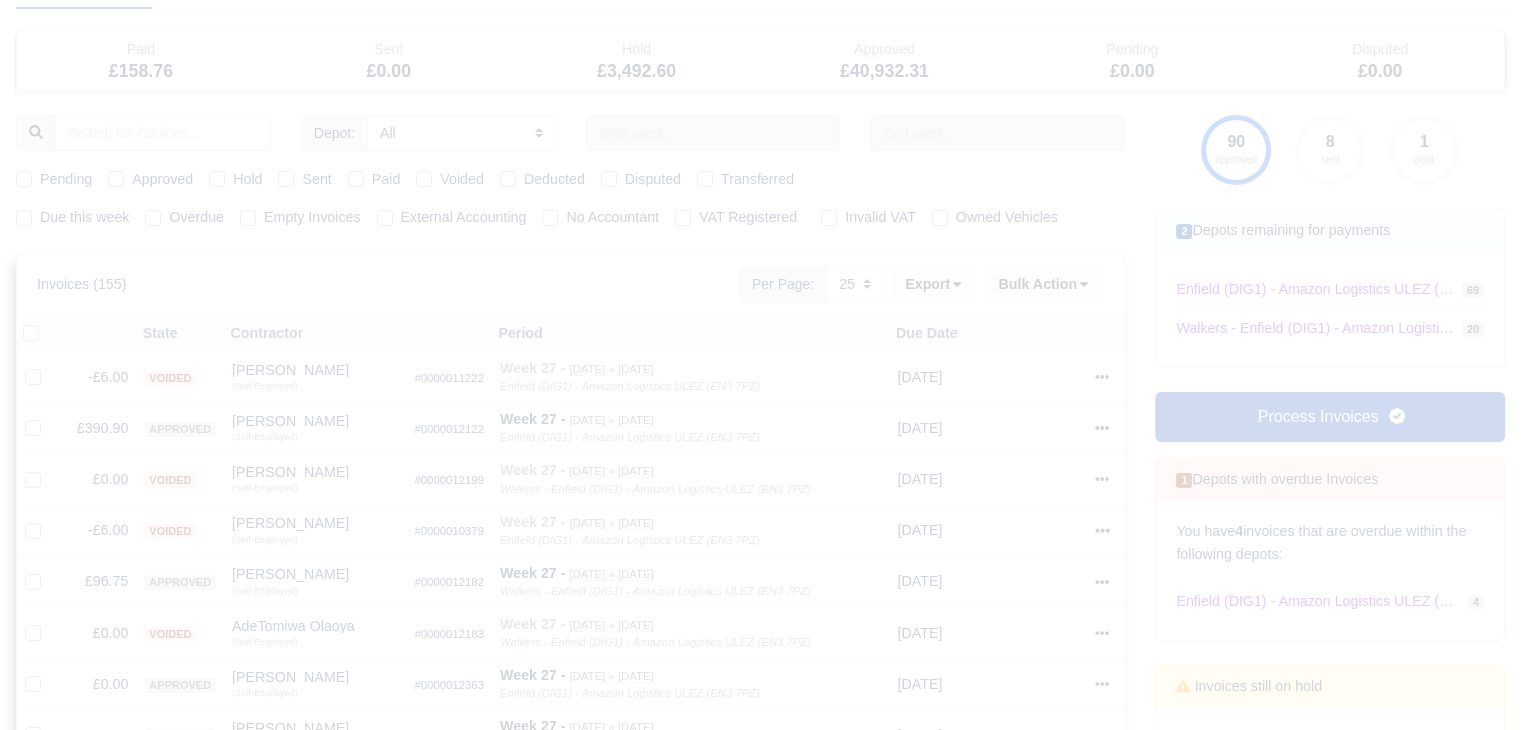 type 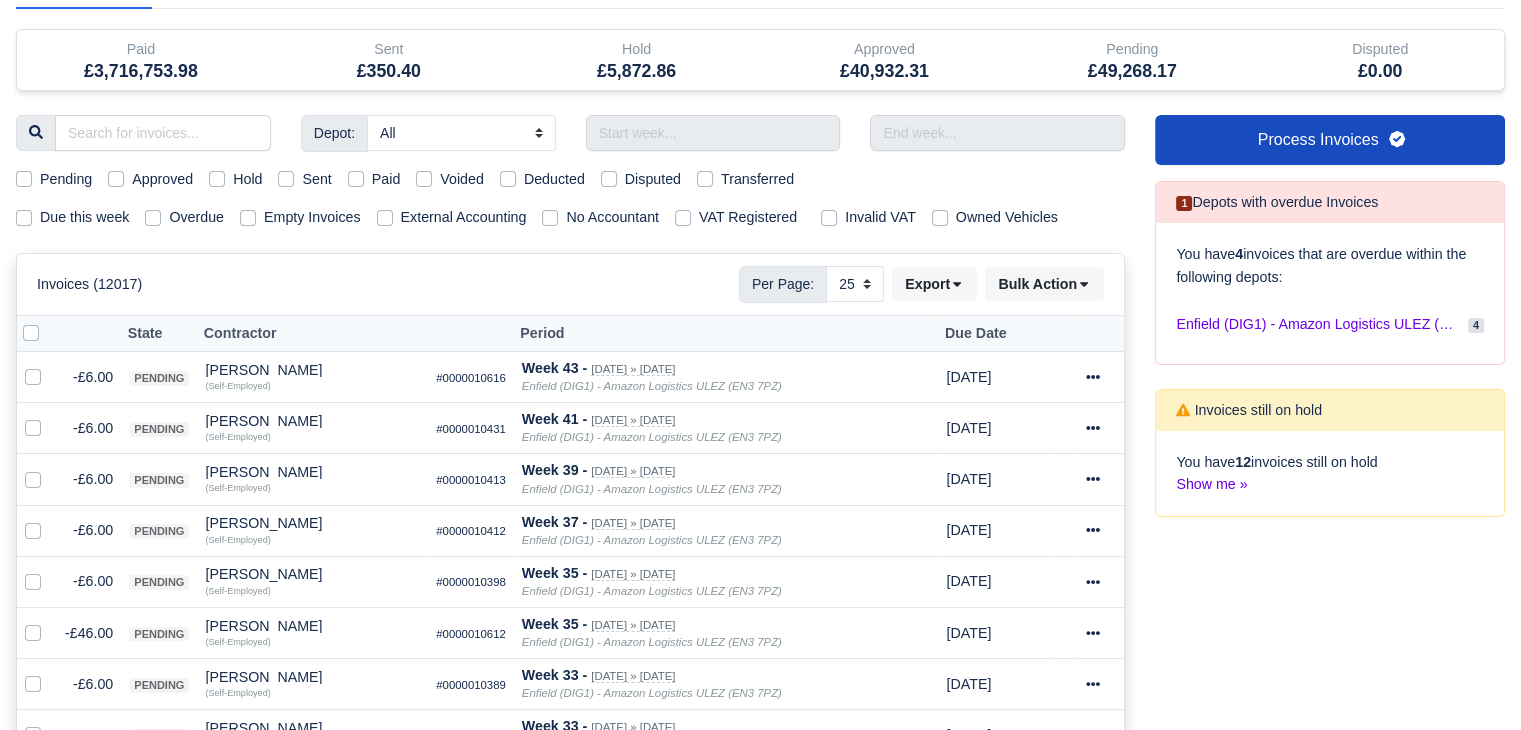 scroll, scrollTop: 79, scrollLeft: 0, axis: vertical 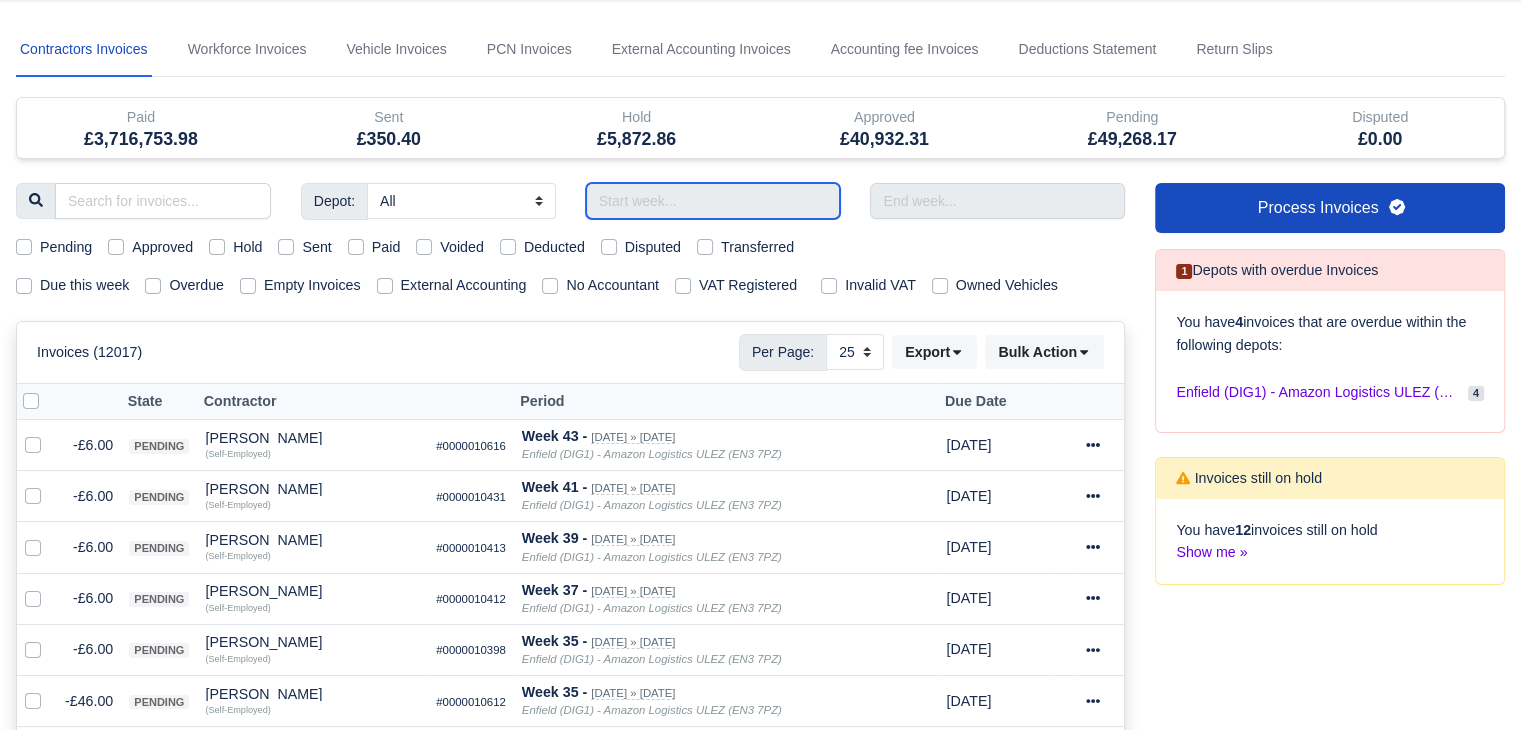 click at bounding box center (713, 201) 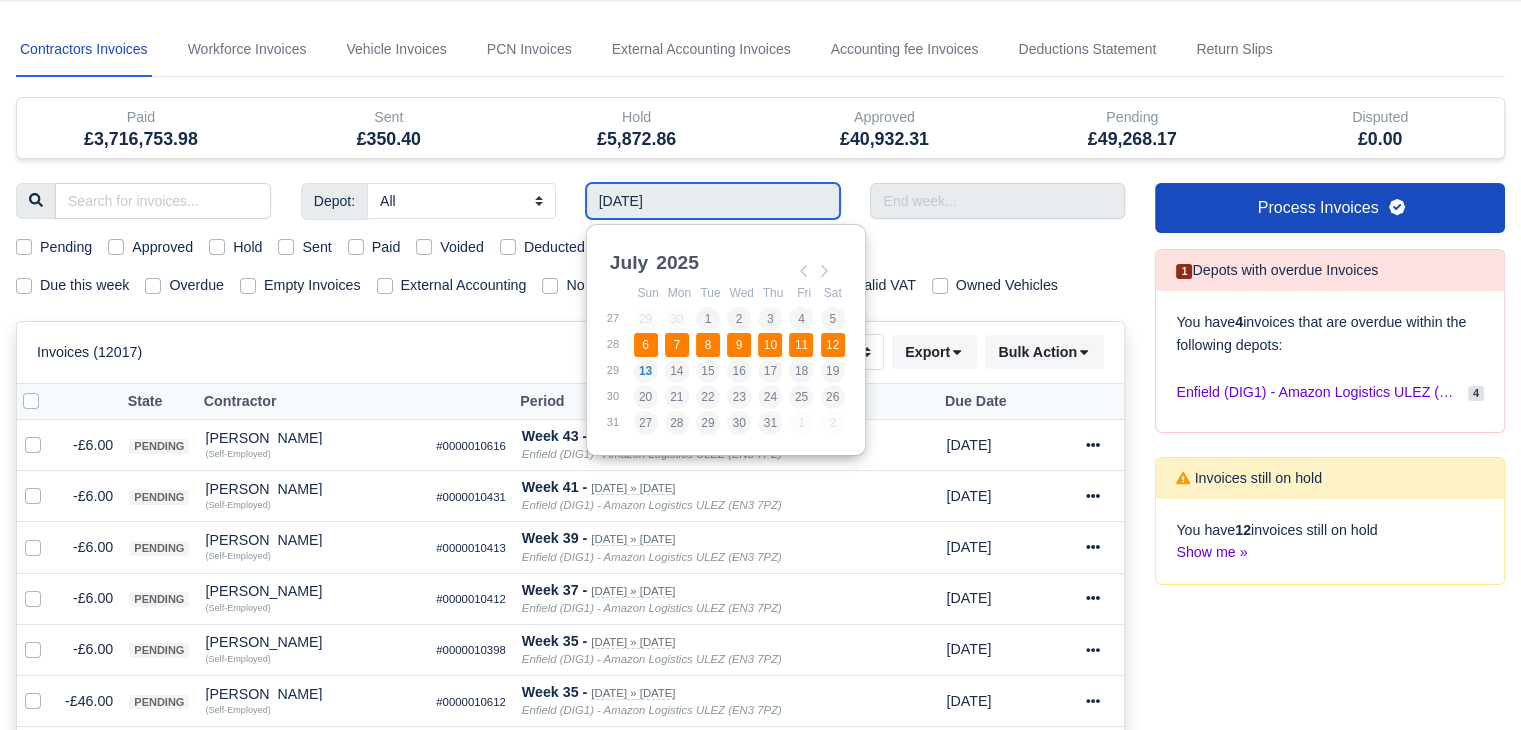 type on "06/07/2025 - 12/07/2025" 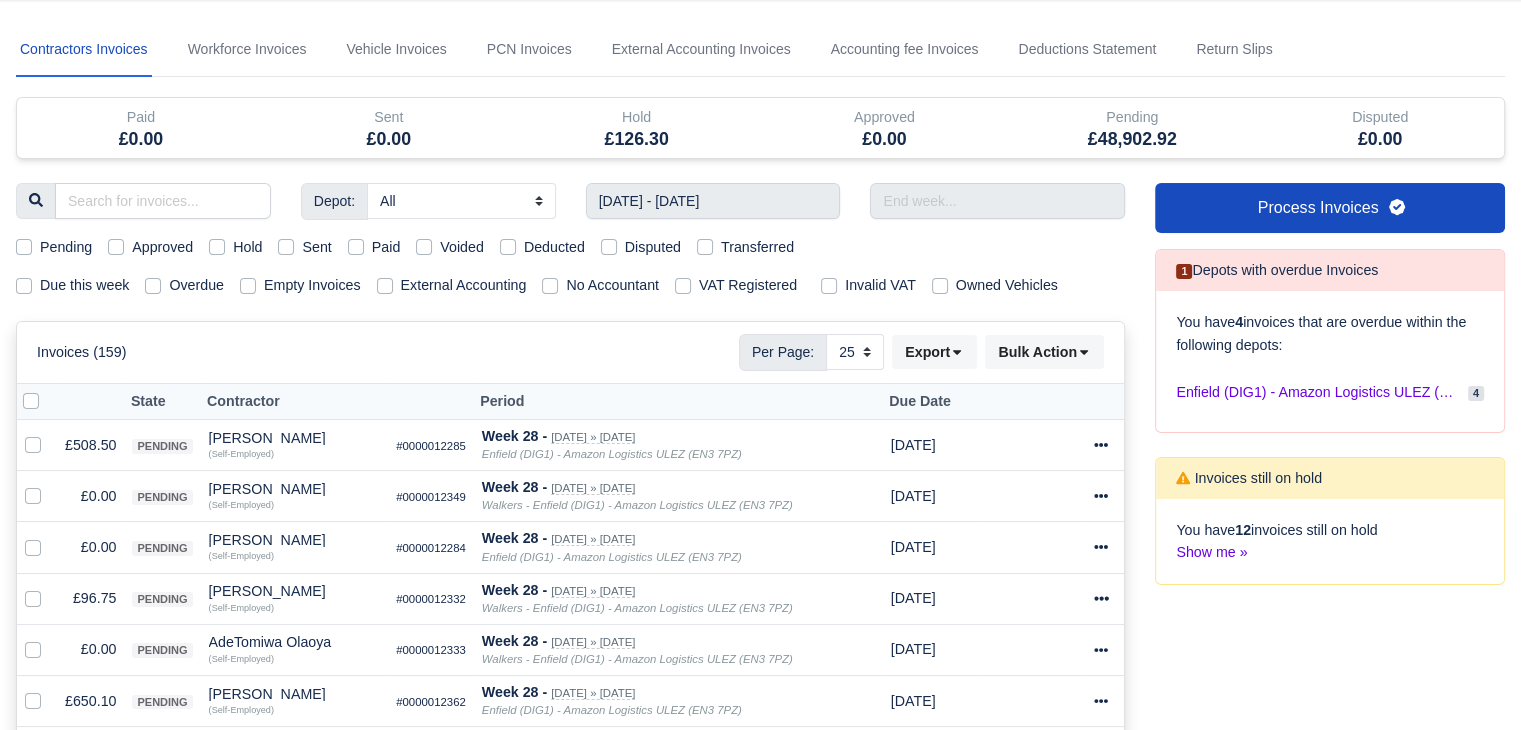 scroll, scrollTop: 0, scrollLeft: 0, axis: both 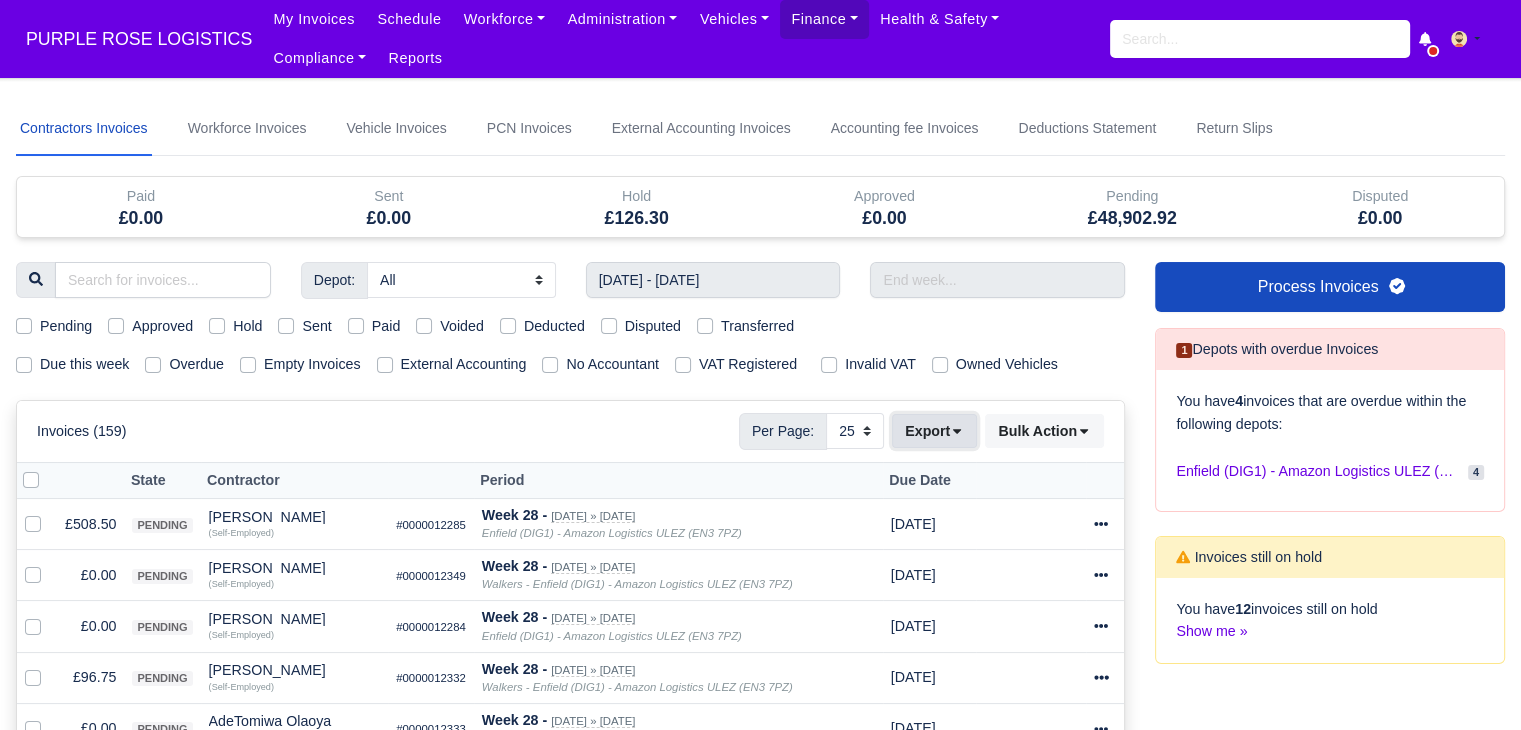 click on "Export" at bounding box center [934, 431] 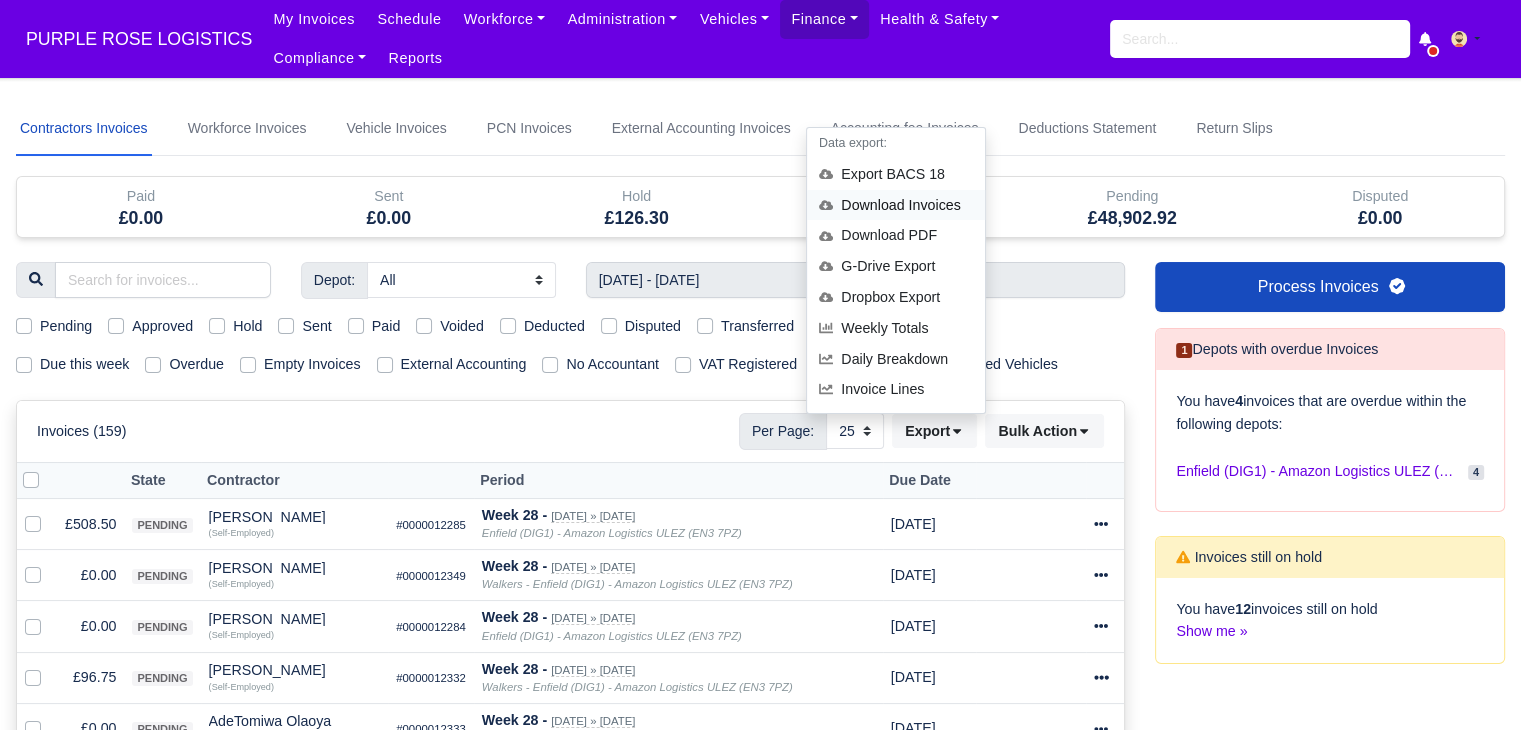 click on "Download Invoices" at bounding box center (896, 205) 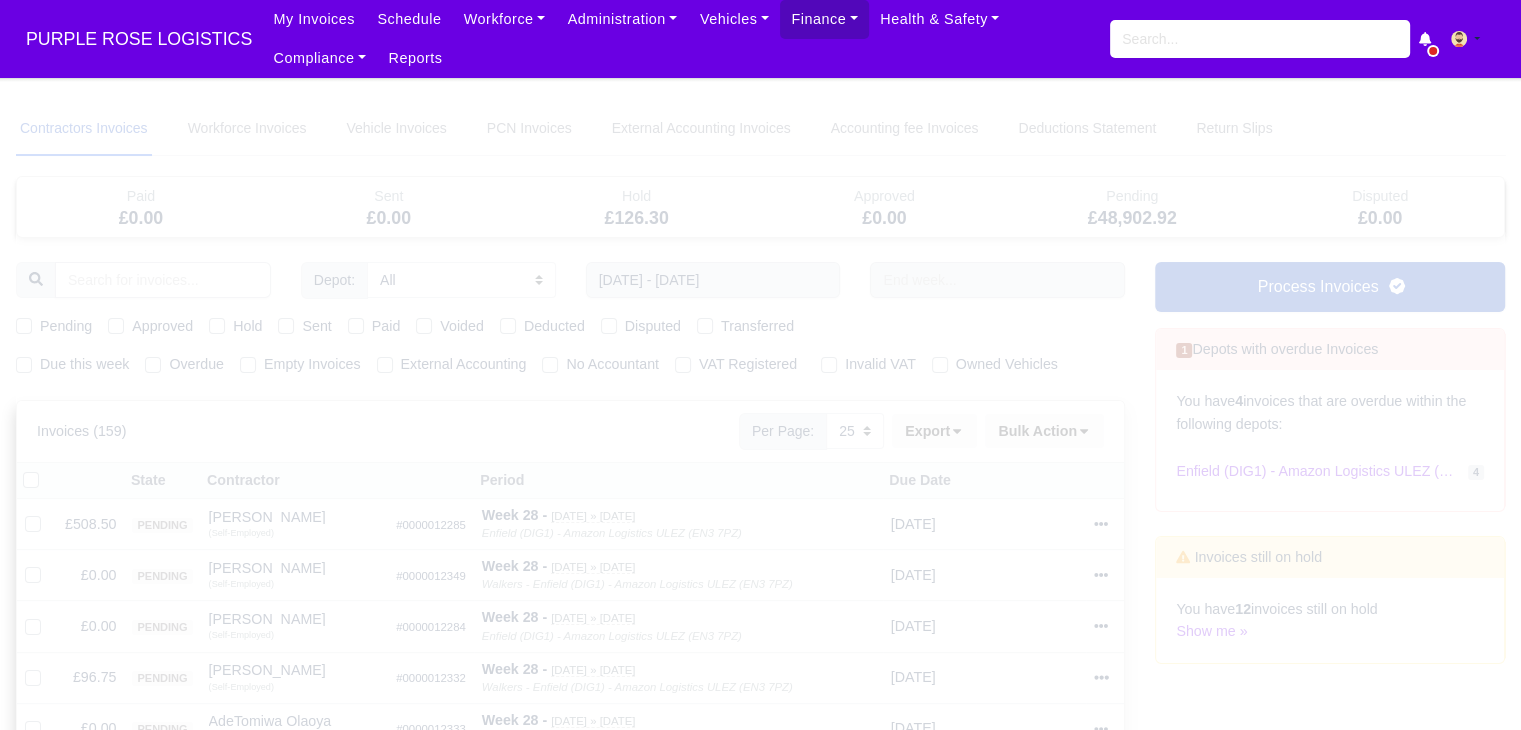 type 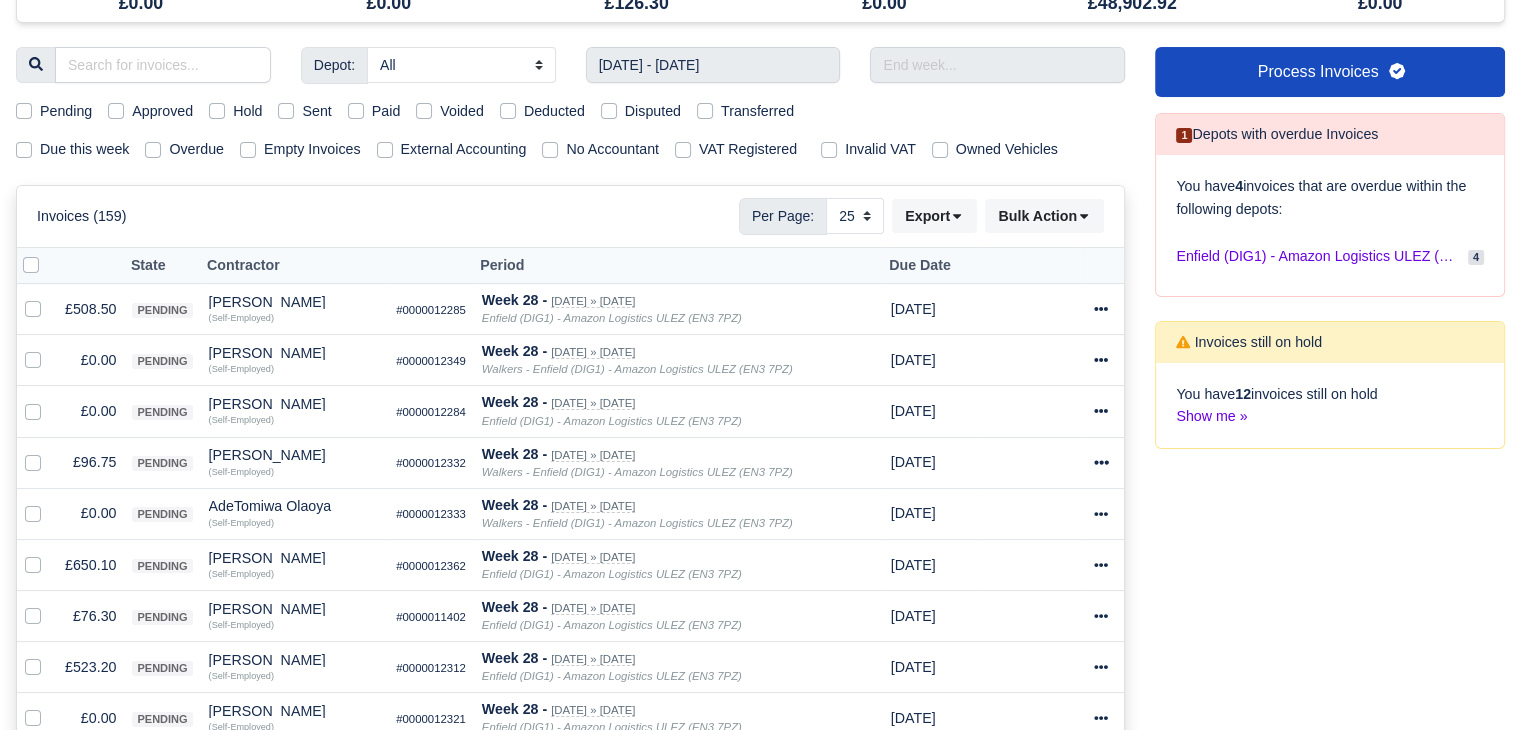 scroll, scrollTop: 216, scrollLeft: 0, axis: vertical 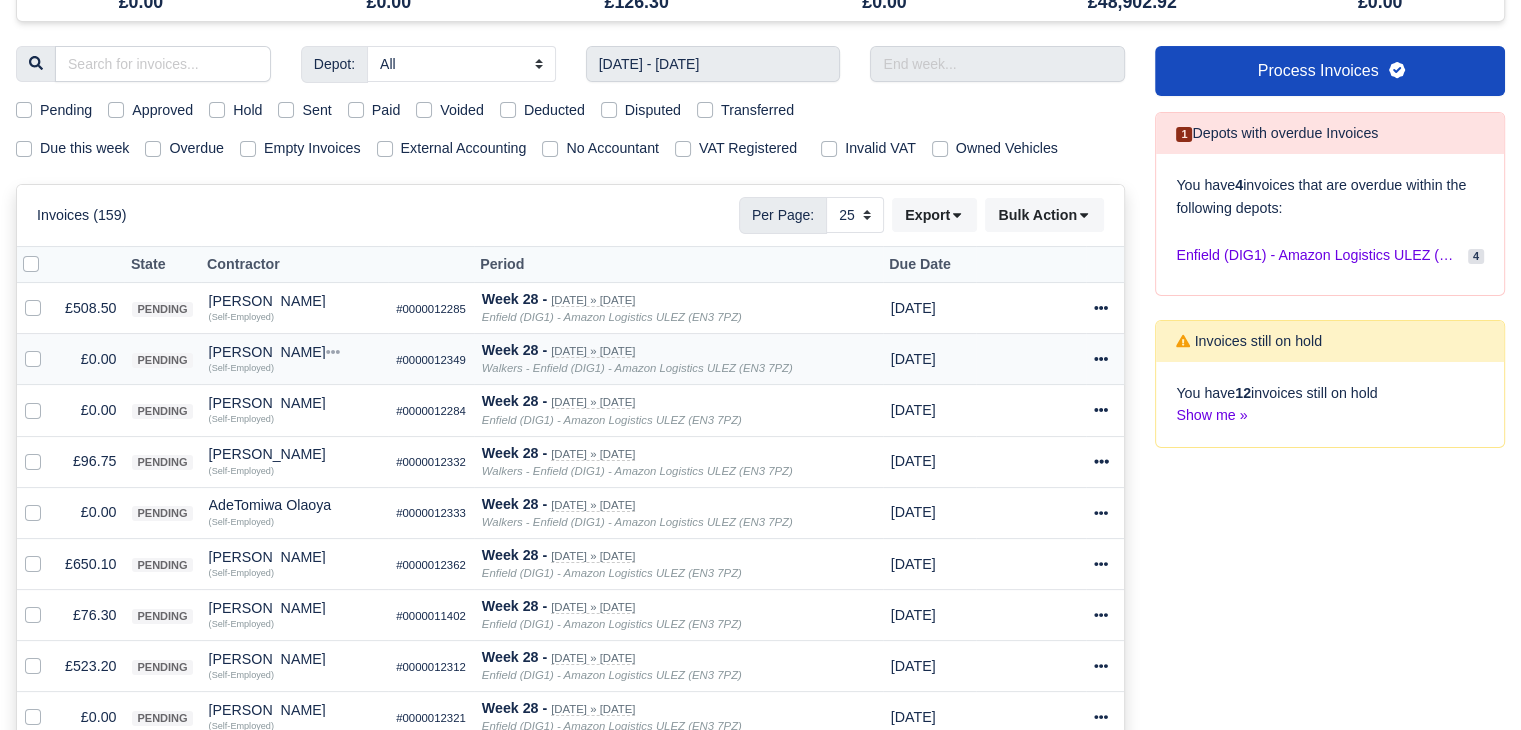 click at bounding box center [49, 348] 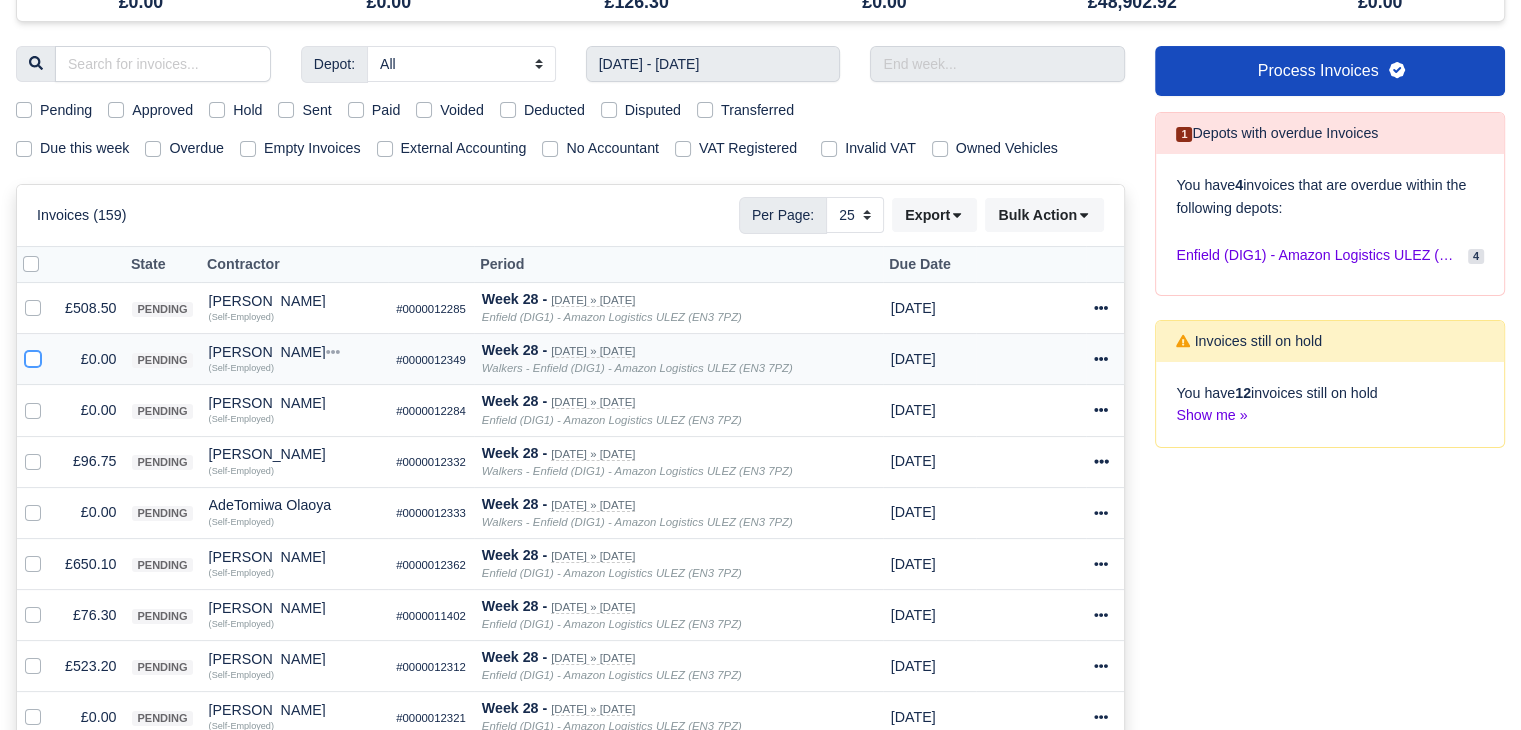 click at bounding box center [33, 356] 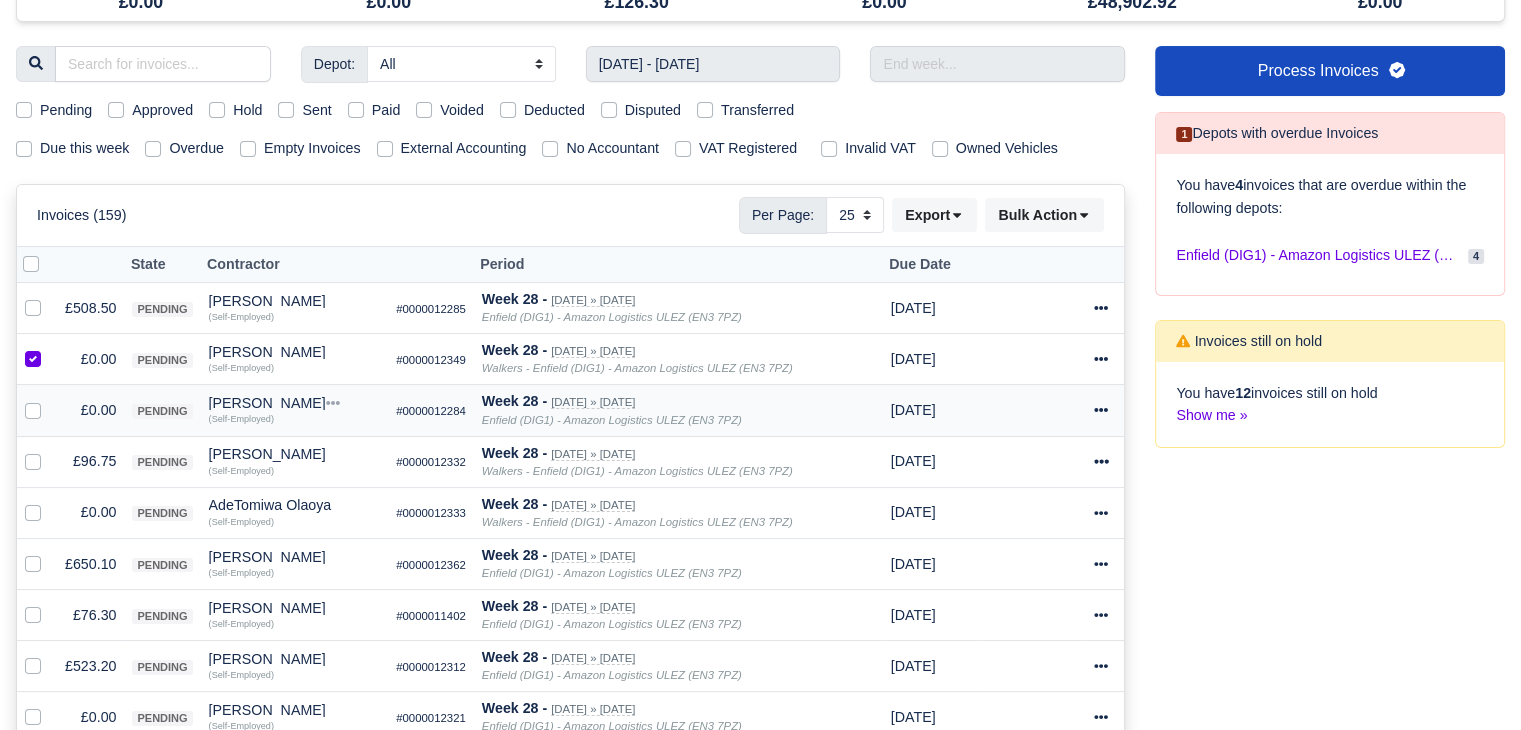 click at bounding box center (49, 399) 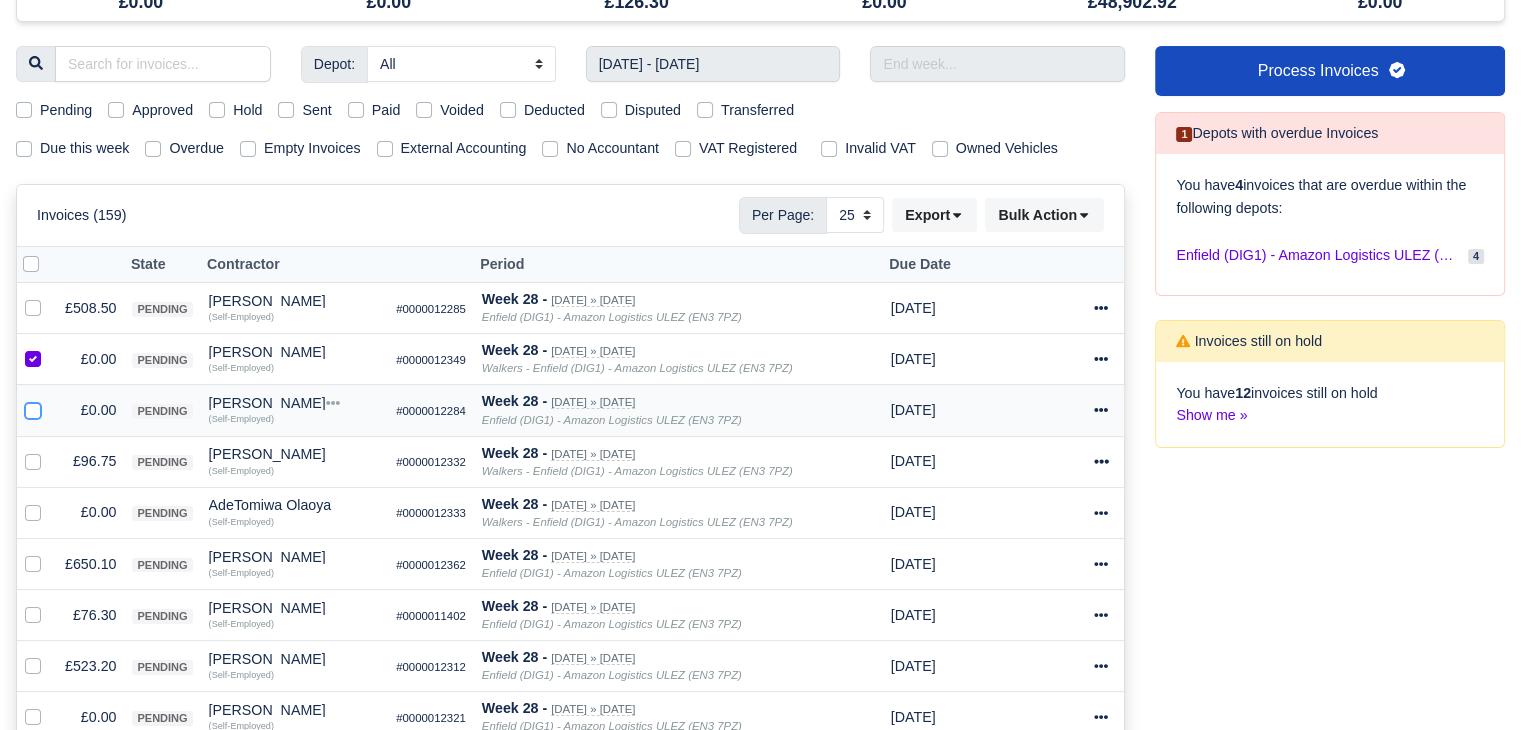 click at bounding box center (33, 407) 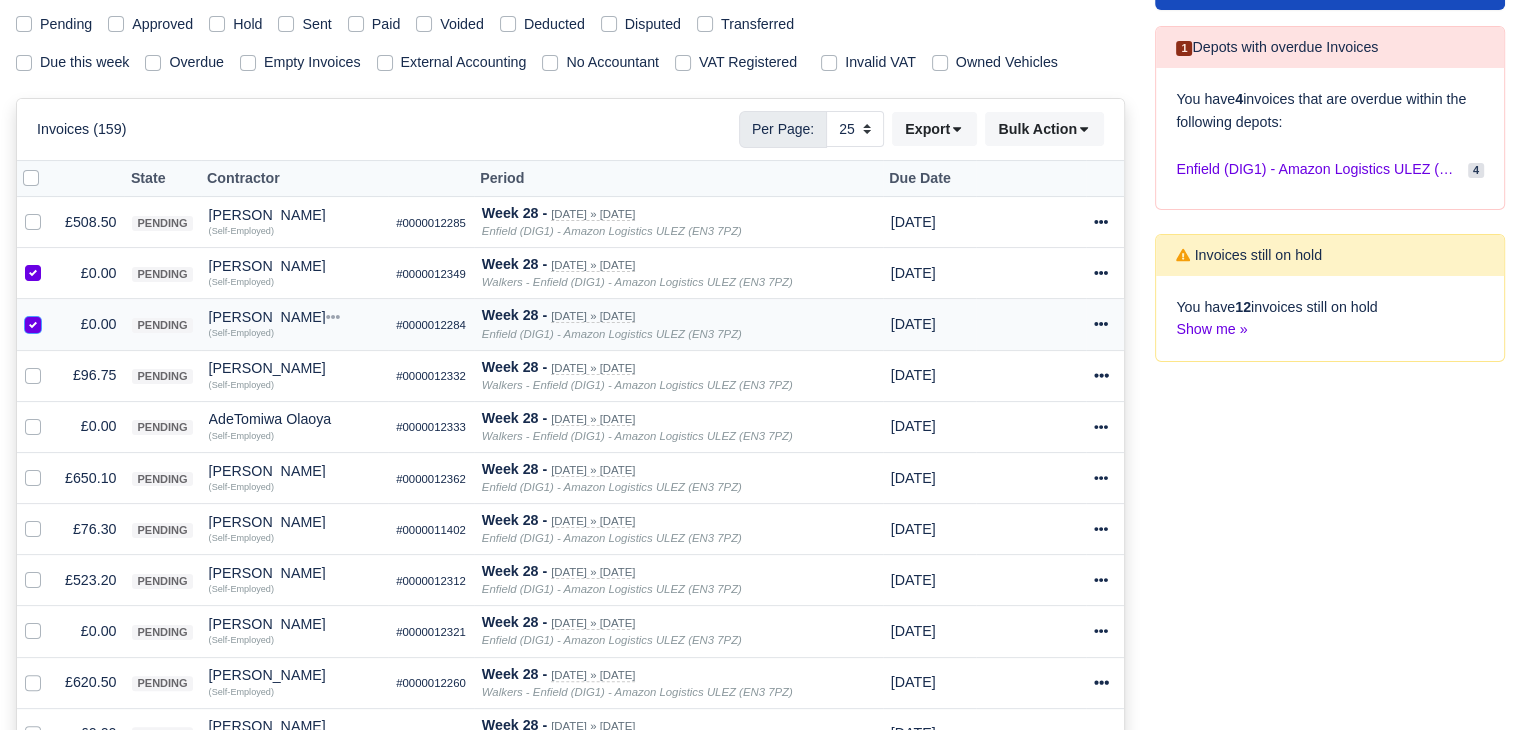 scroll, scrollTop: 304, scrollLeft: 0, axis: vertical 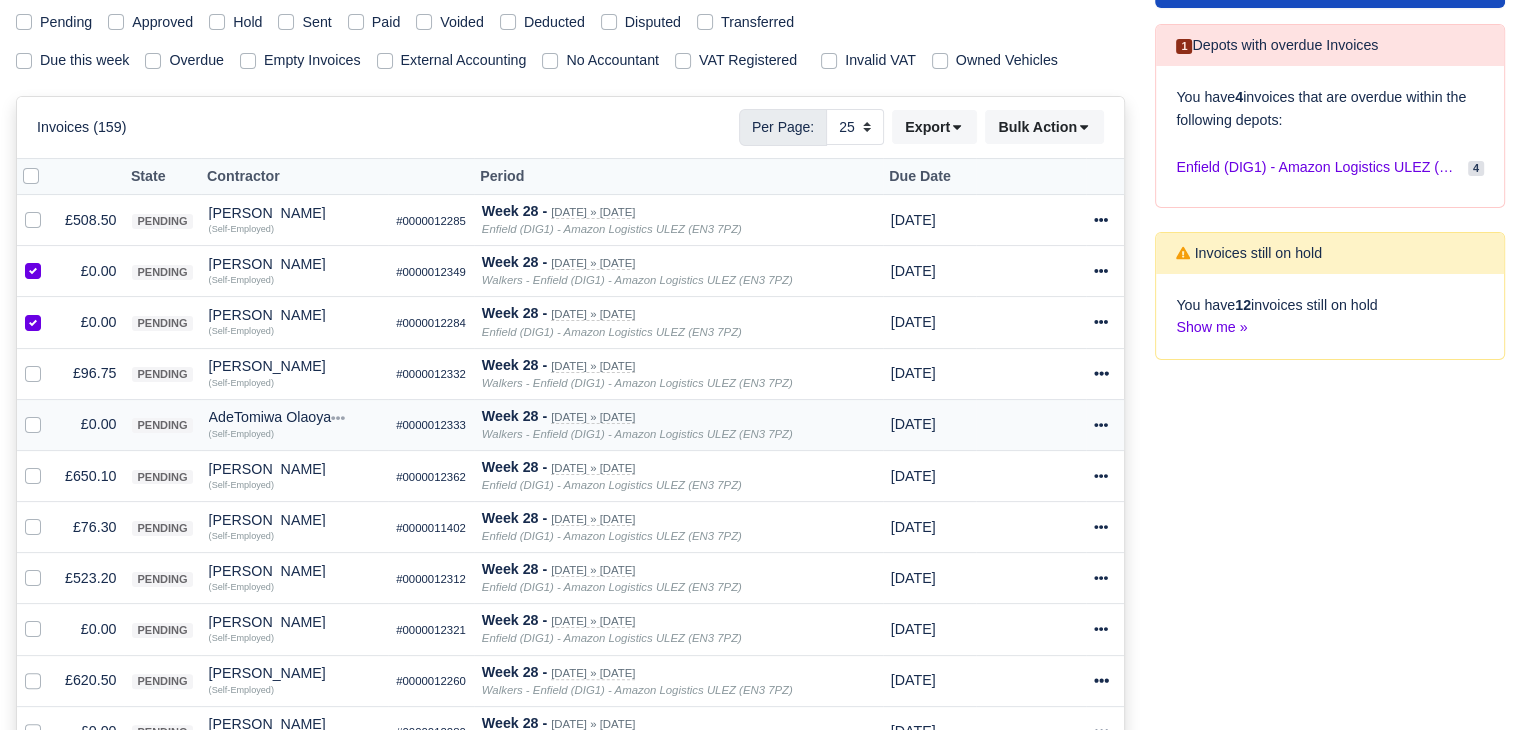 click at bounding box center (37, 424) 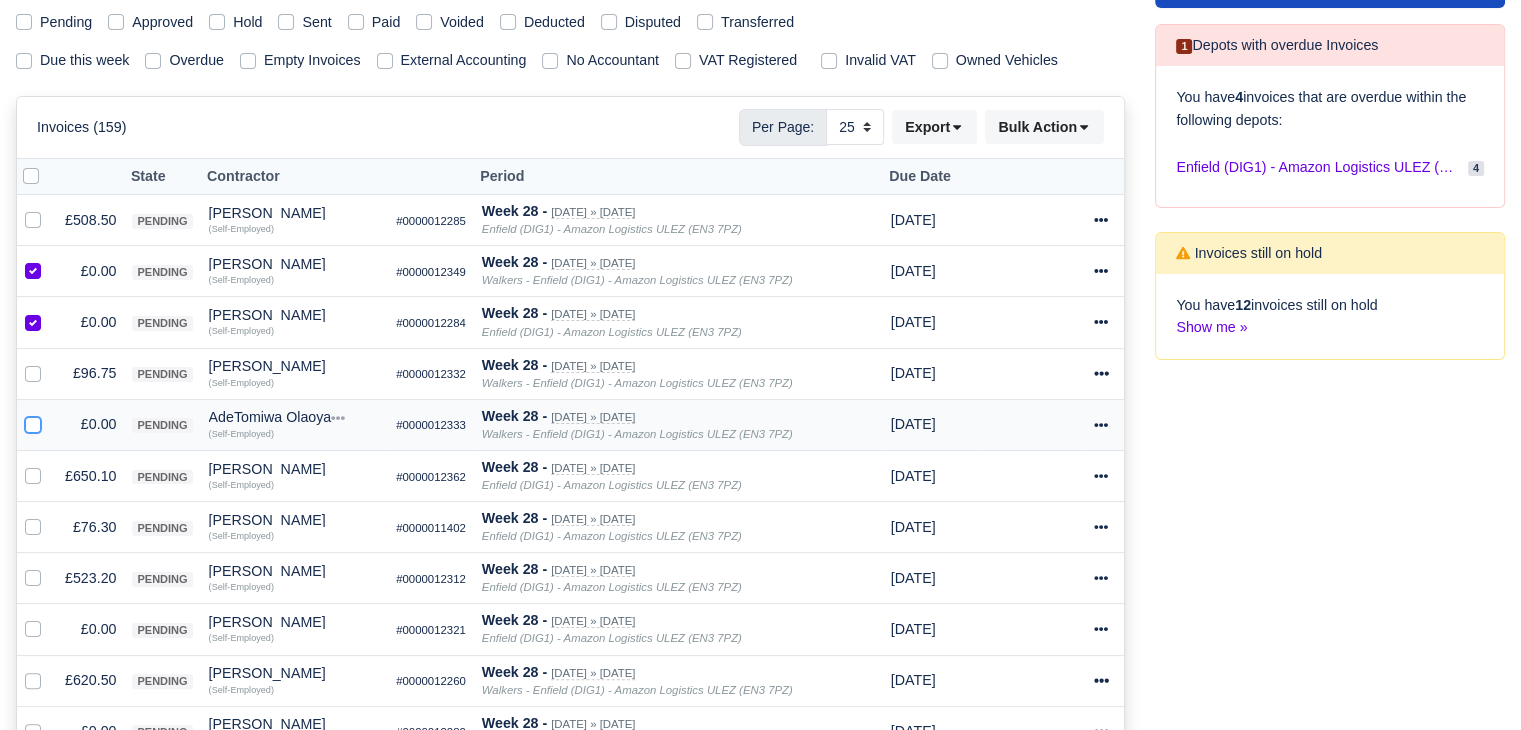 click at bounding box center [33, 421] 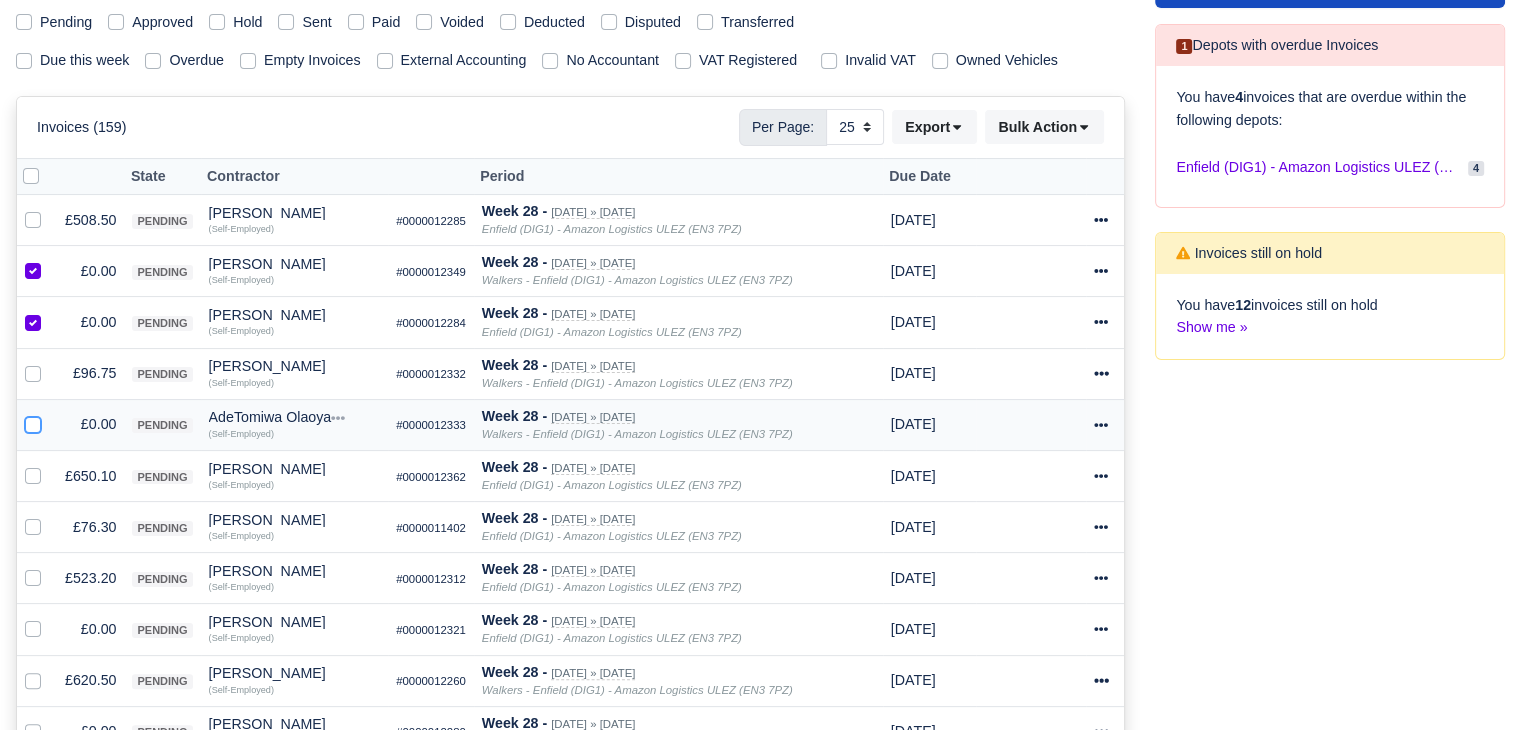 checkbox on "true" 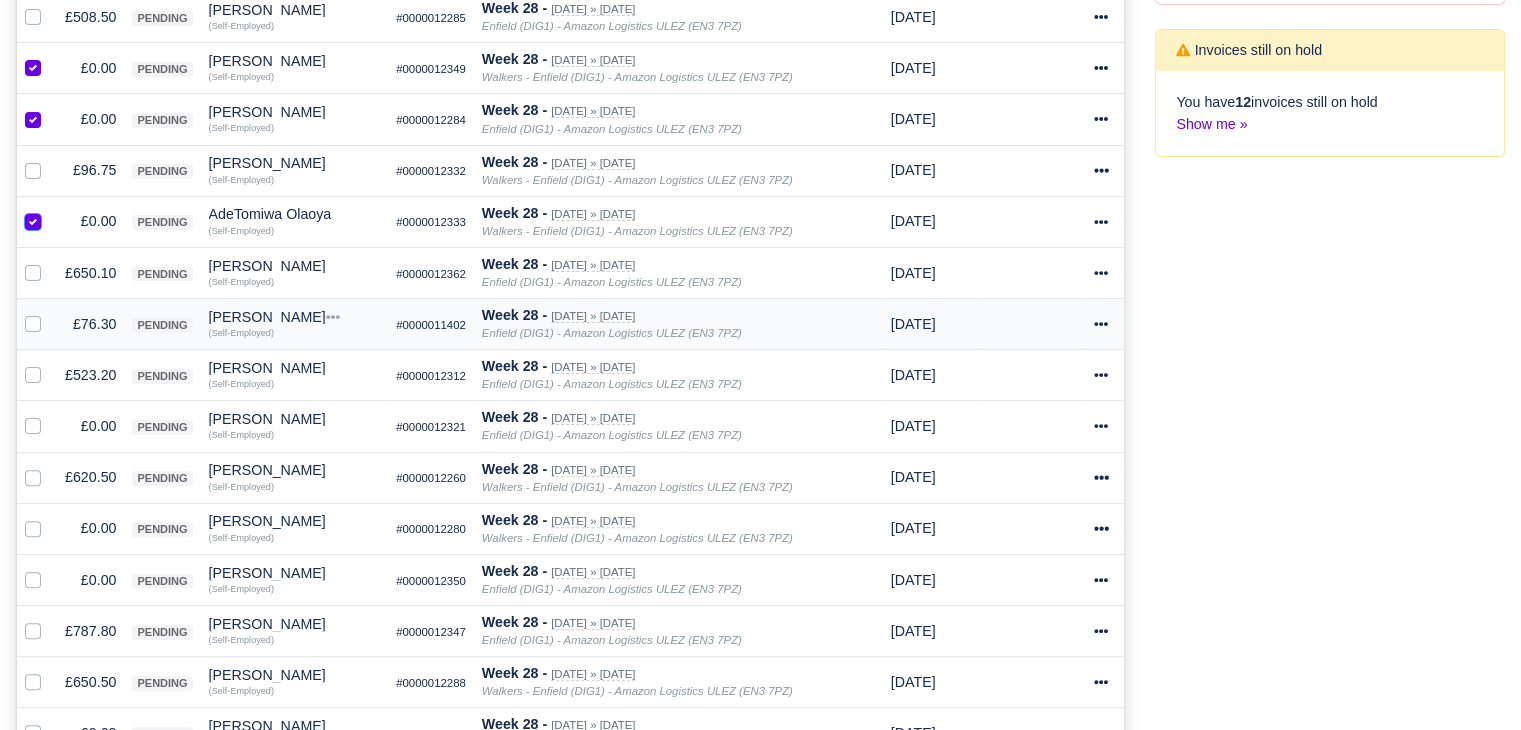 scroll, scrollTop: 508, scrollLeft: 0, axis: vertical 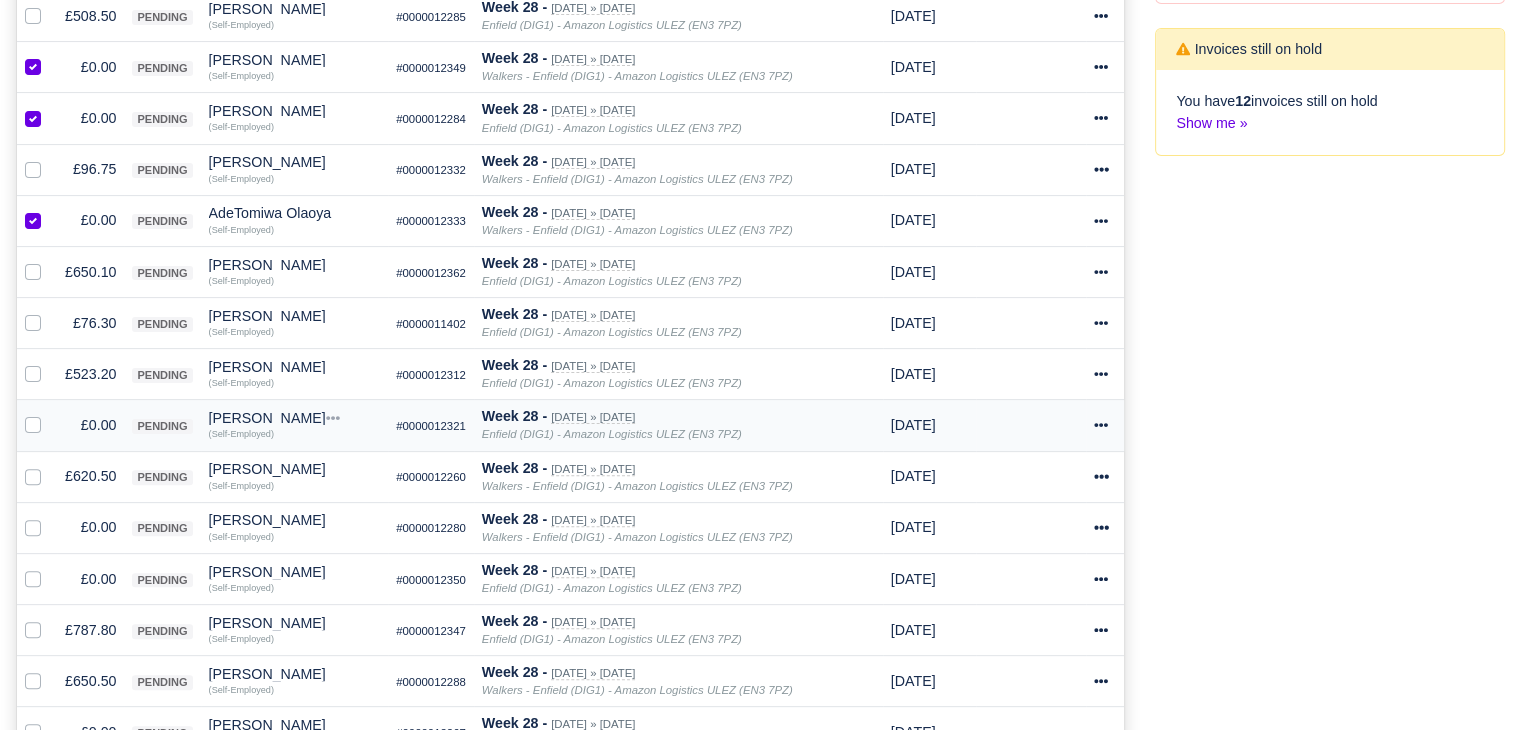 click at bounding box center (37, 425) 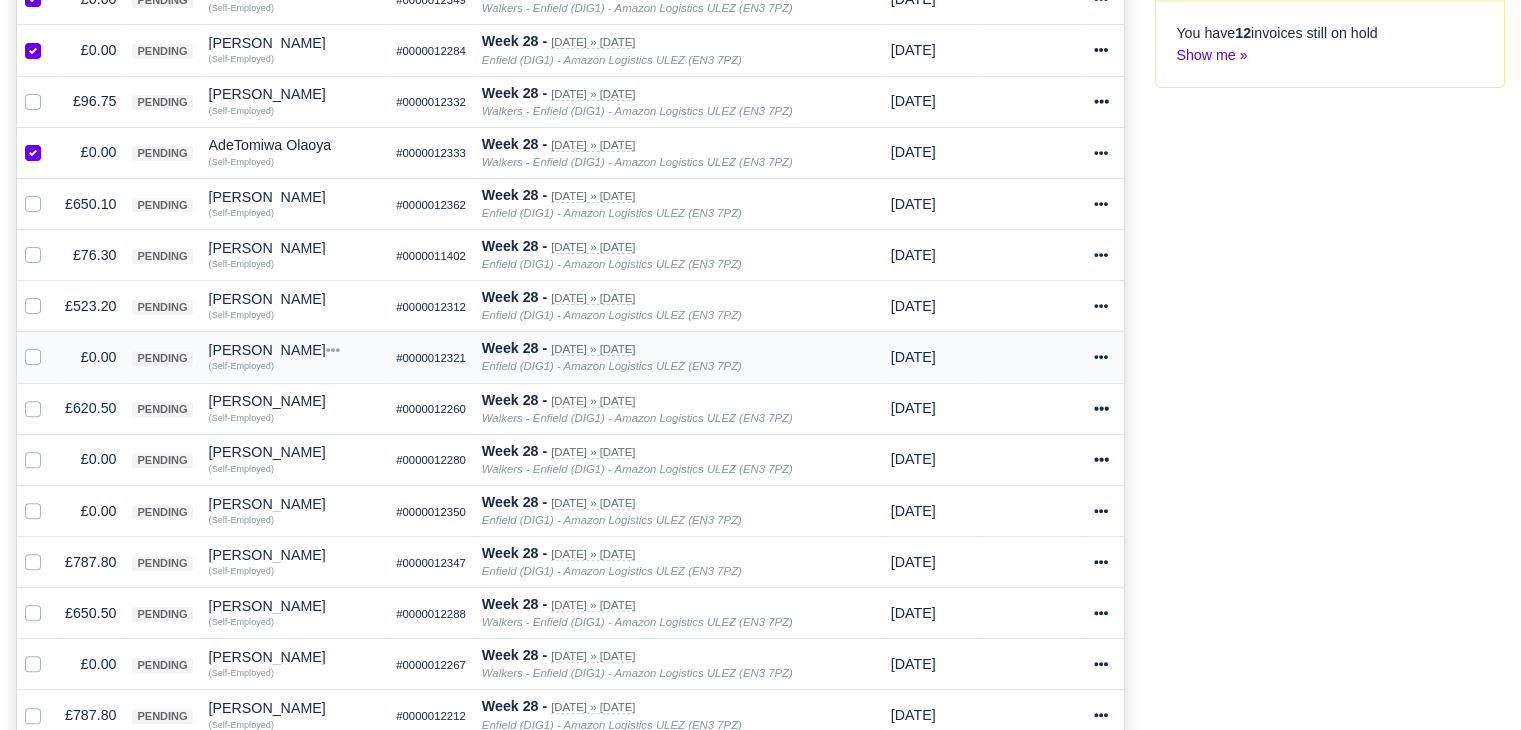 scroll, scrollTop: 576, scrollLeft: 0, axis: vertical 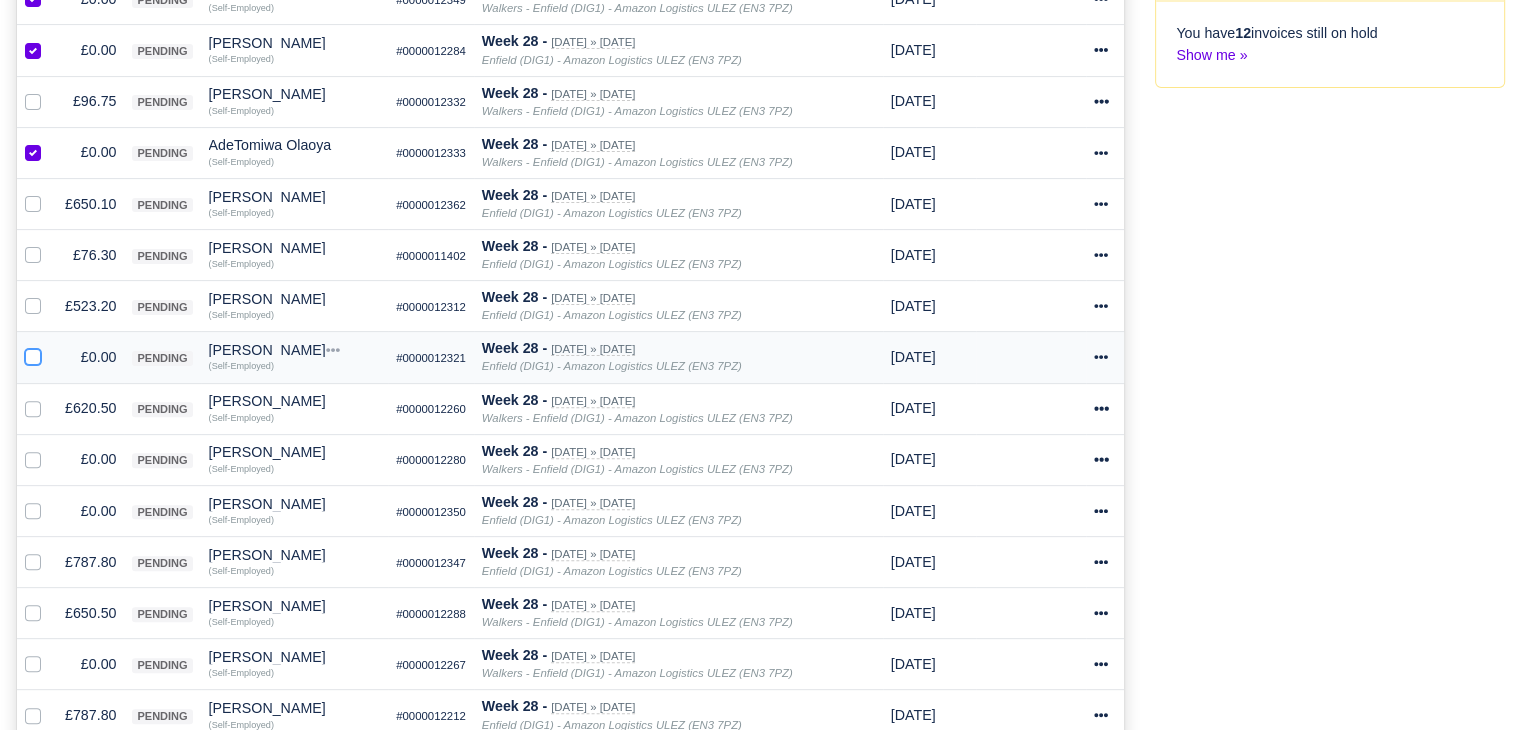 click at bounding box center [33, 354] 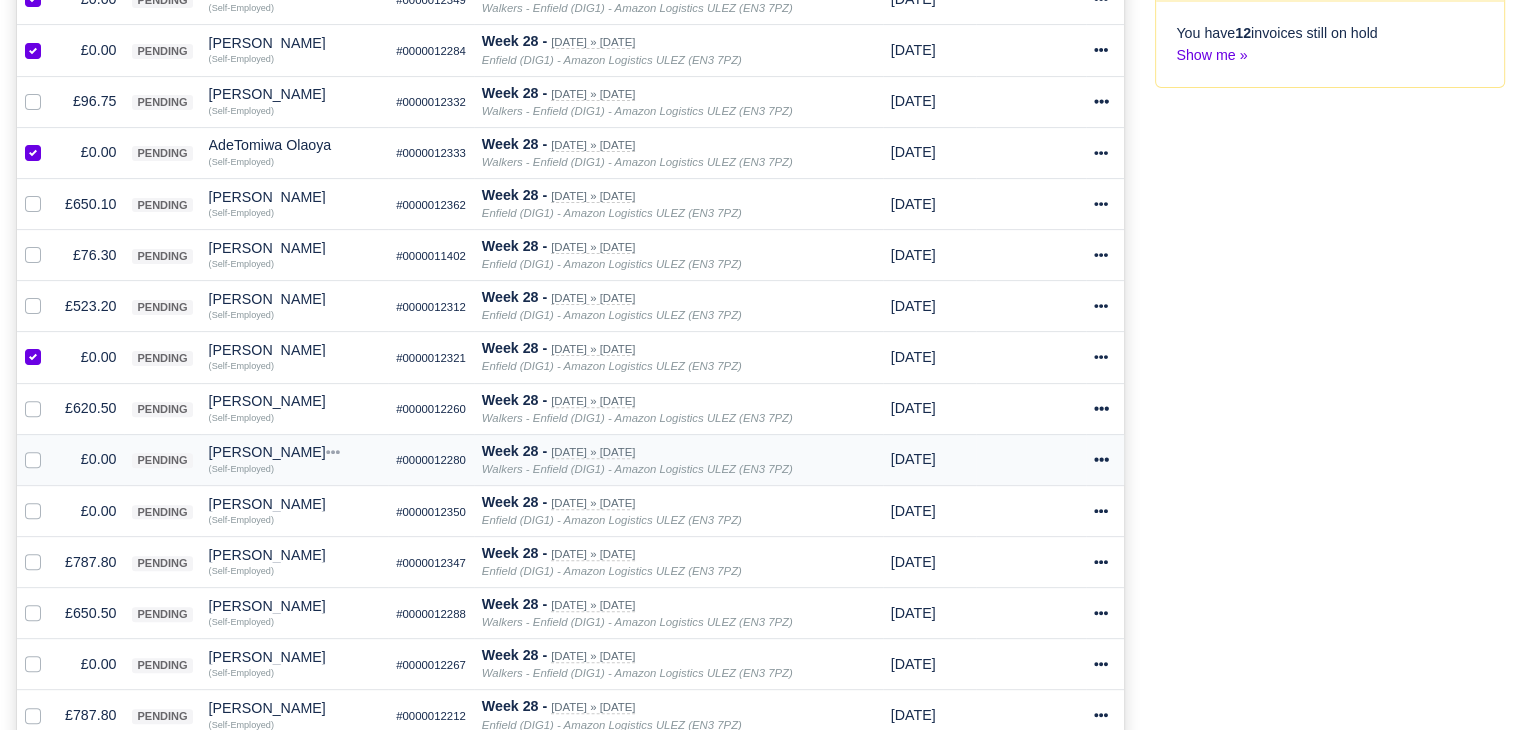 click at bounding box center [49, 448] 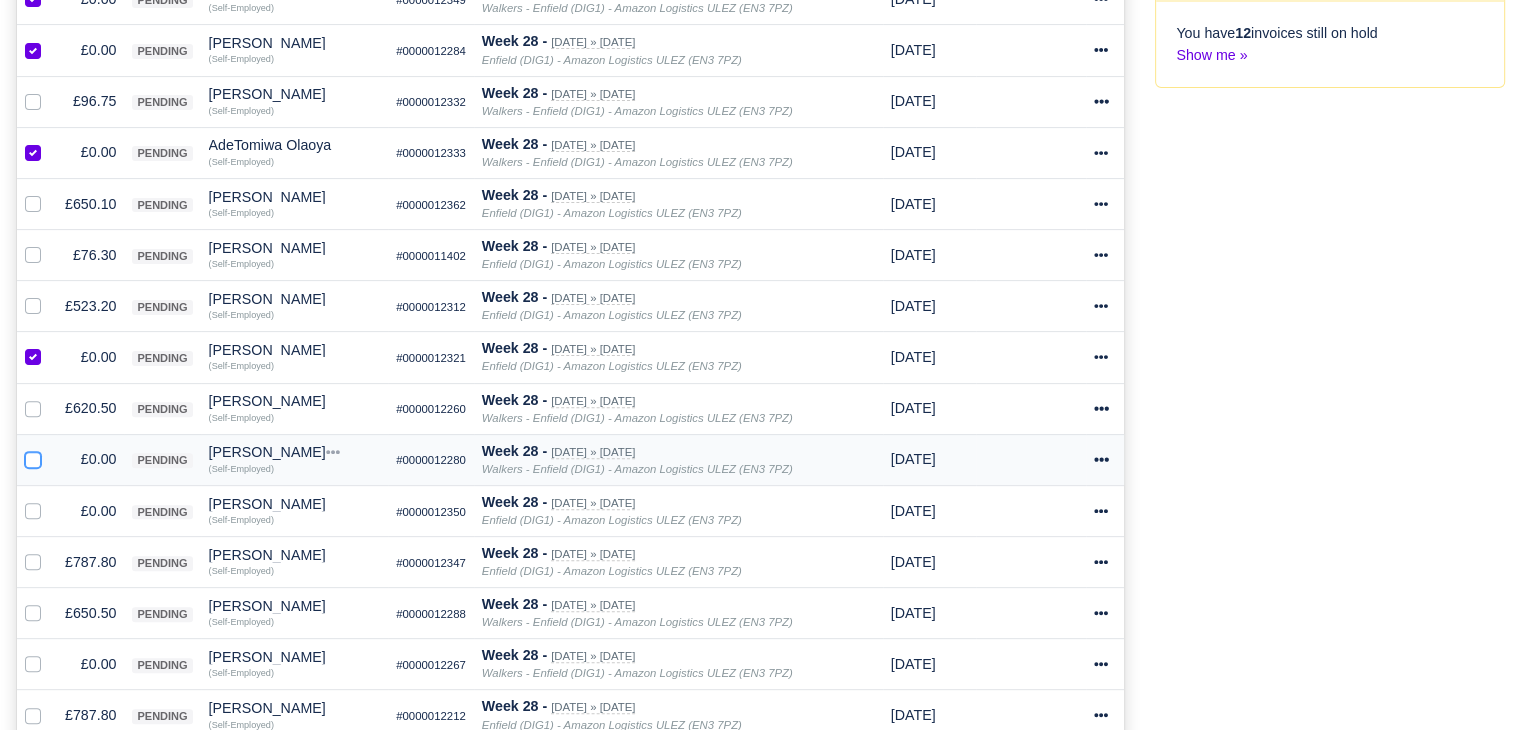 click at bounding box center [33, 456] 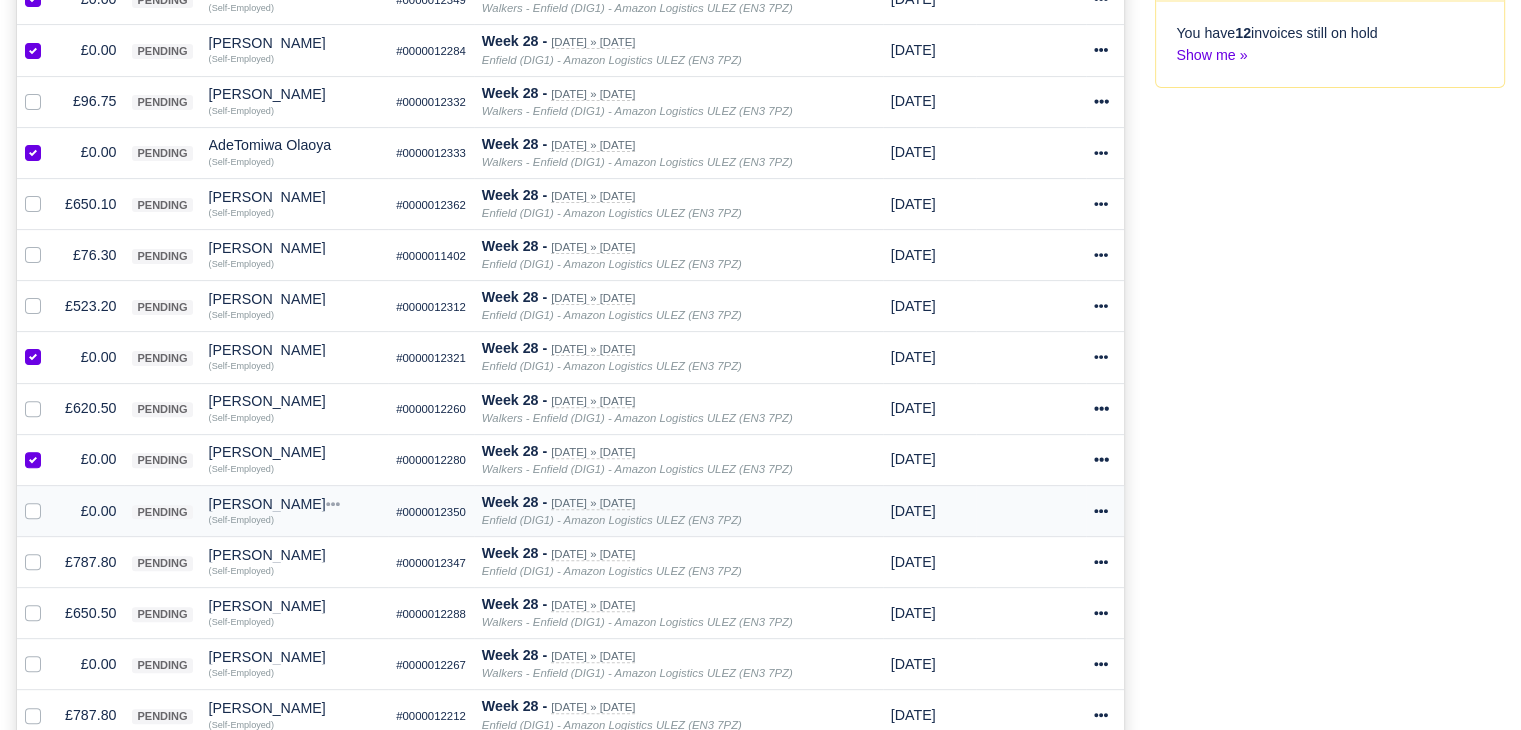 click at bounding box center [49, 500] 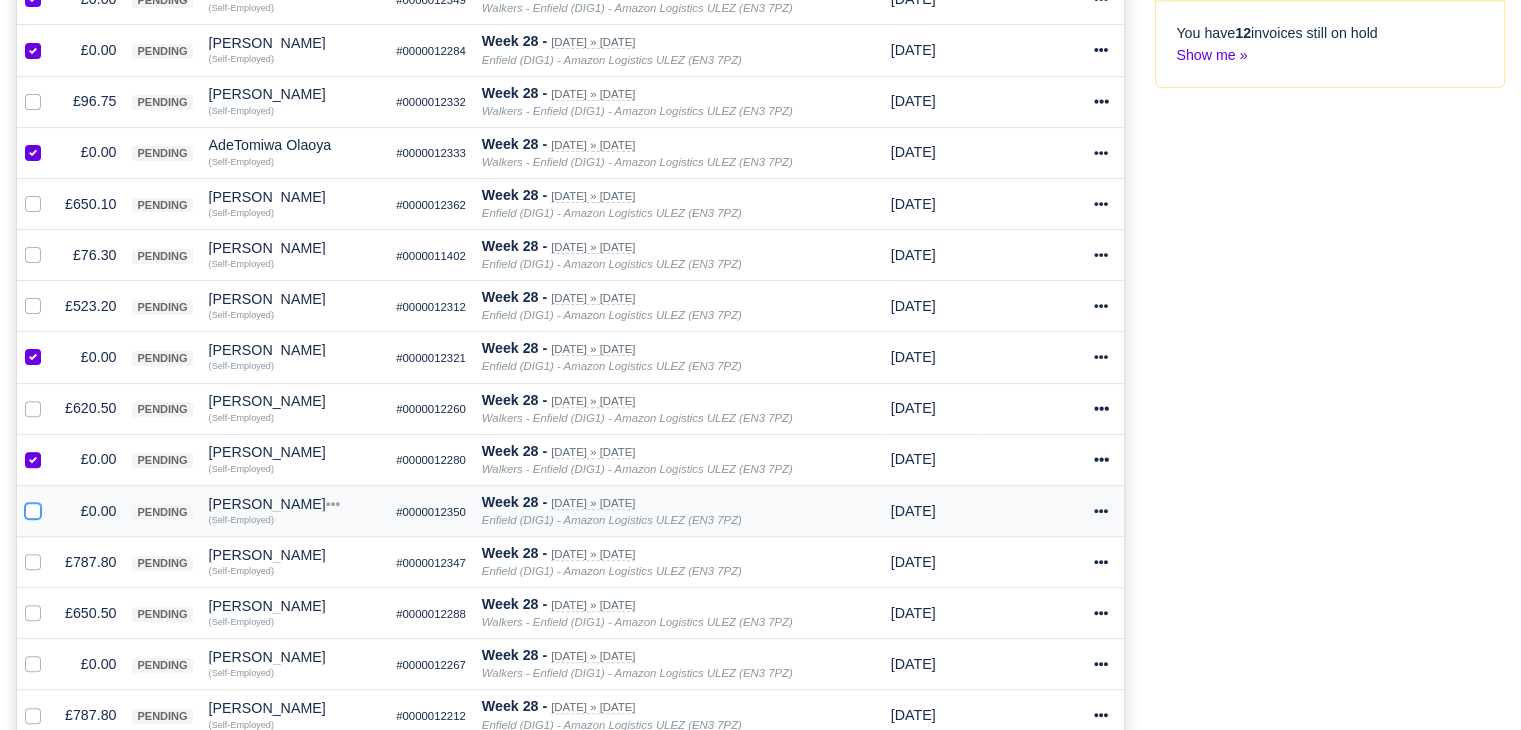 click at bounding box center (33, 508) 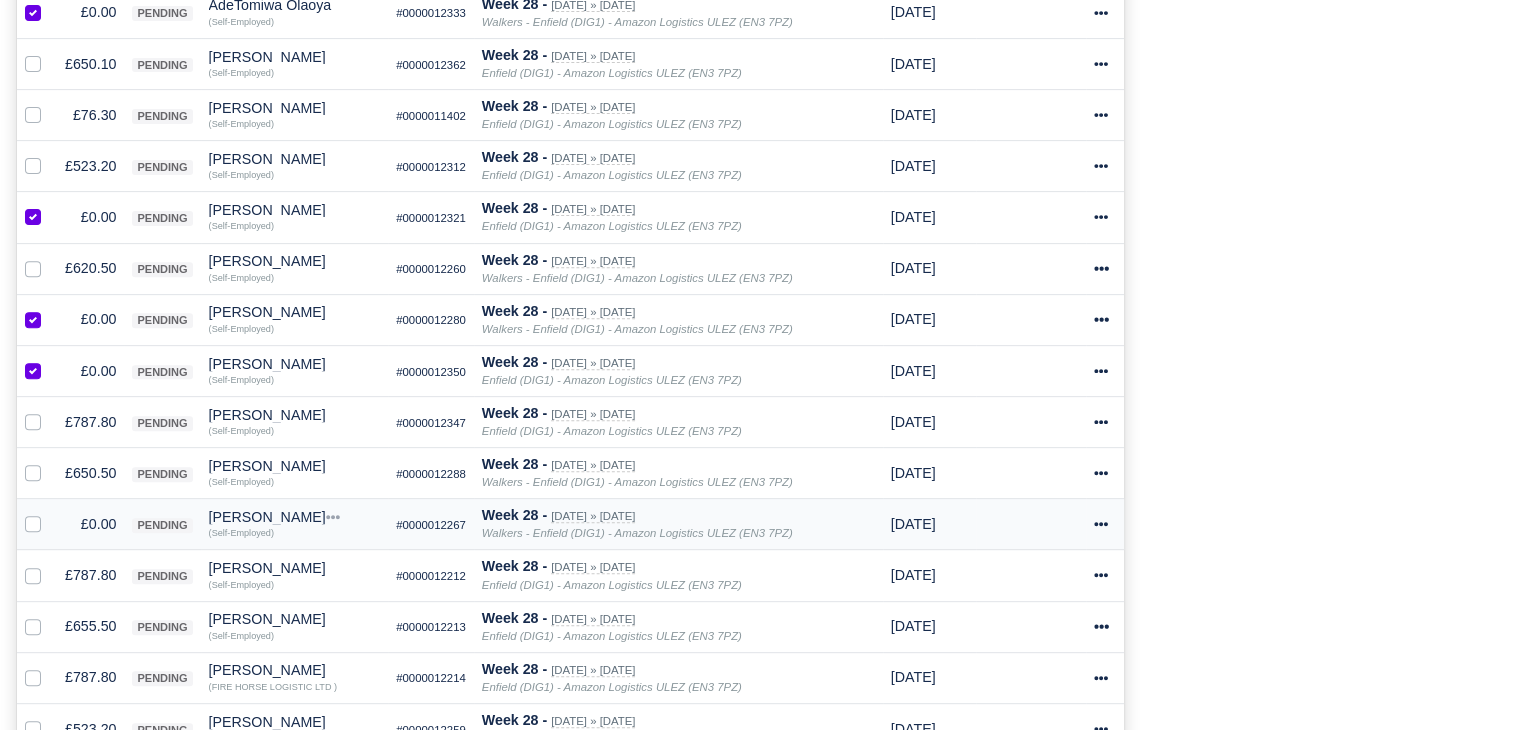 click at bounding box center [49, 513] 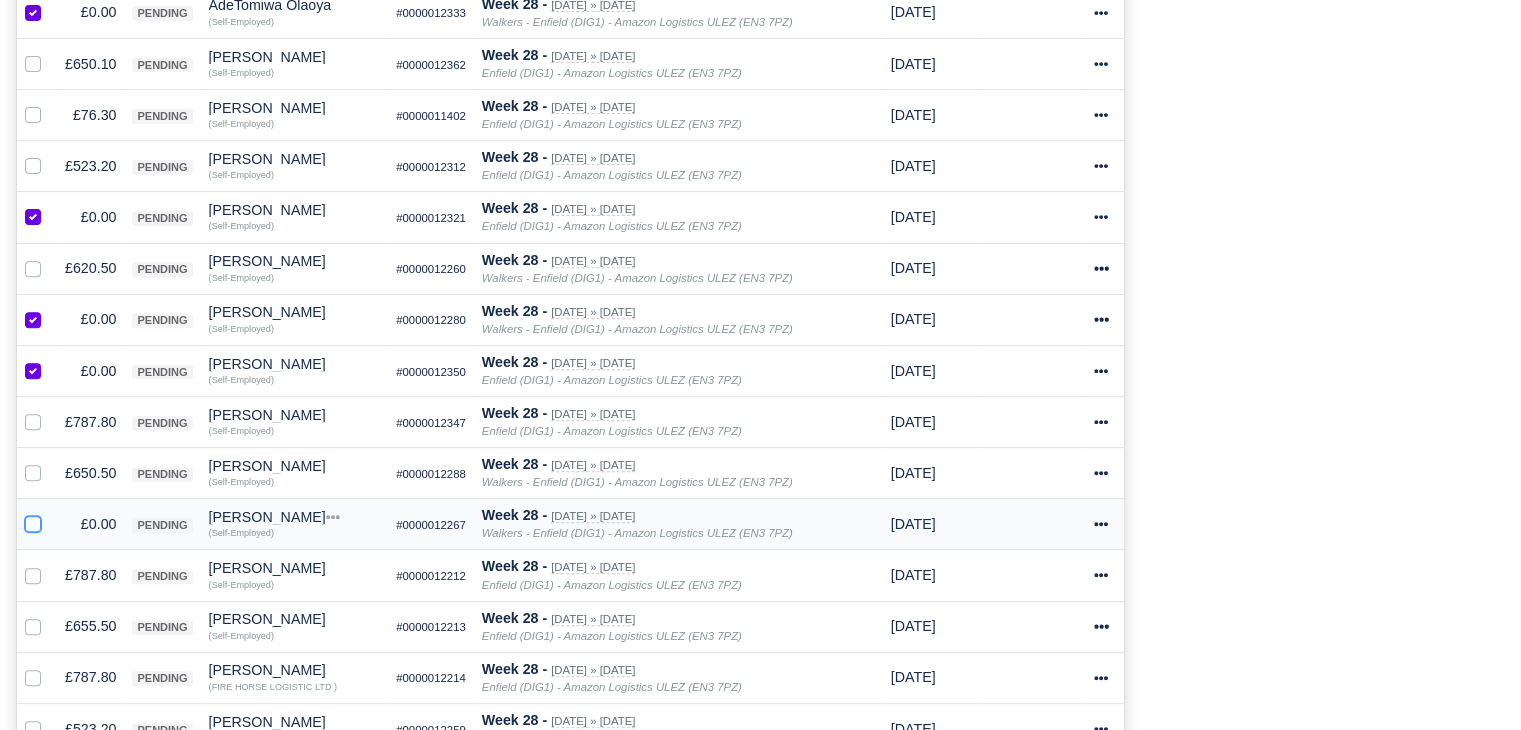 click at bounding box center [33, 521] 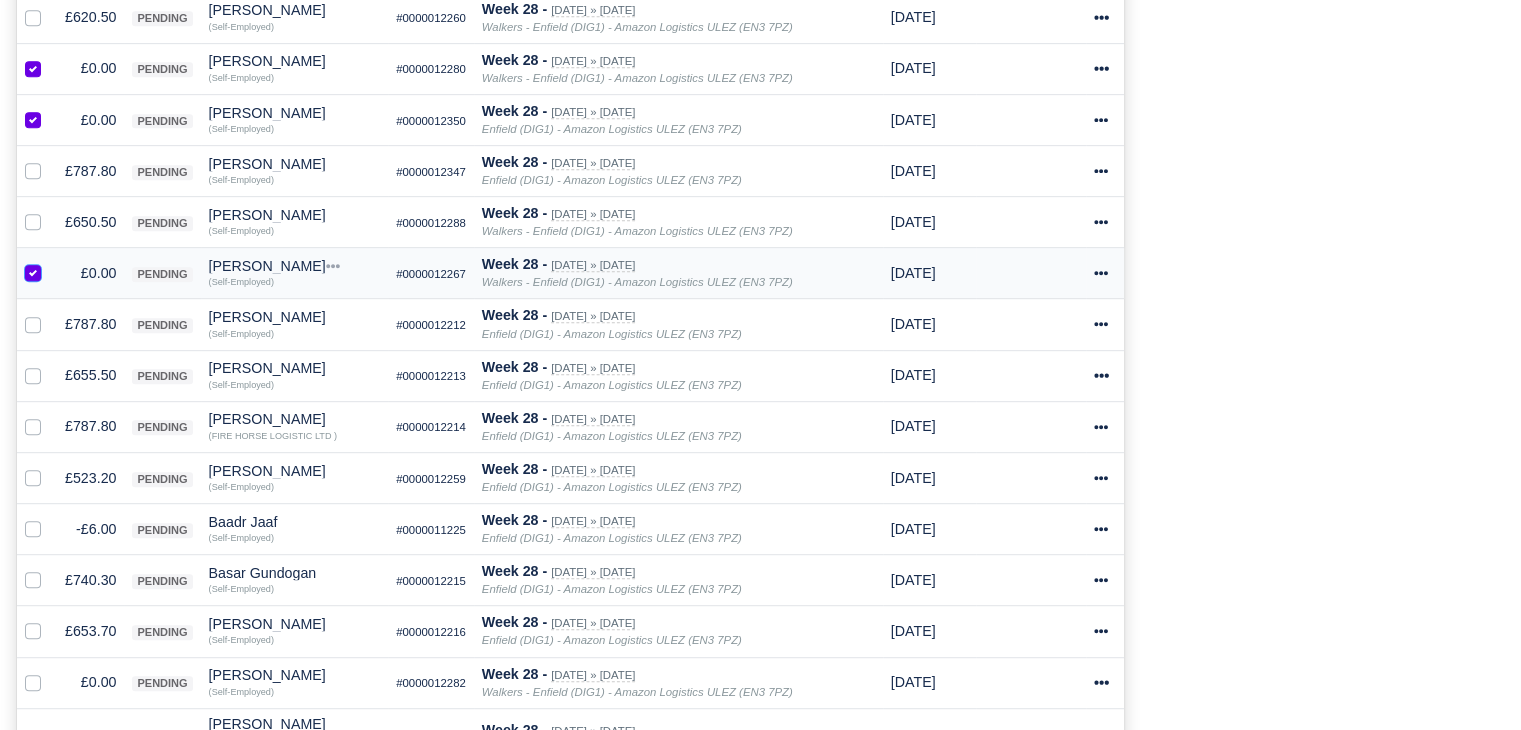 scroll, scrollTop: 992, scrollLeft: 0, axis: vertical 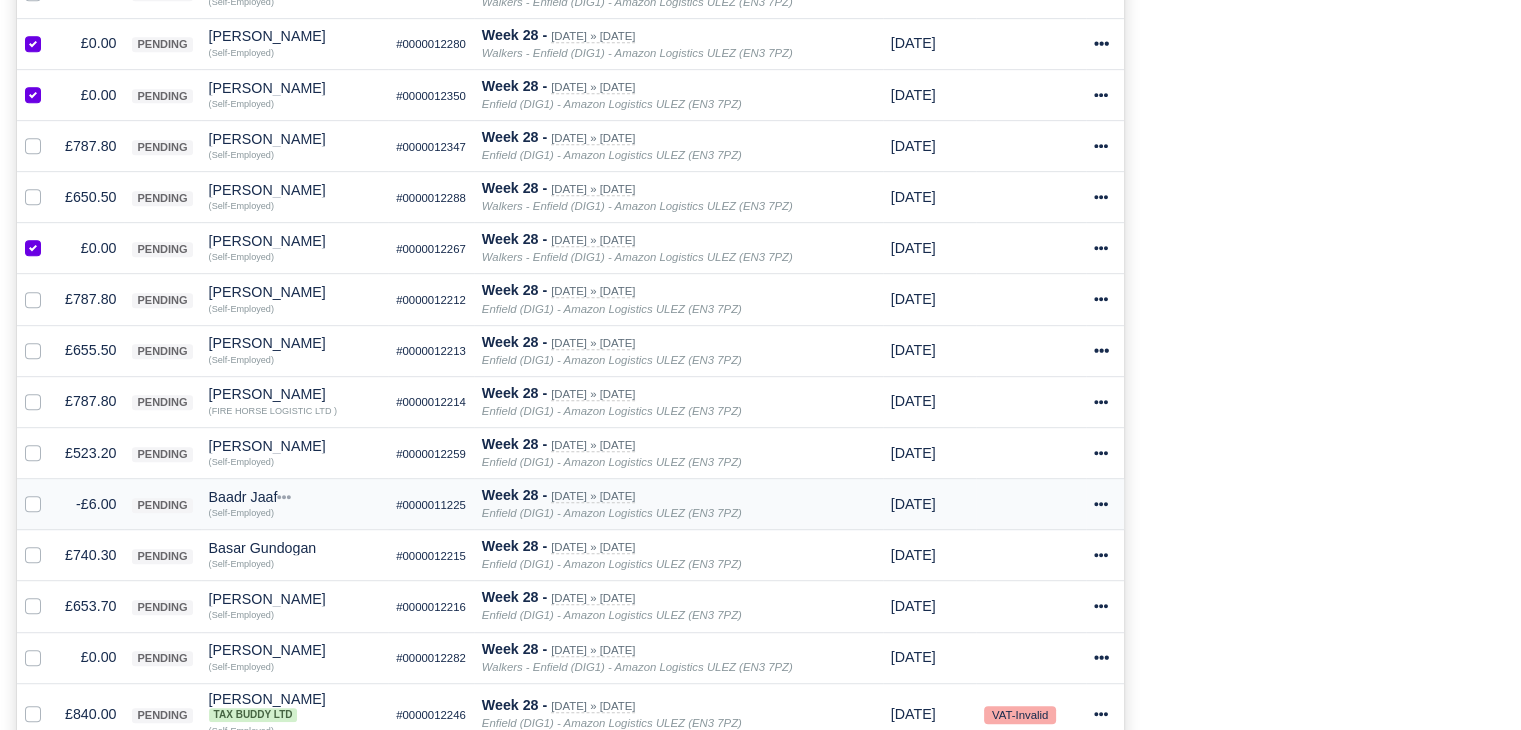 click at bounding box center (49, 493) 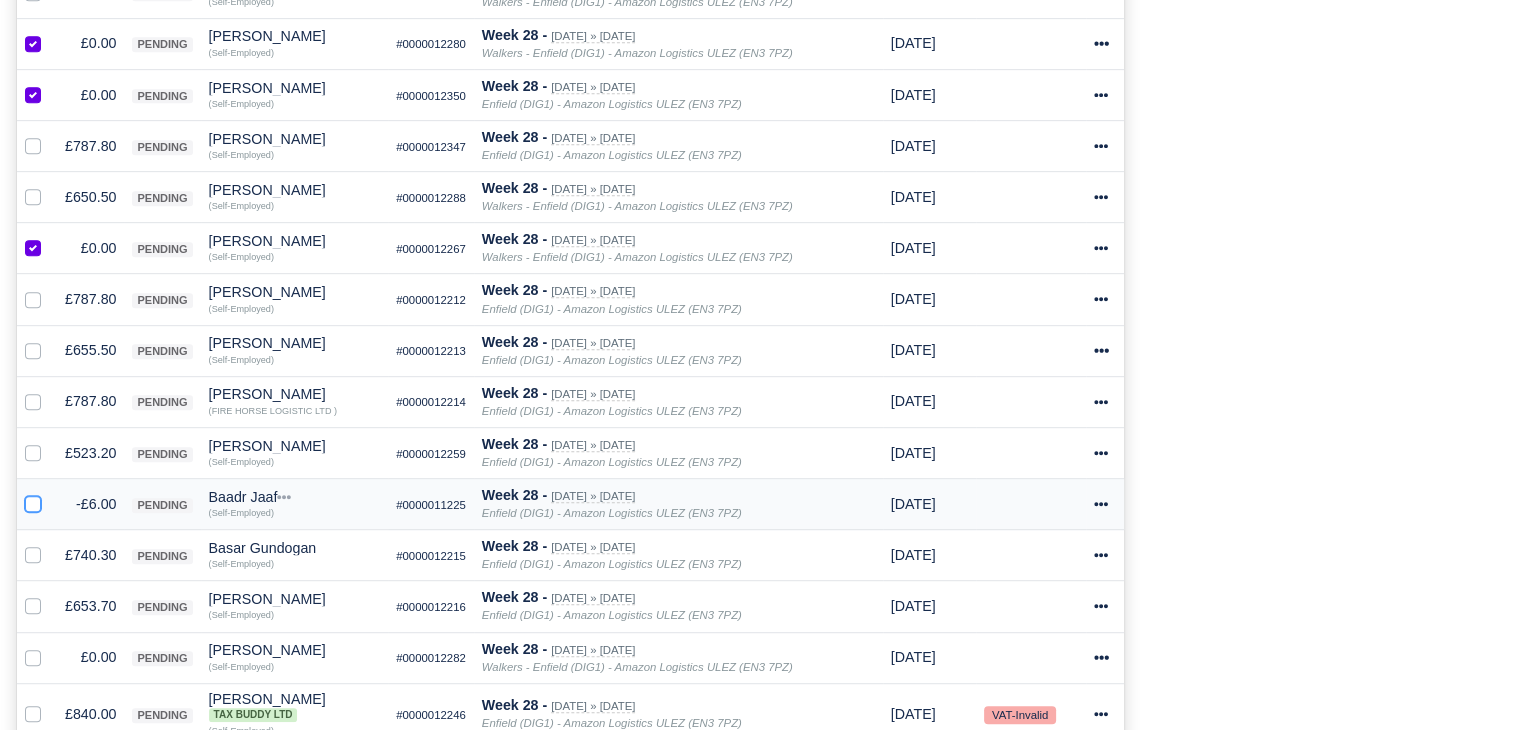 click at bounding box center (33, 501) 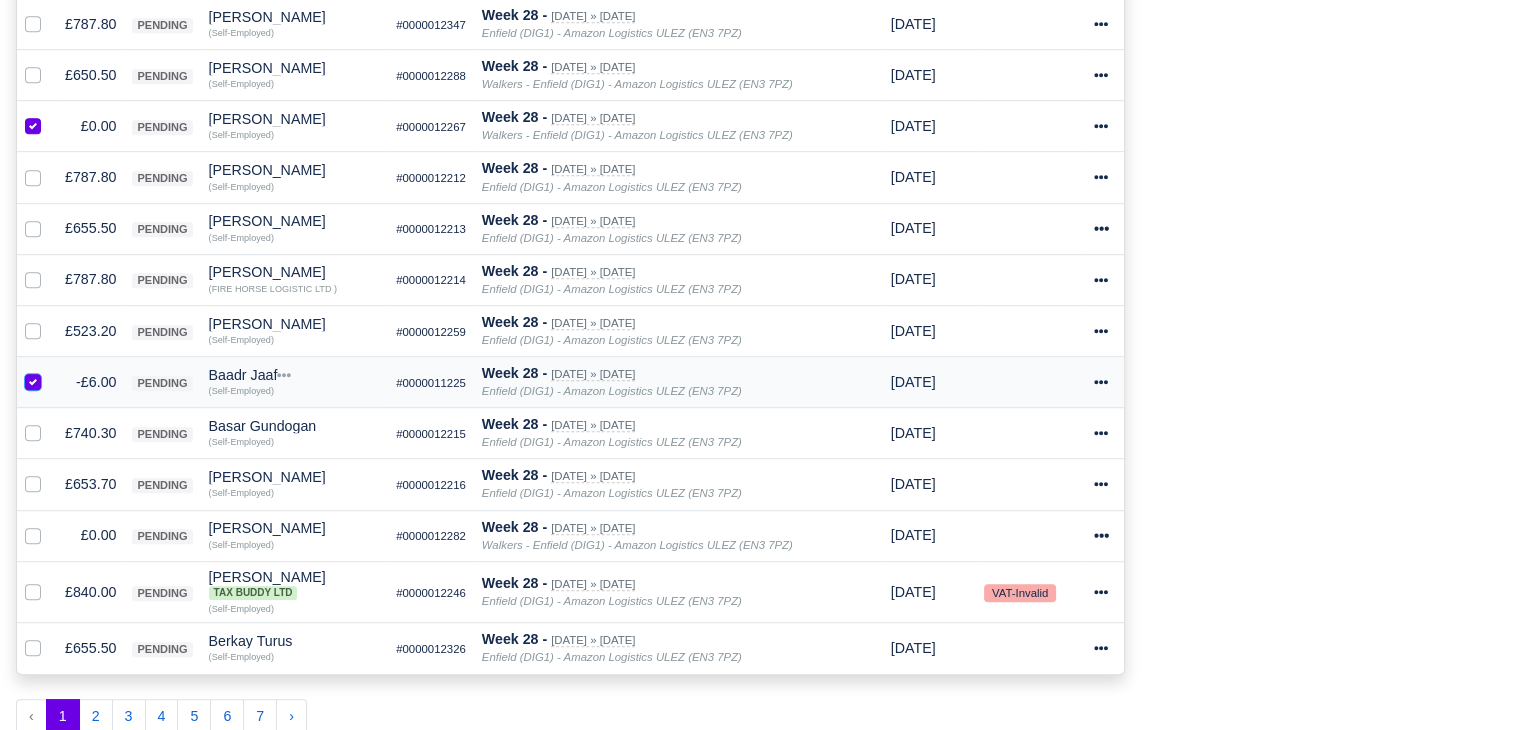 scroll, scrollTop: 1120, scrollLeft: 0, axis: vertical 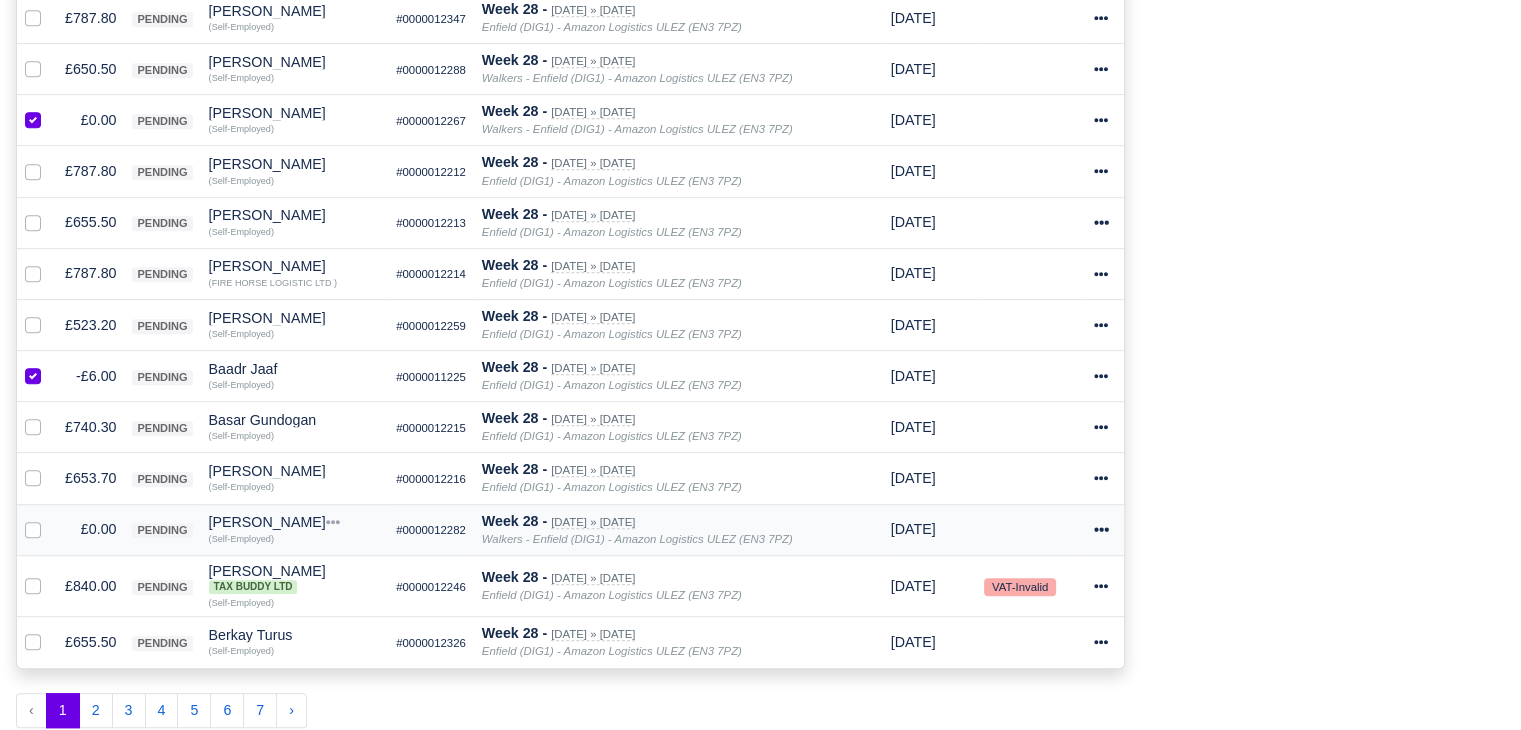 click at bounding box center (49, 518) 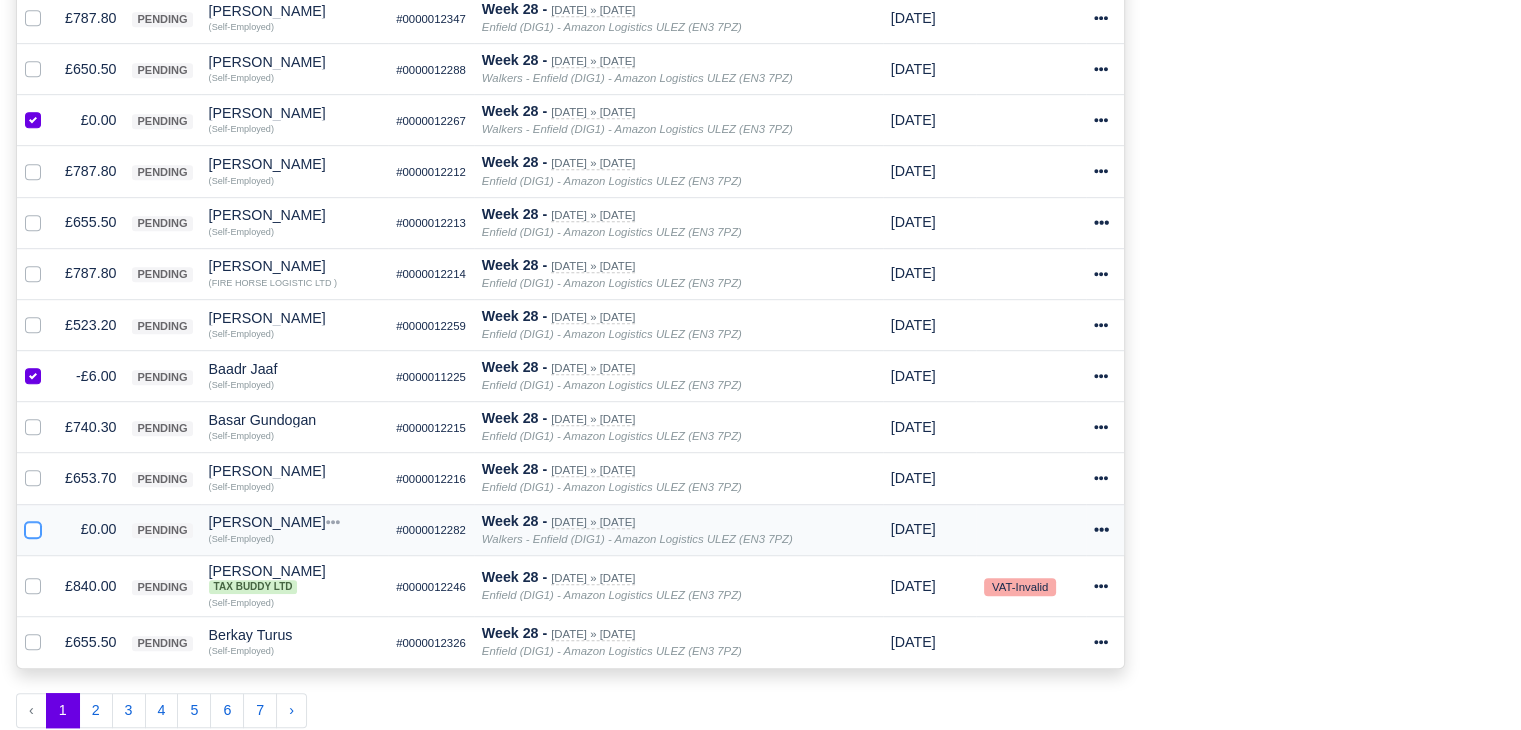 click at bounding box center (33, 526) 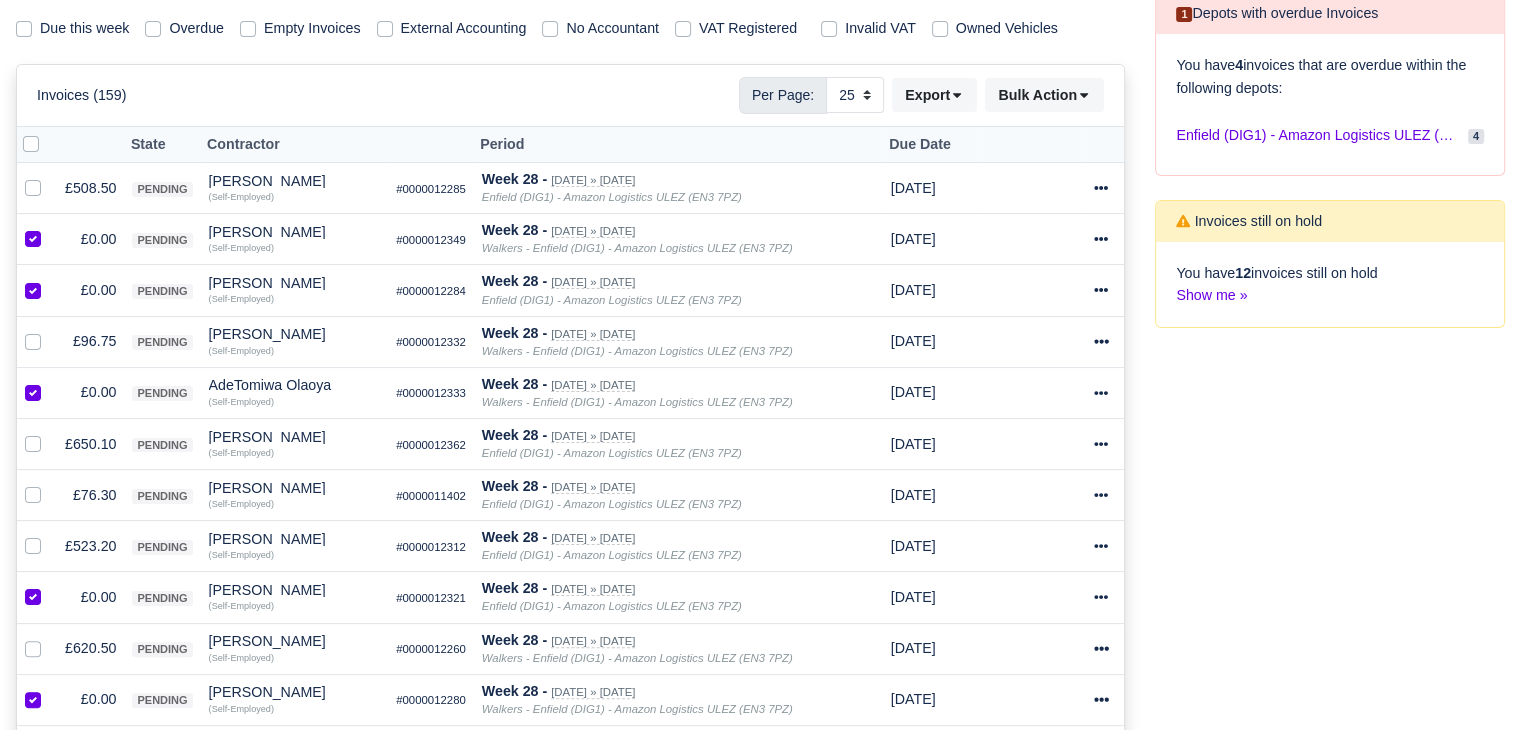 scroll, scrollTop: 0, scrollLeft: 0, axis: both 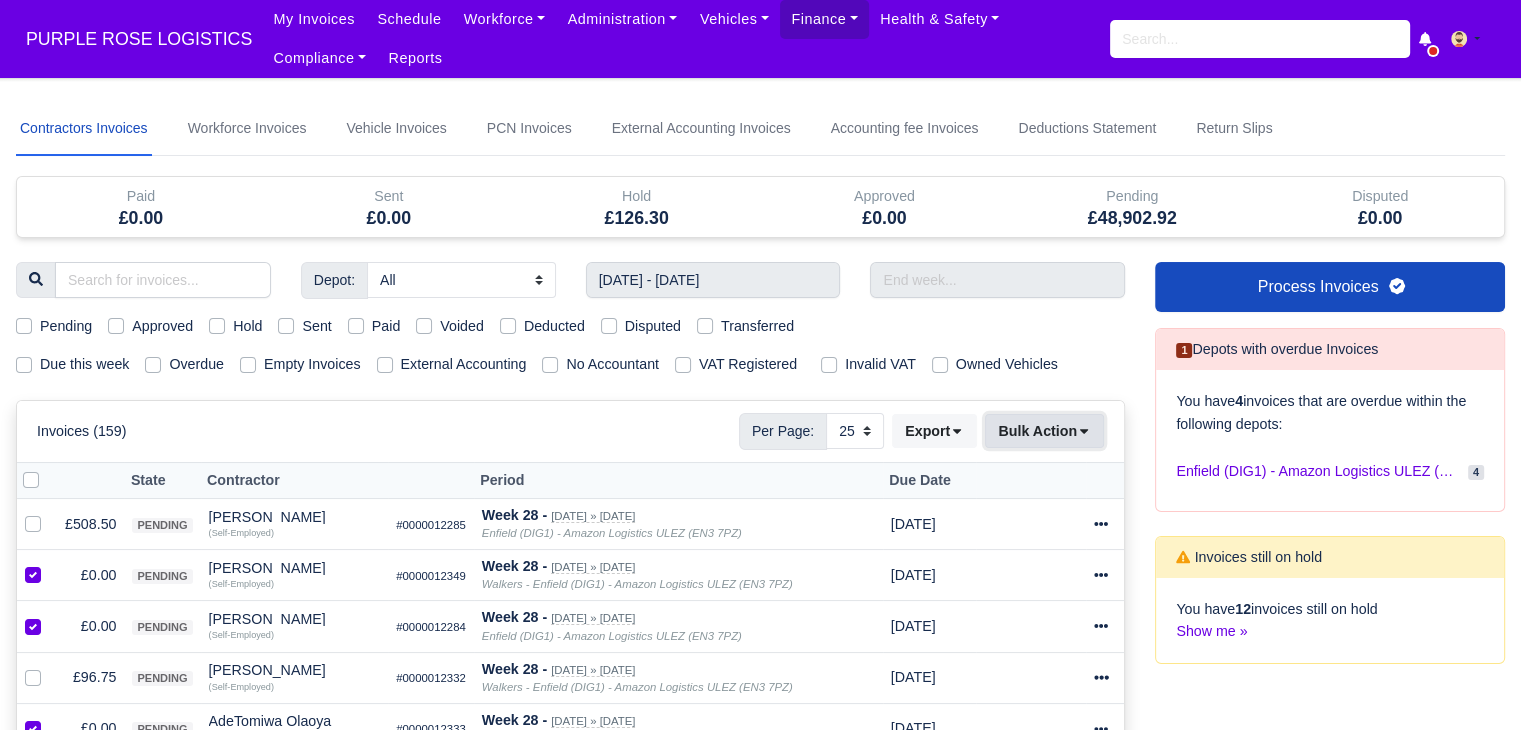 click on "Bulk Action" at bounding box center [1044, 431] 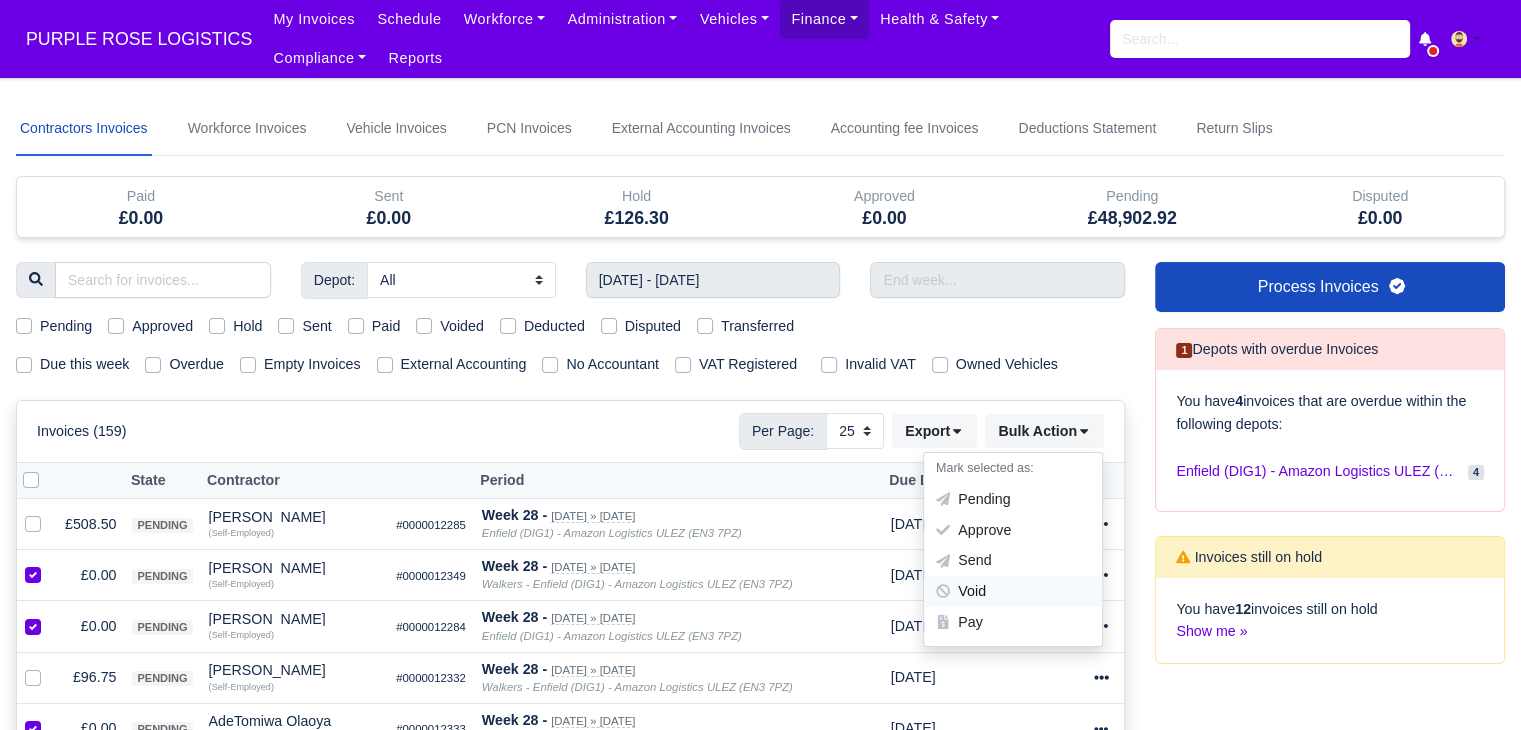click on "Void" at bounding box center [1013, 592] 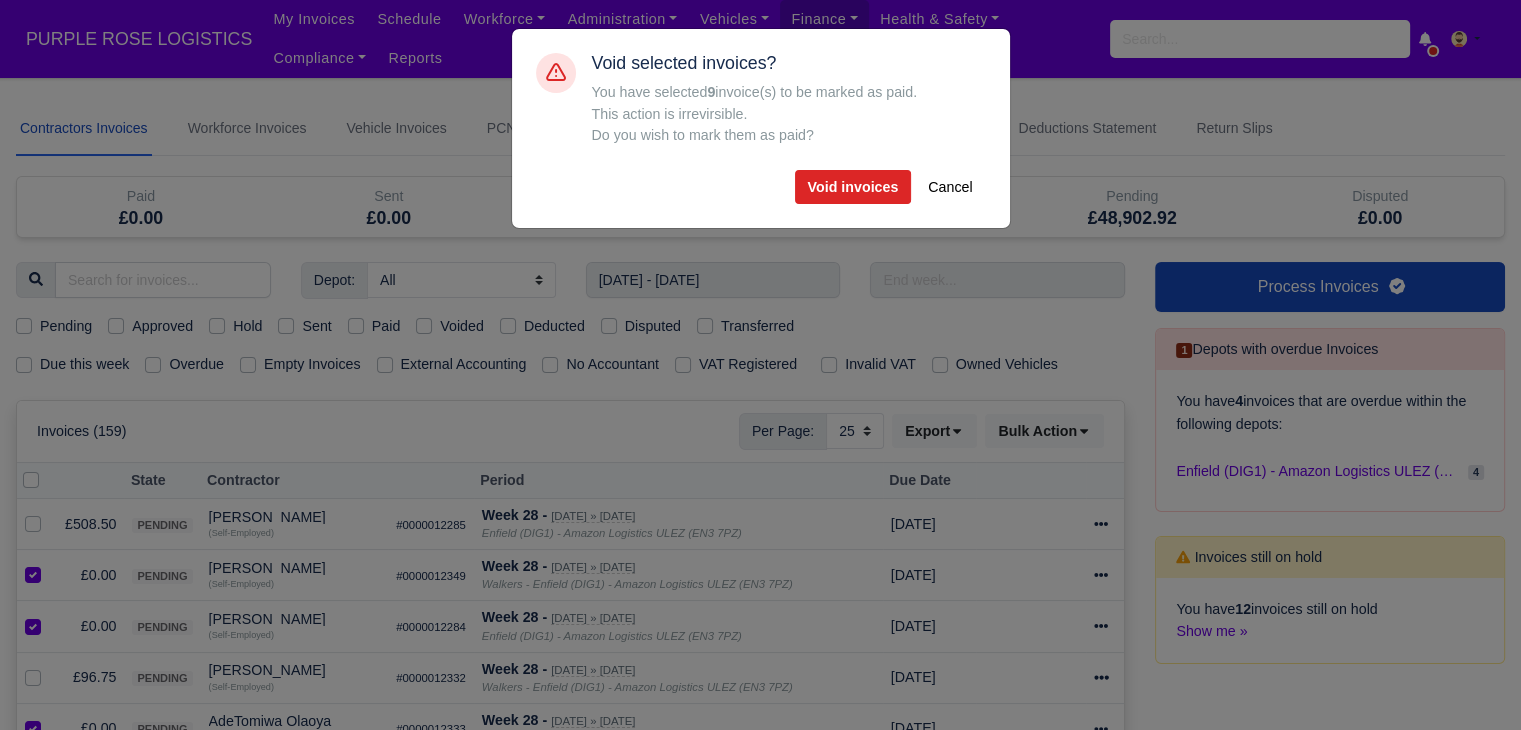 click on "Void selected invoices?
You have selected  9  invoice(s) to be marked as paid.
This action is irrevirsible.
Do you wish to mark them as paid?
Void invoices
Cancel" at bounding box center (761, 128) 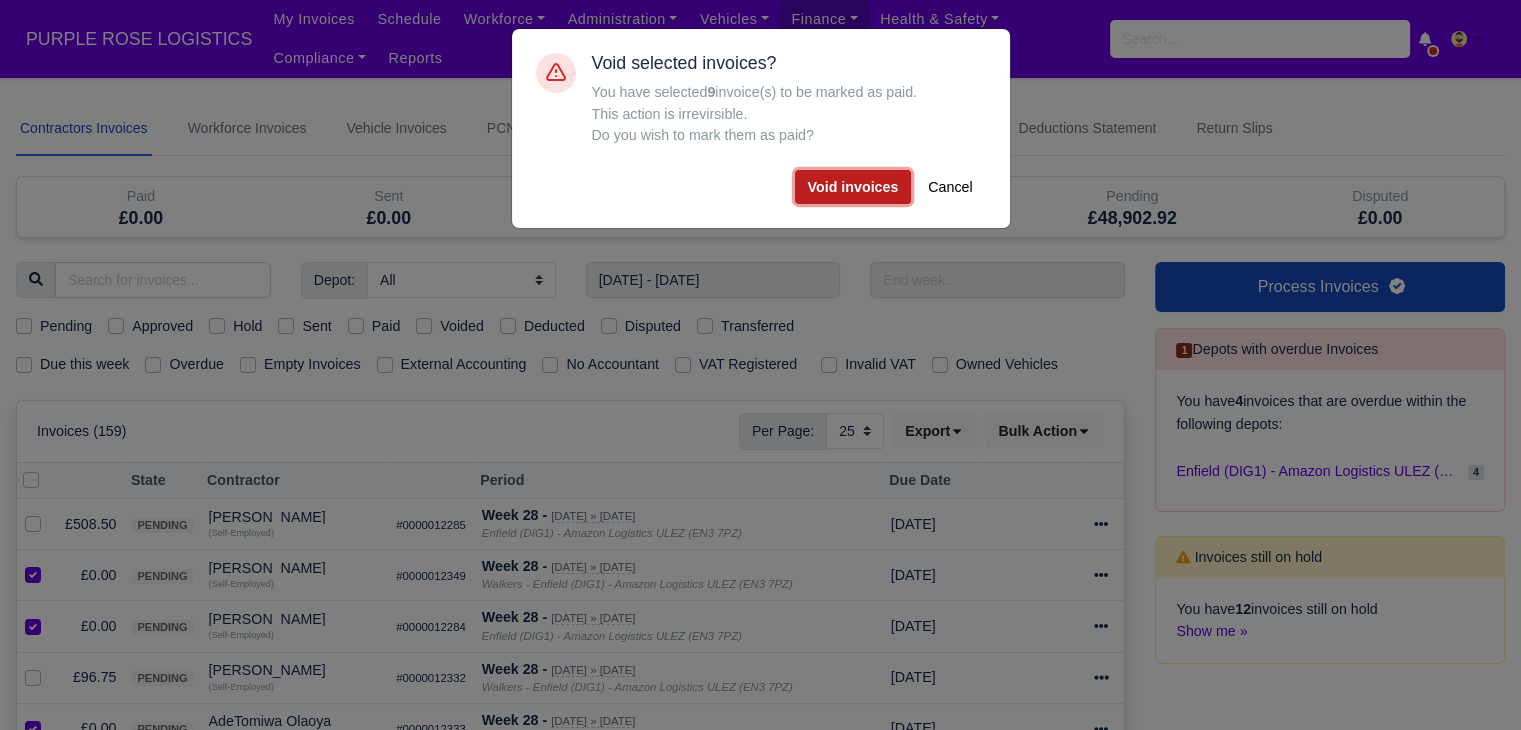 click on "Void invoices" at bounding box center [853, 187] 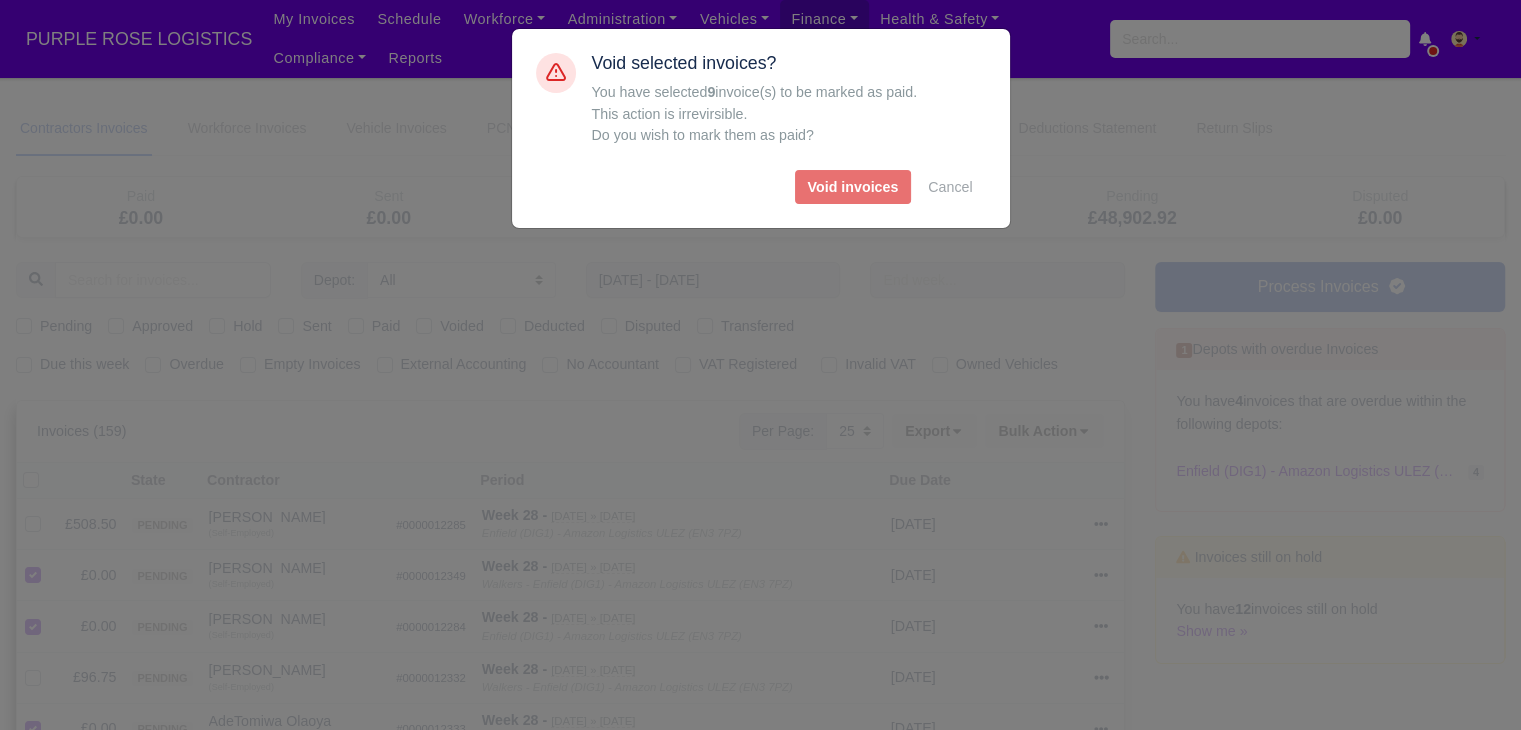 type 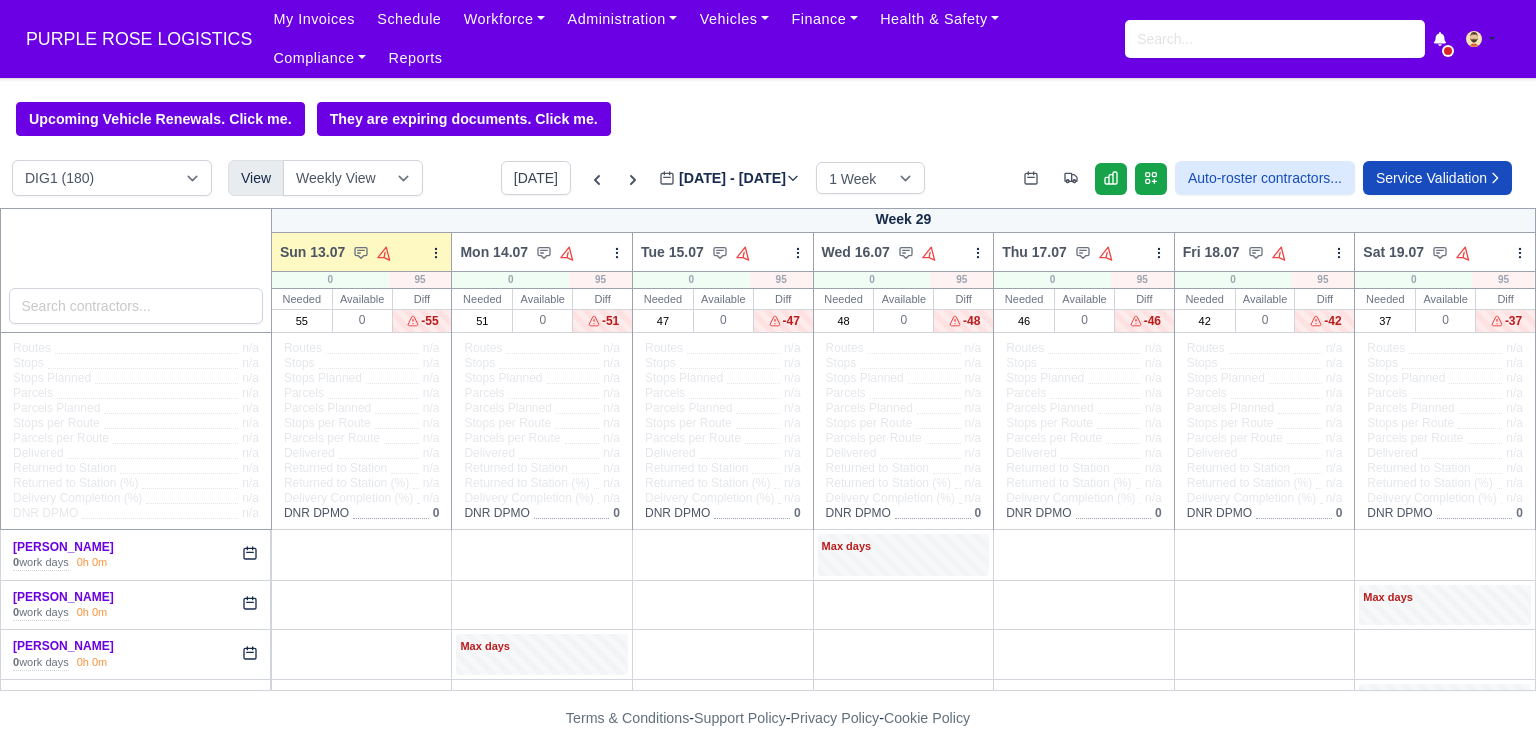 scroll, scrollTop: 0, scrollLeft: 0, axis: both 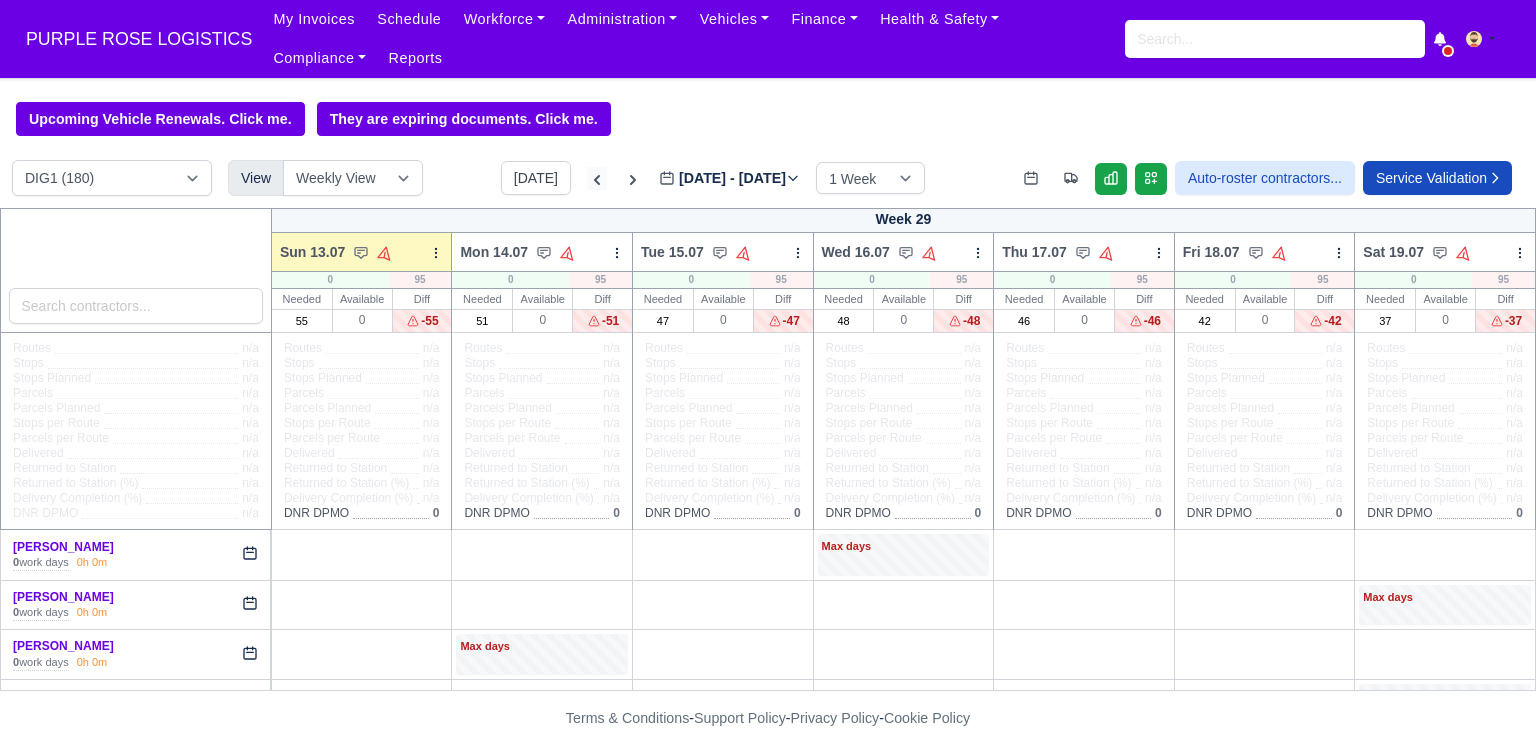 click 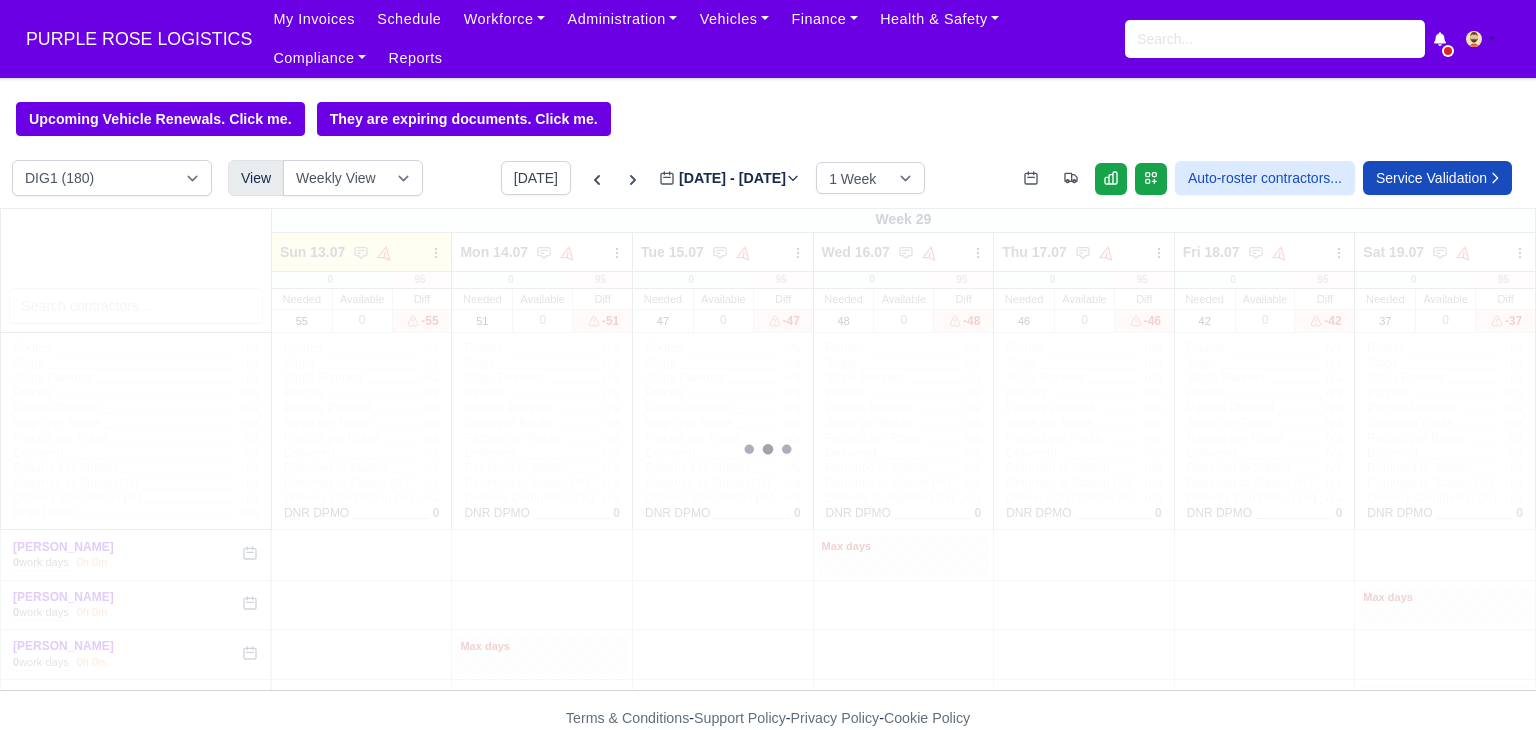 type on "2025-07-06" 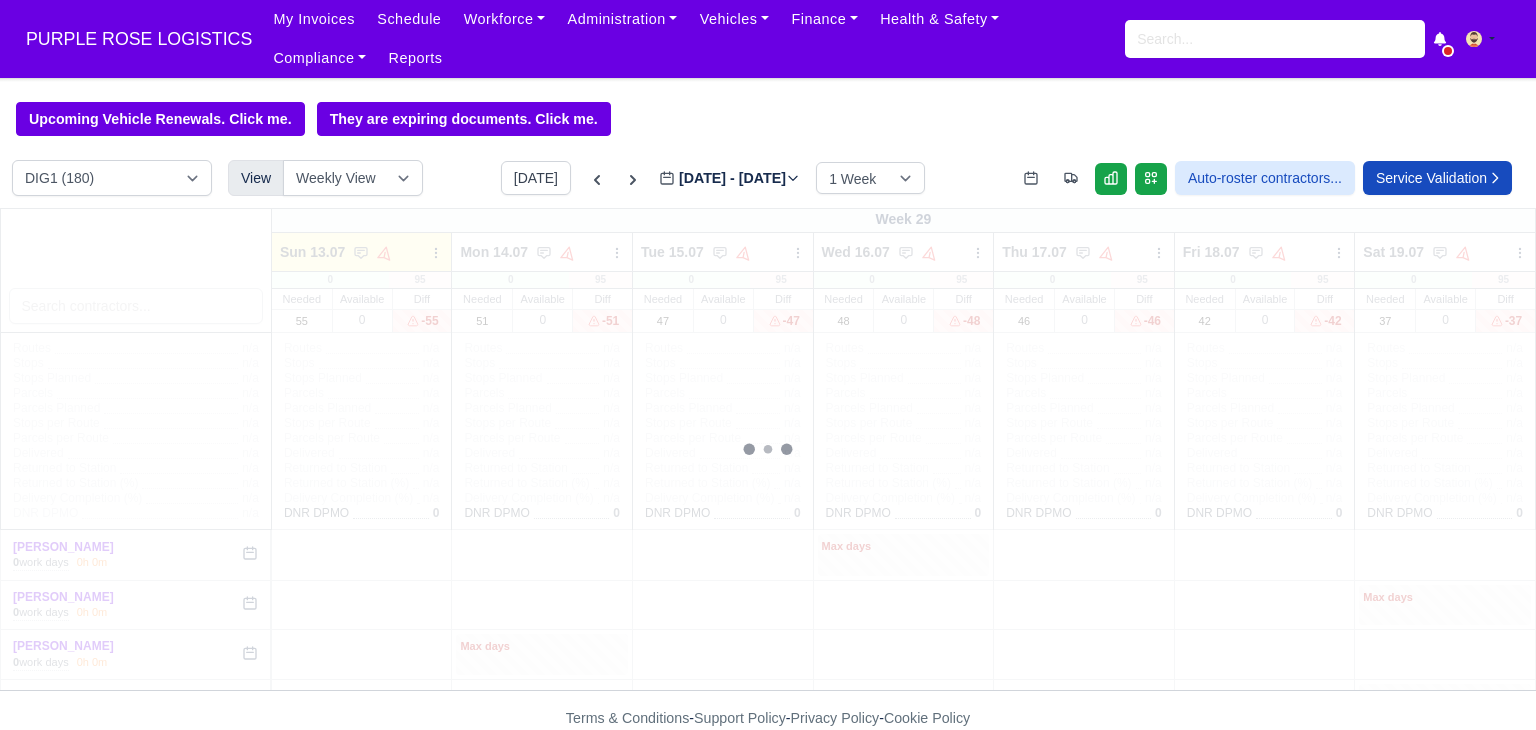 type 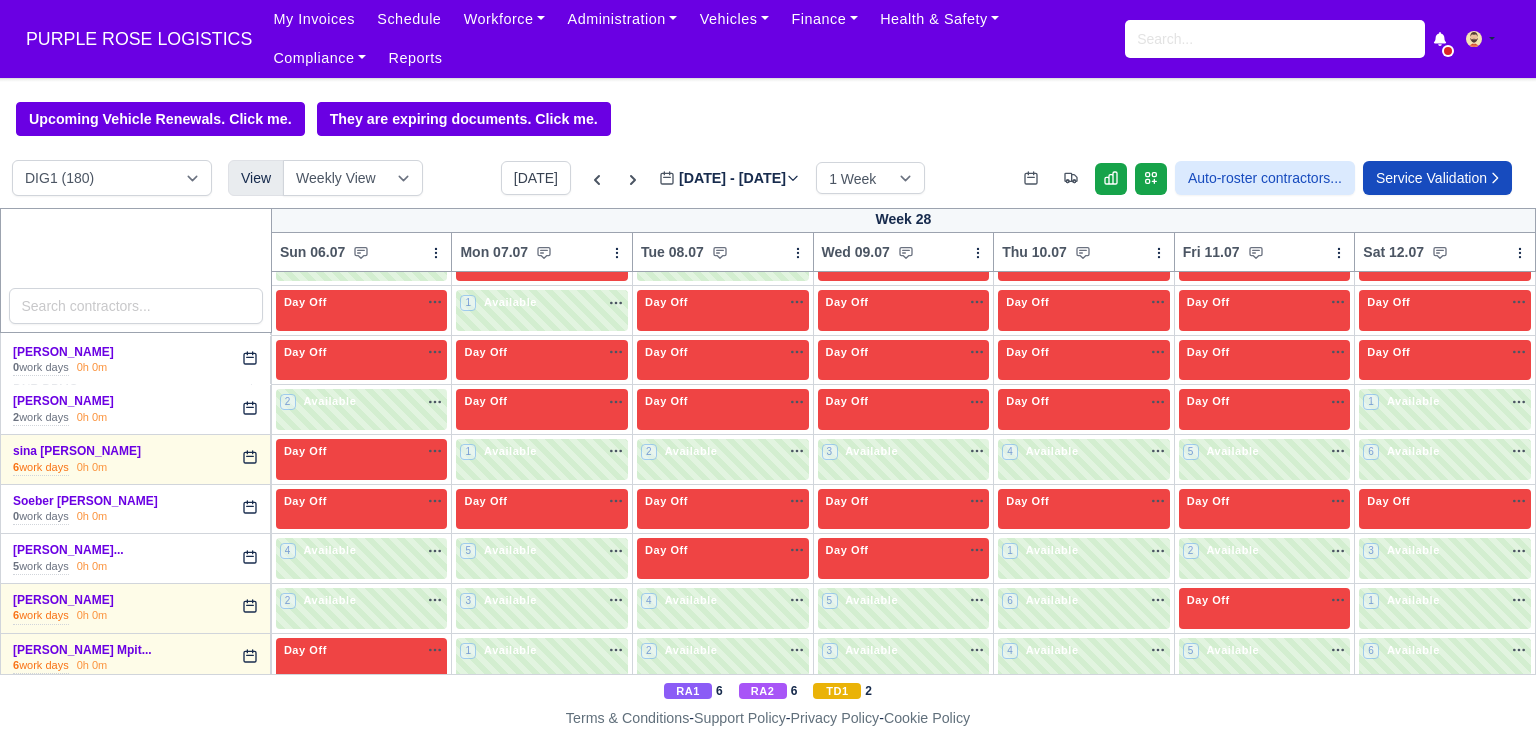 scroll, scrollTop: 4567, scrollLeft: 0, axis: vertical 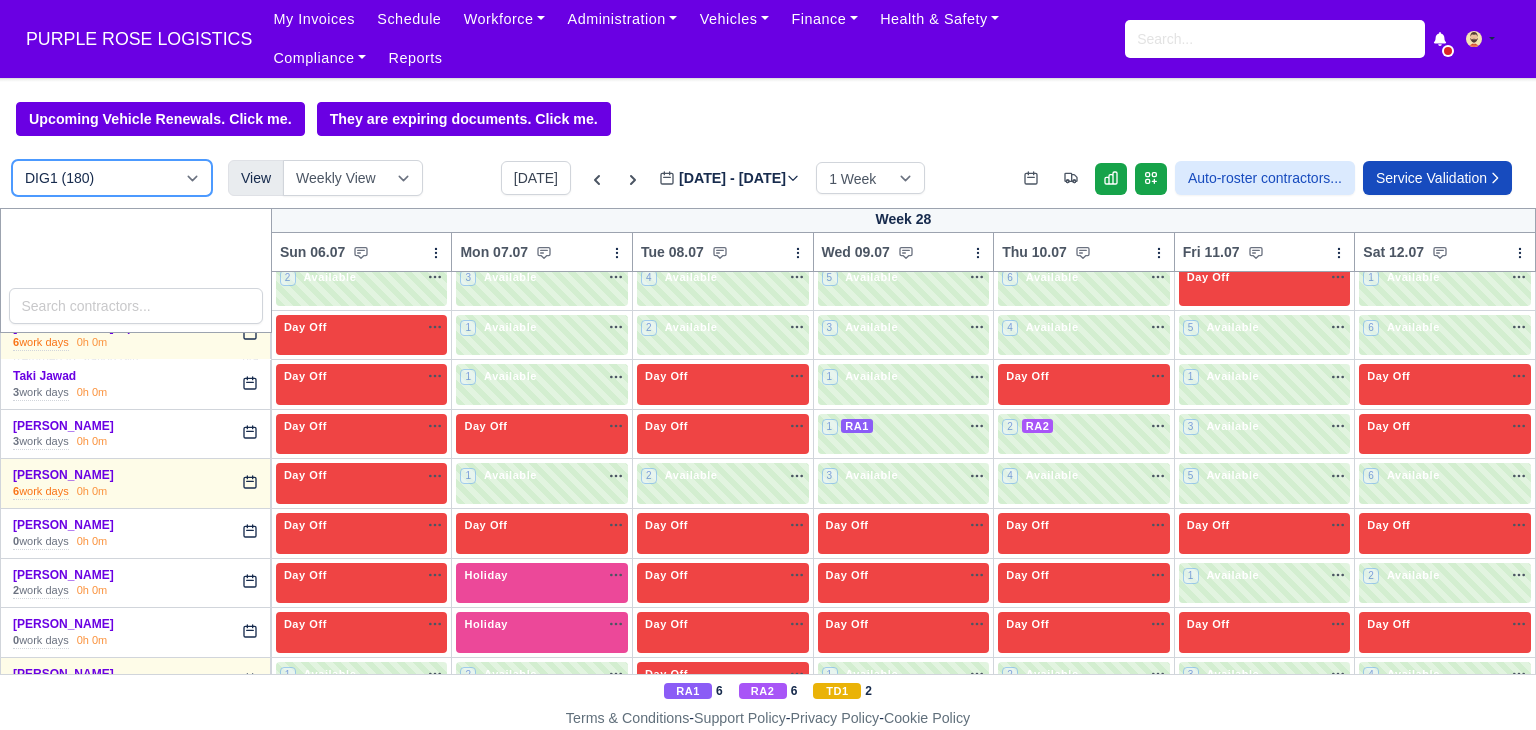 click on "DIG1 (180)
DAK1 (1)
GIMD (57)" at bounding box center [112, 178] 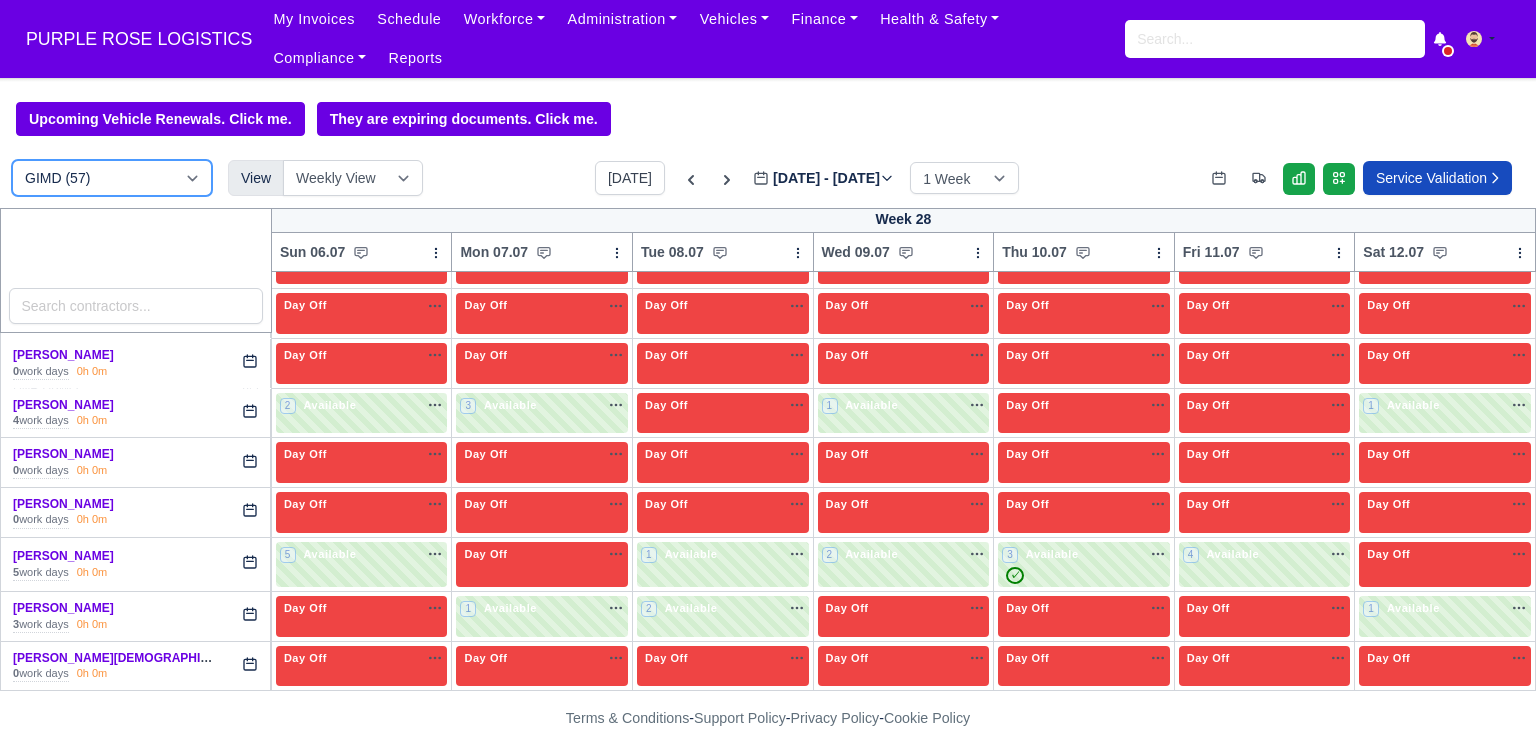 type 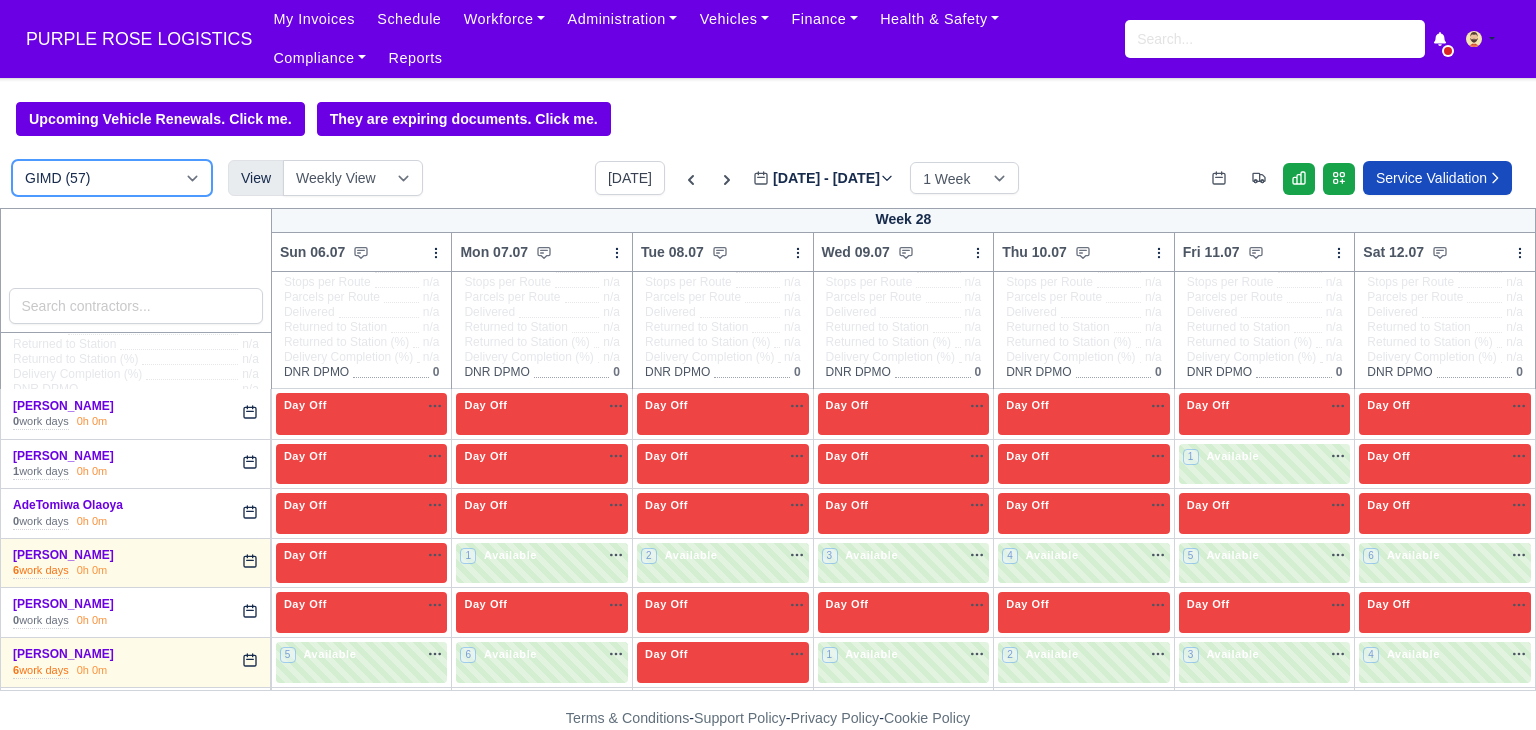 scroll, scrollTop: 0, scrollLeft: 0, axis: both 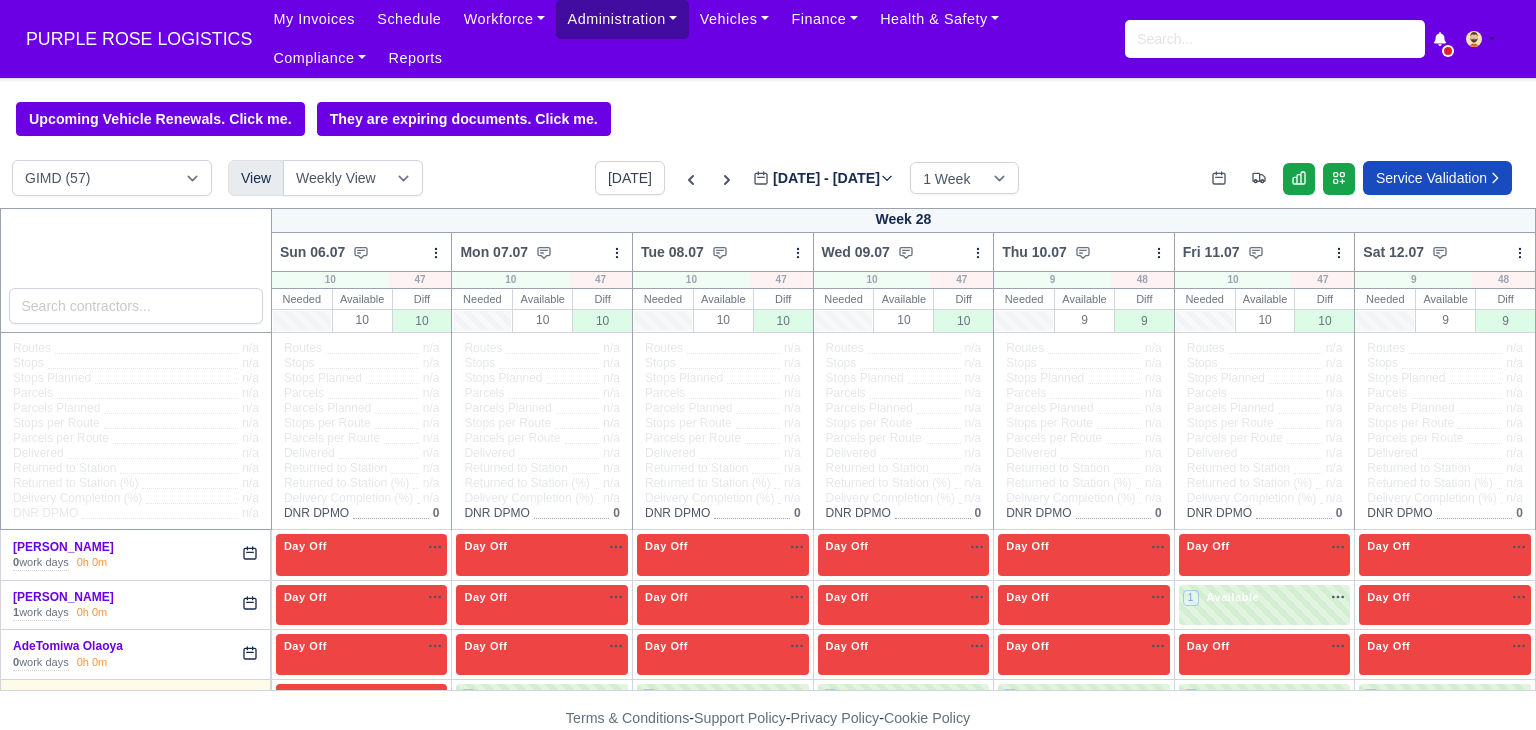 click on "Administration" at bounding box center (622, 19) 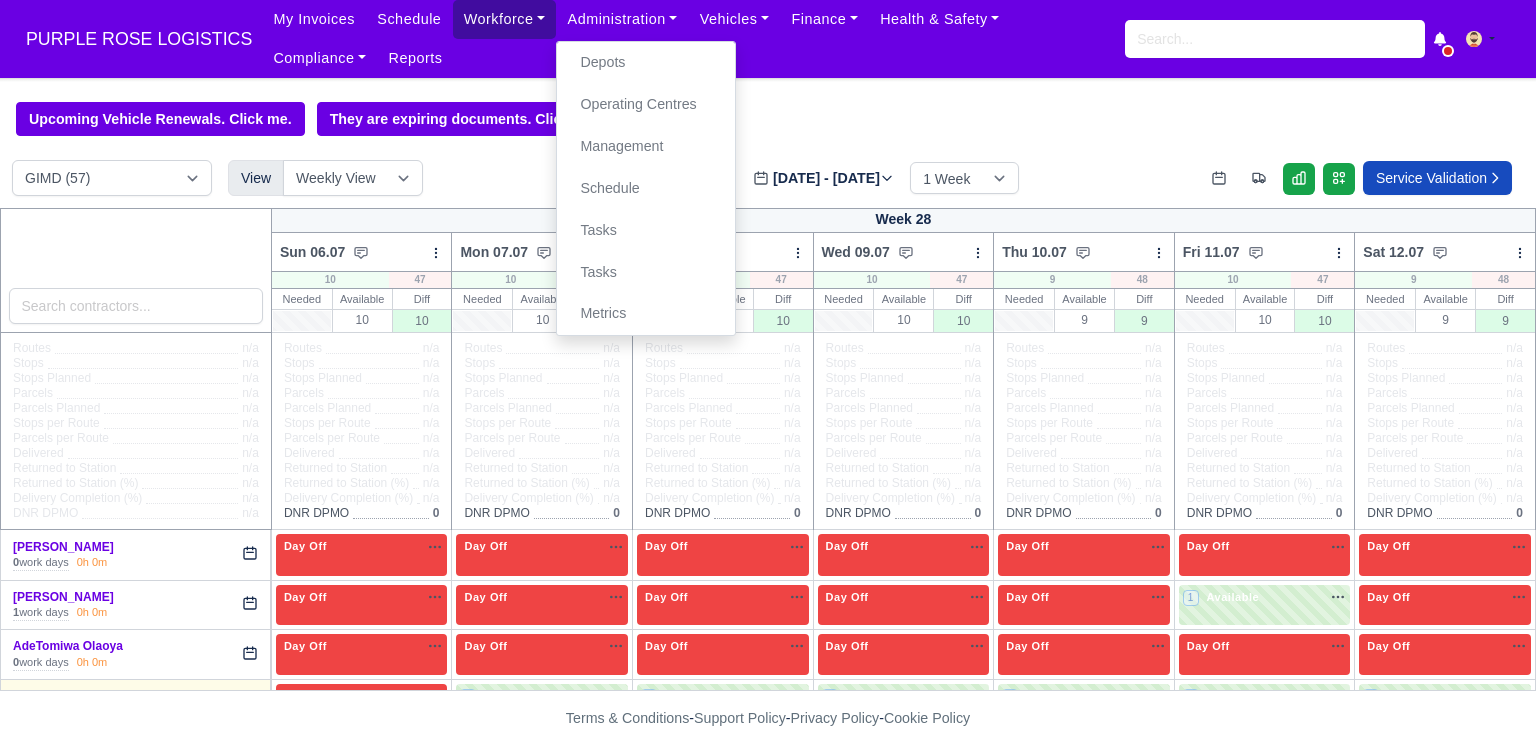 click on "Workforce" at bounding box center (505, 19) 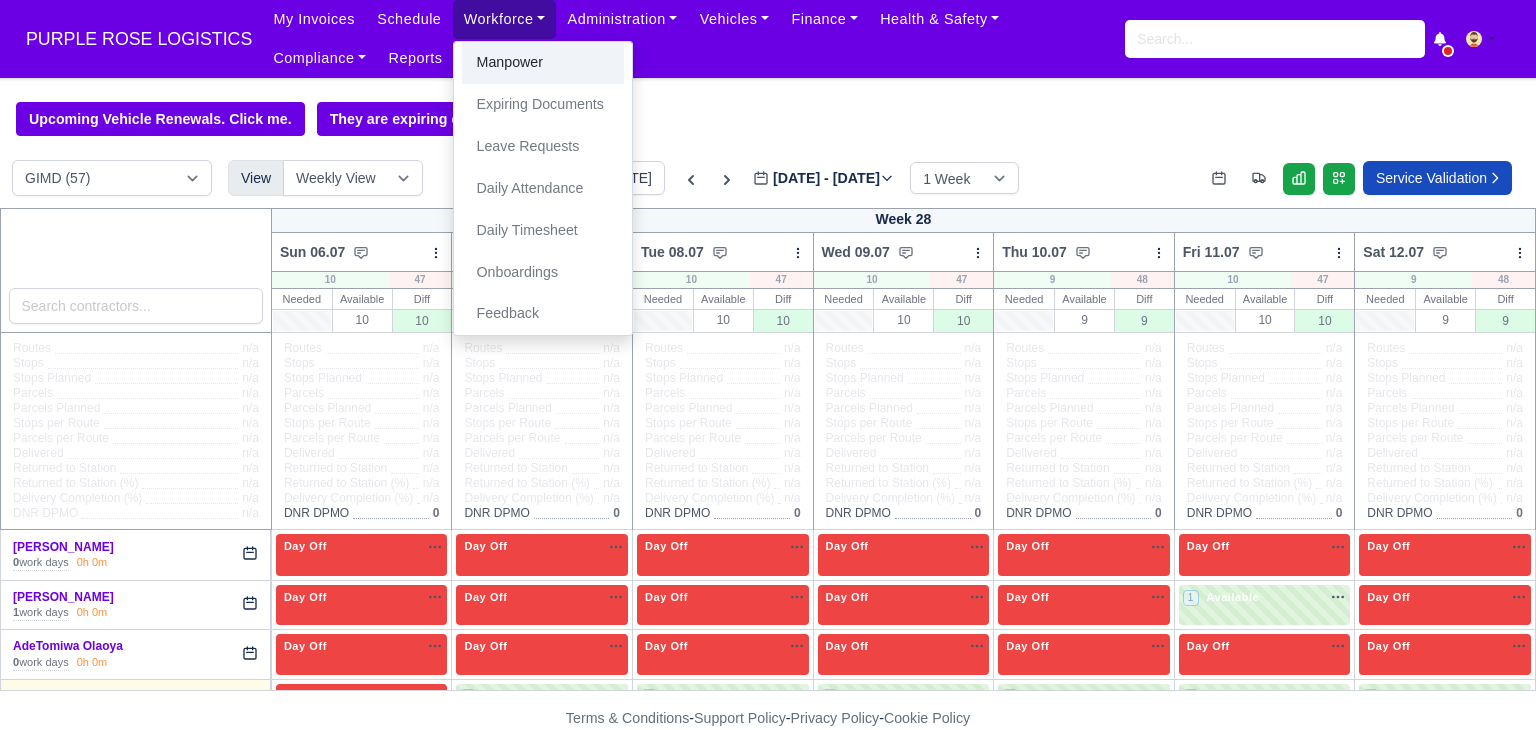 click on "Manpower" at bounding box center (543, 63) 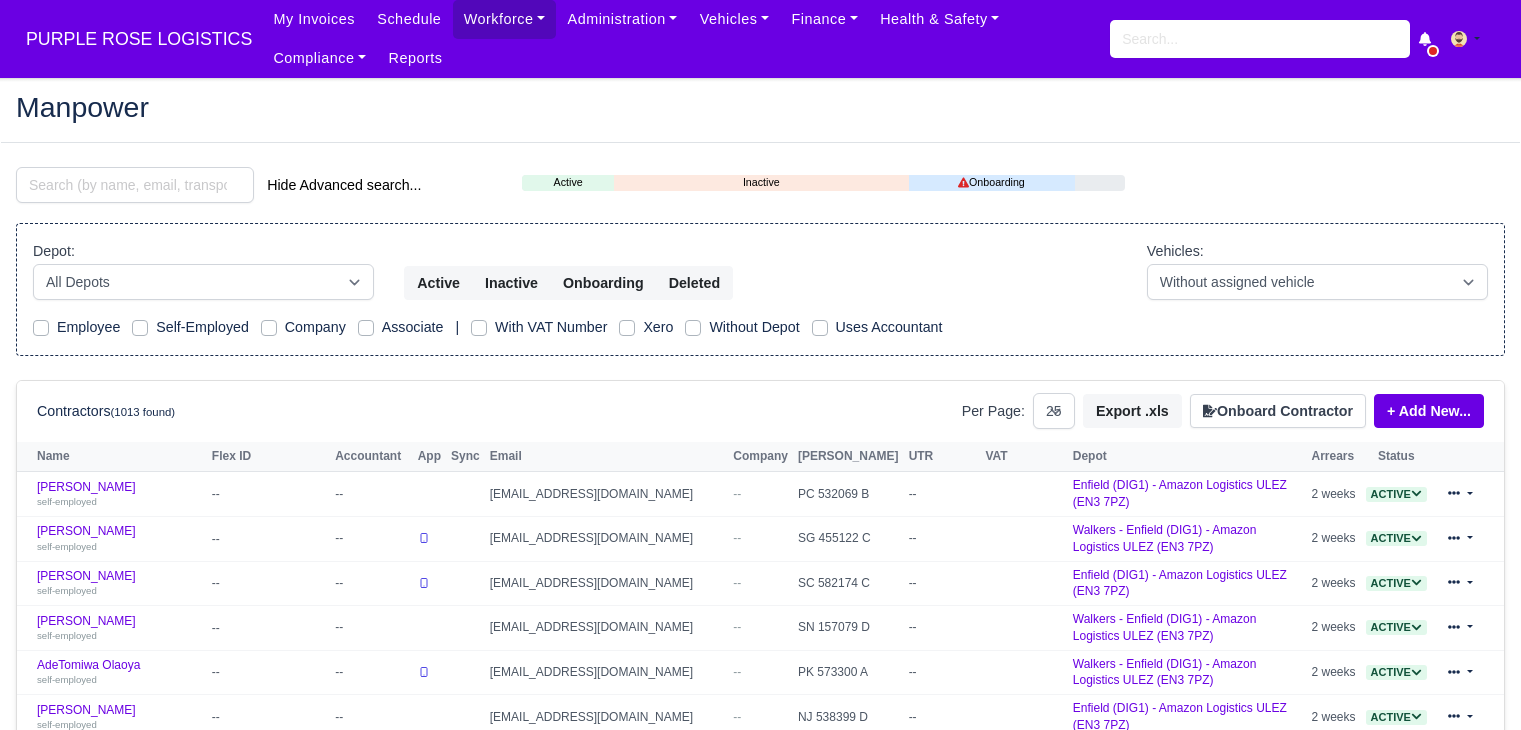 select on "25" 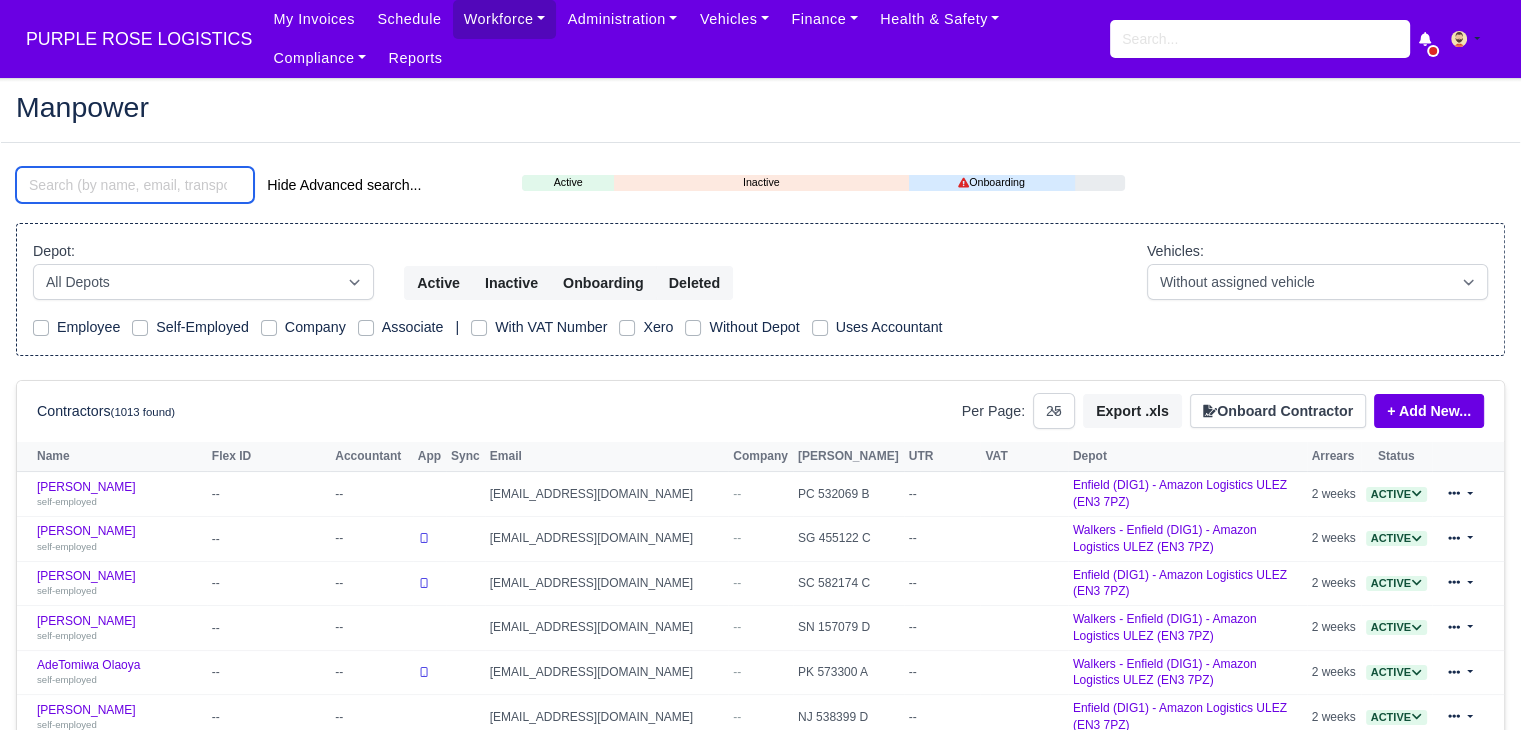 click at bounding box center [135, 185] 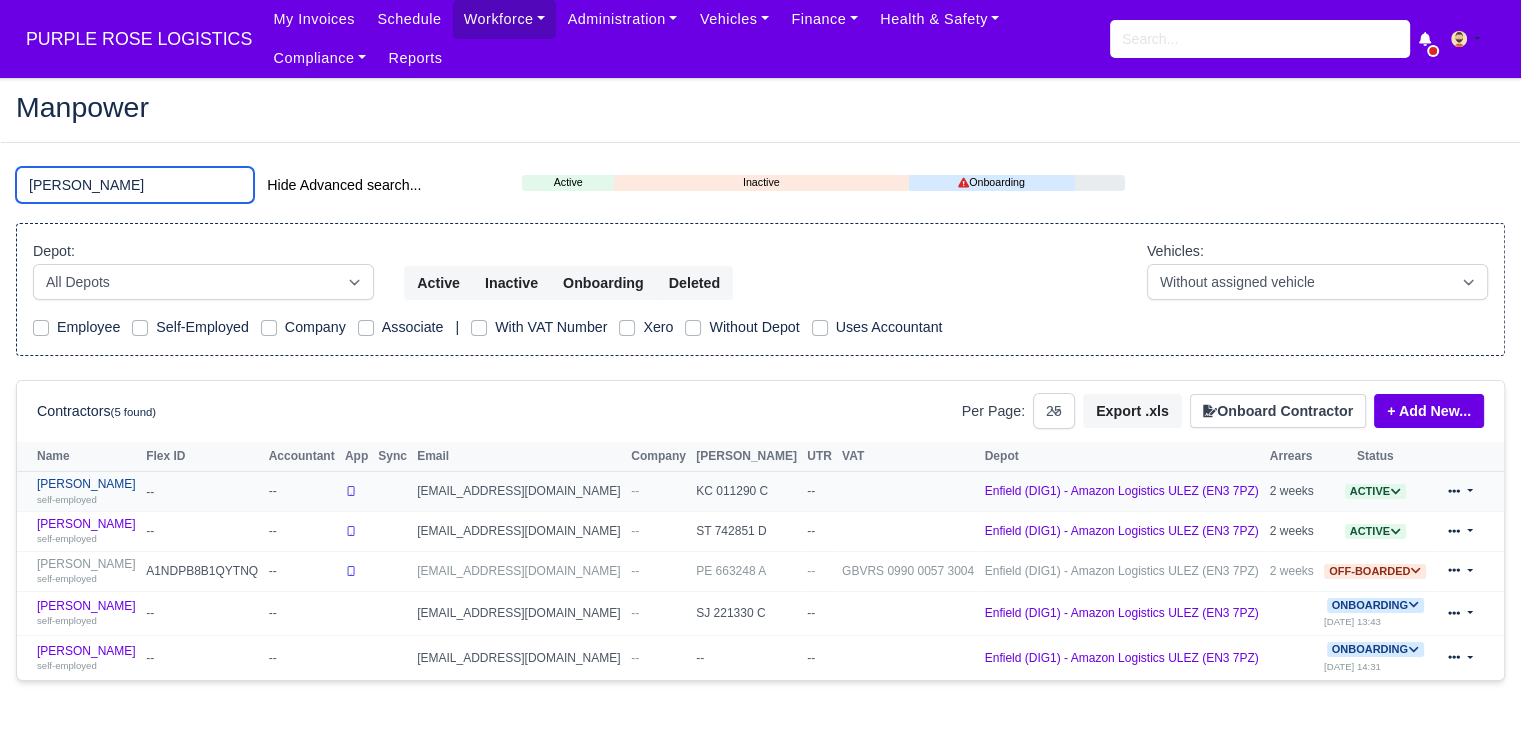 type on "henry" 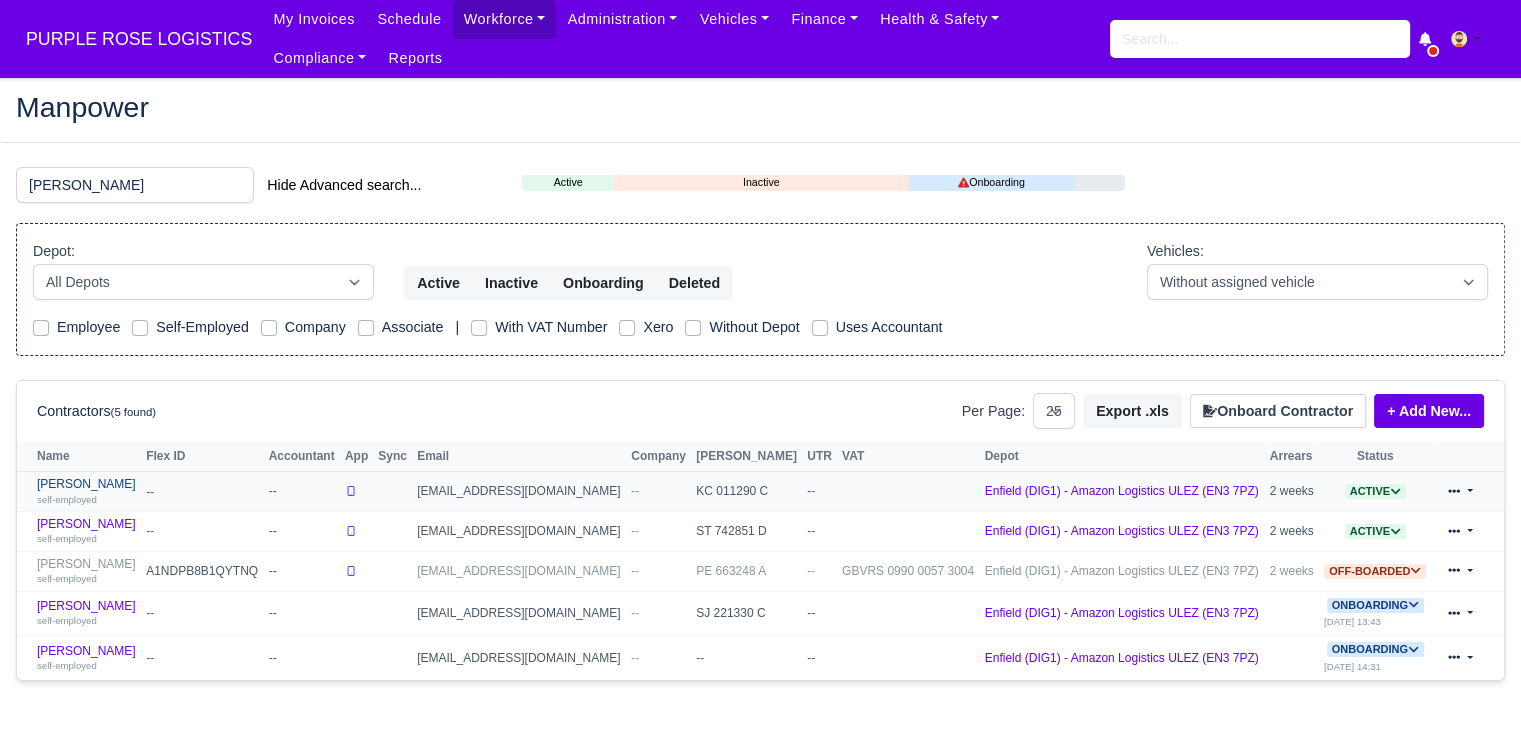 click on "self-employed" at bounding box center (67, 499) 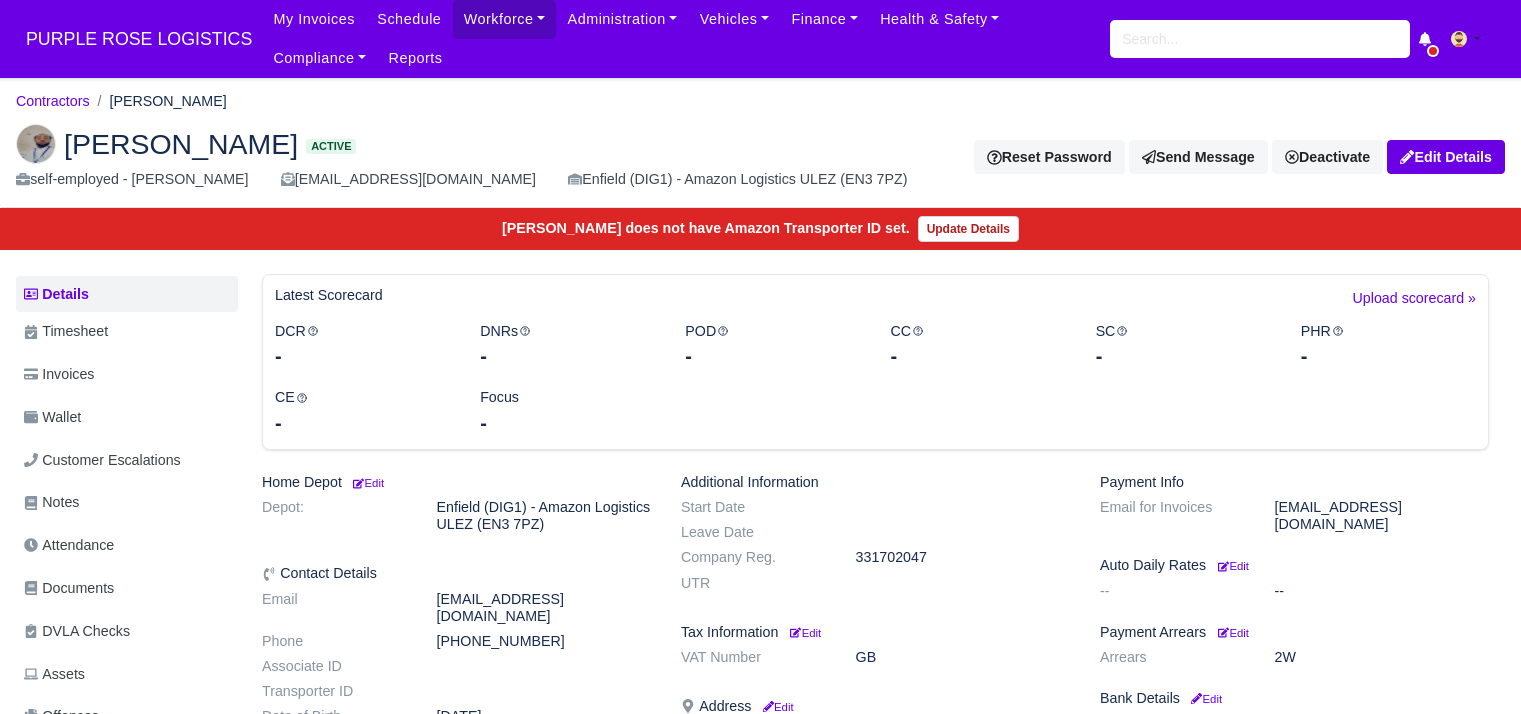 scroll, scrollTop: 0, scrollLeft: 0, axis: both 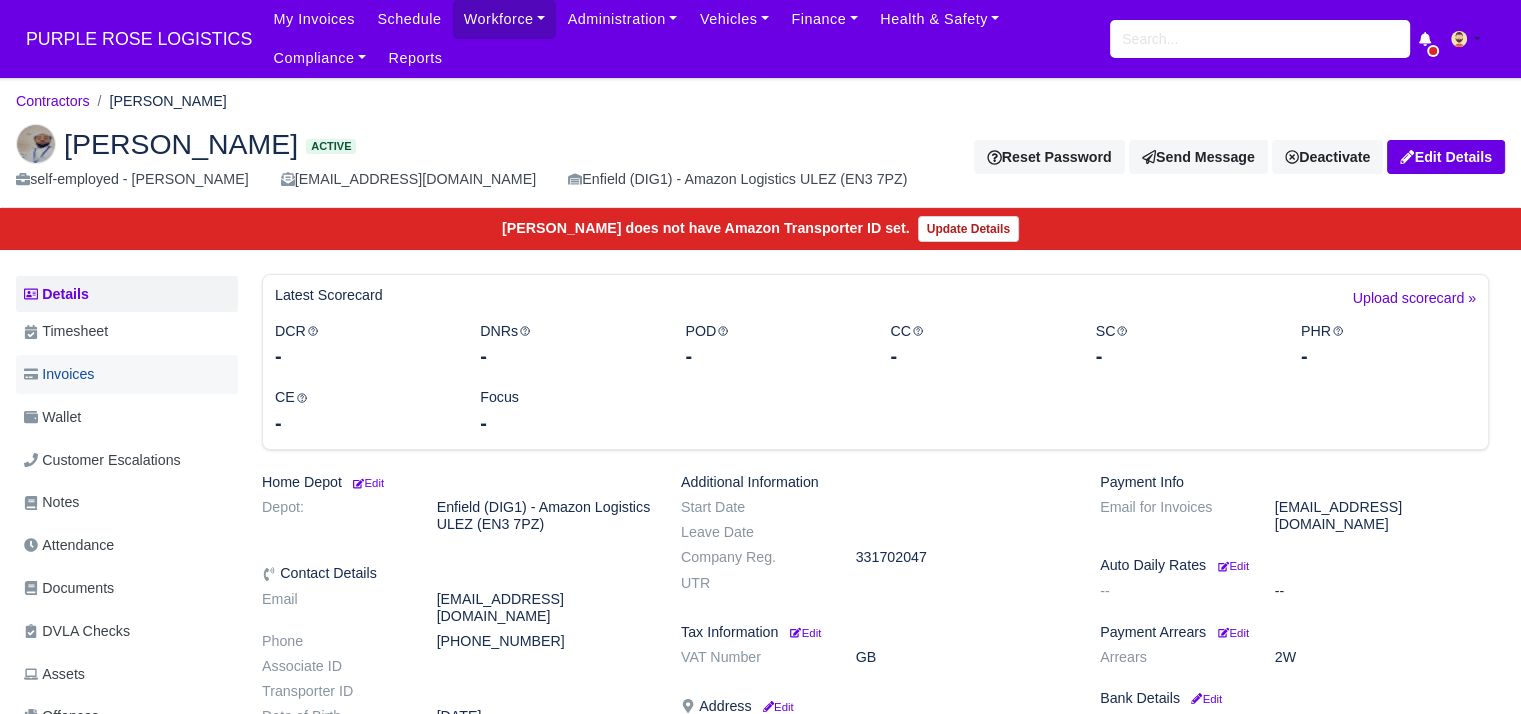 click on "Invoices" at bounding box center (59, 374) 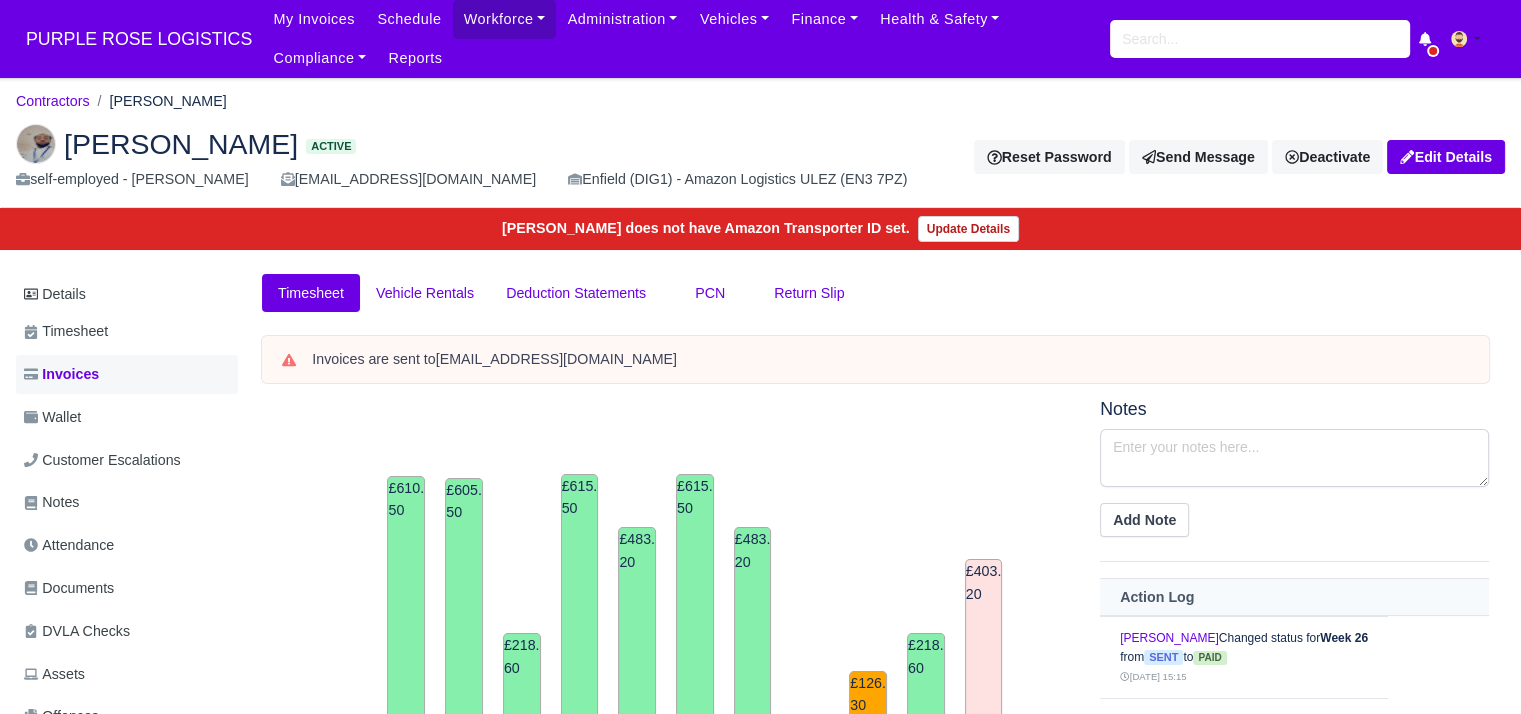 scroll, scrollTop: 0, scrollLeft: 0, axis: both 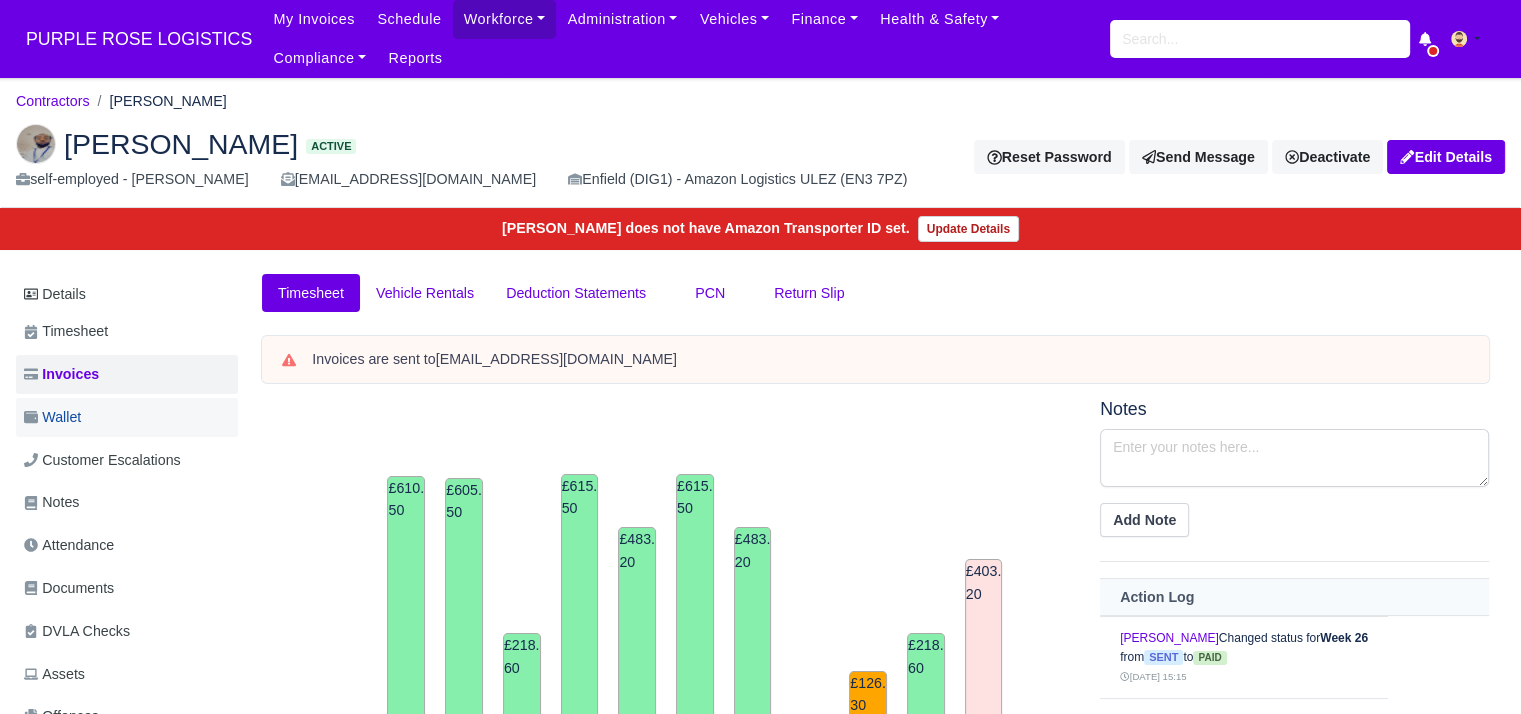 click on "Wallet" at bounding box center [127, 417] 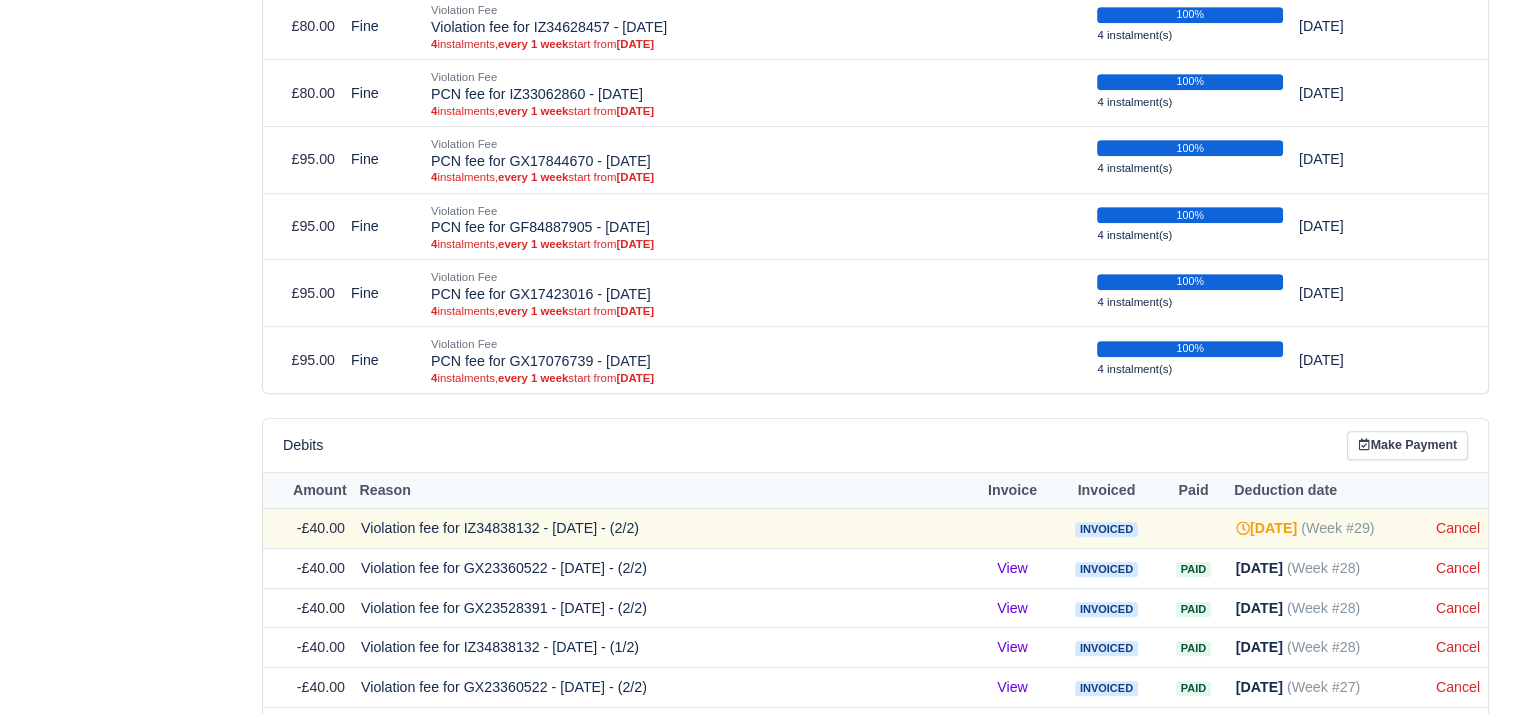 scroll, scrollTop: 1582, scrollLeft: 0, axis: vertical 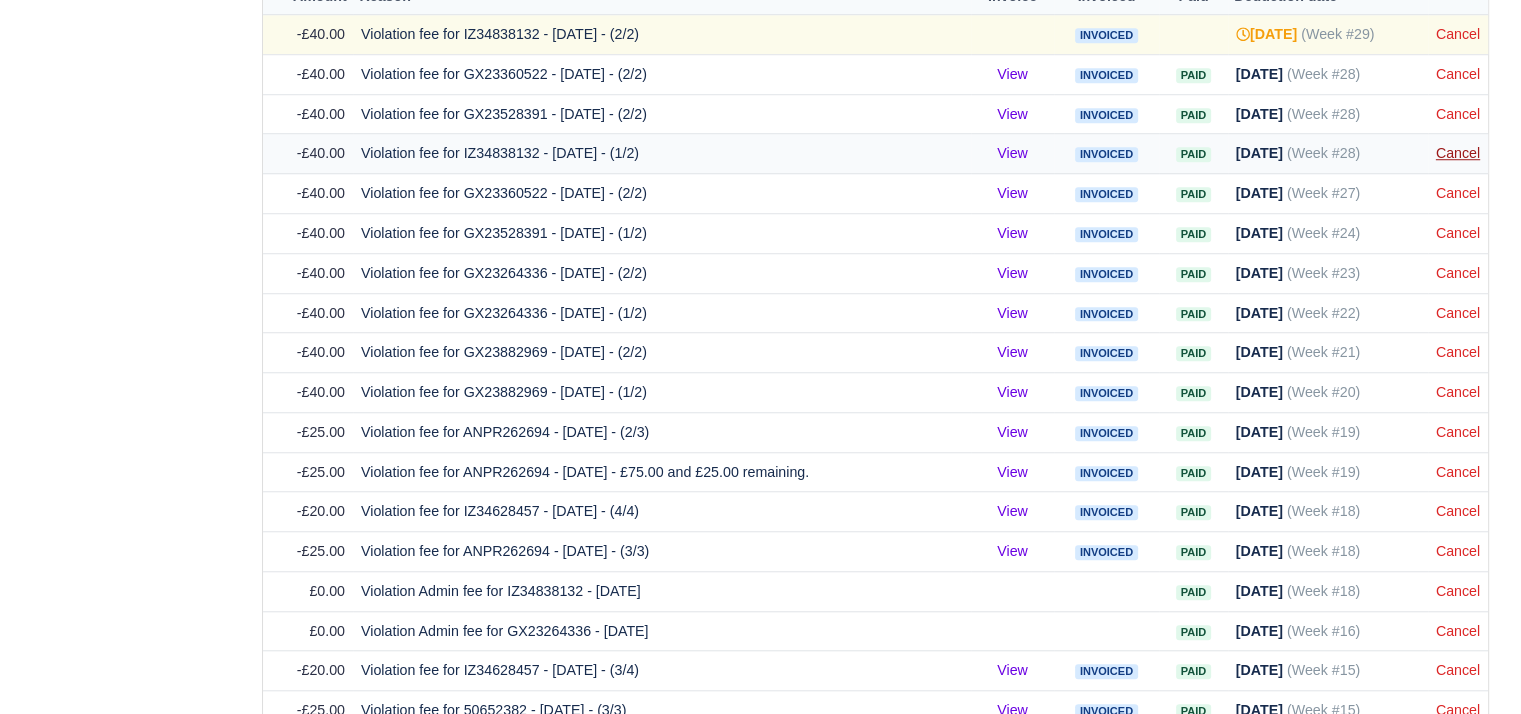 click on "Cancel" at bounding box center [1458, 153] 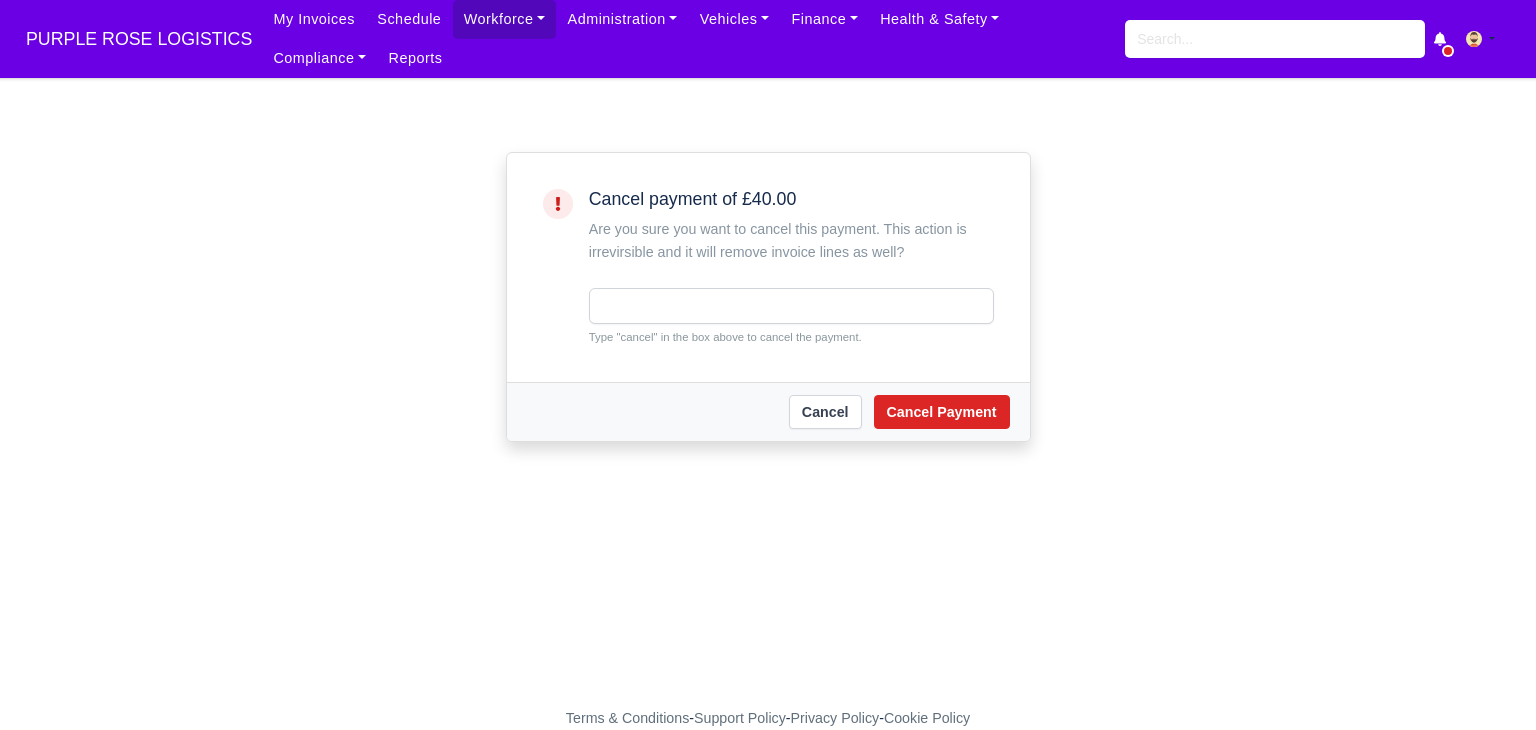 scroll, scrollTop: 0, scrollLeft: 0, axis: both 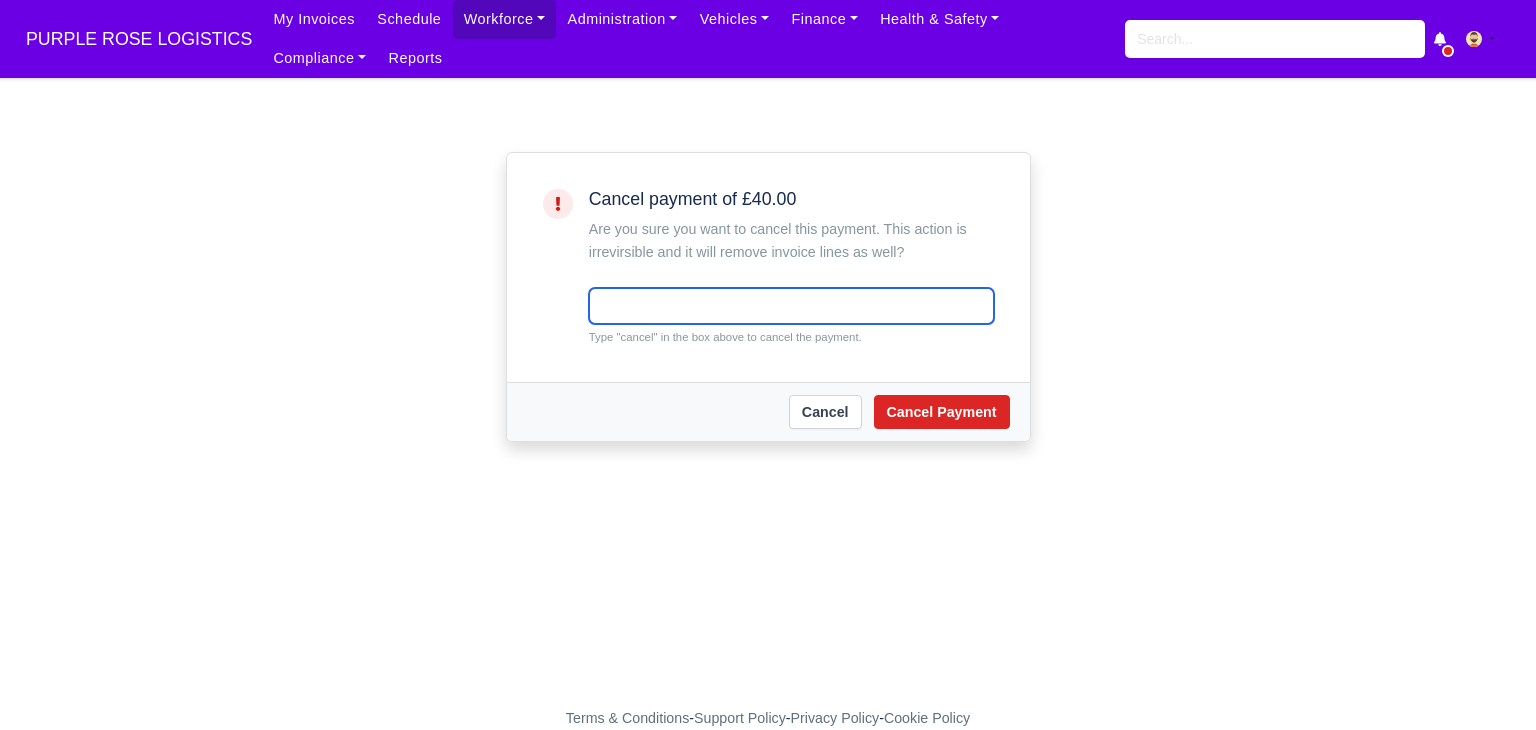 click at bounding box center [791, 306] 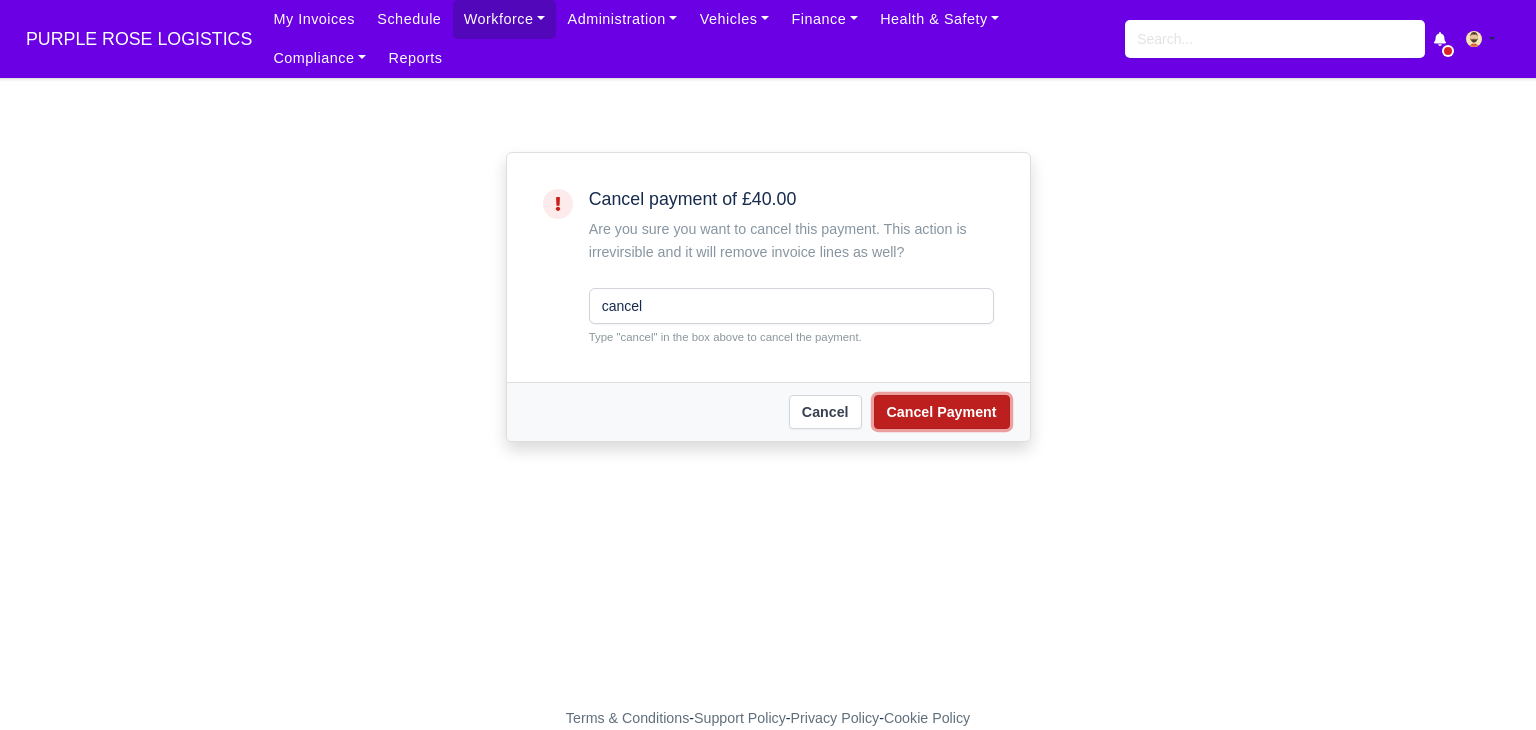 click on "Cancel Payment" at bounding box center [942, 412] 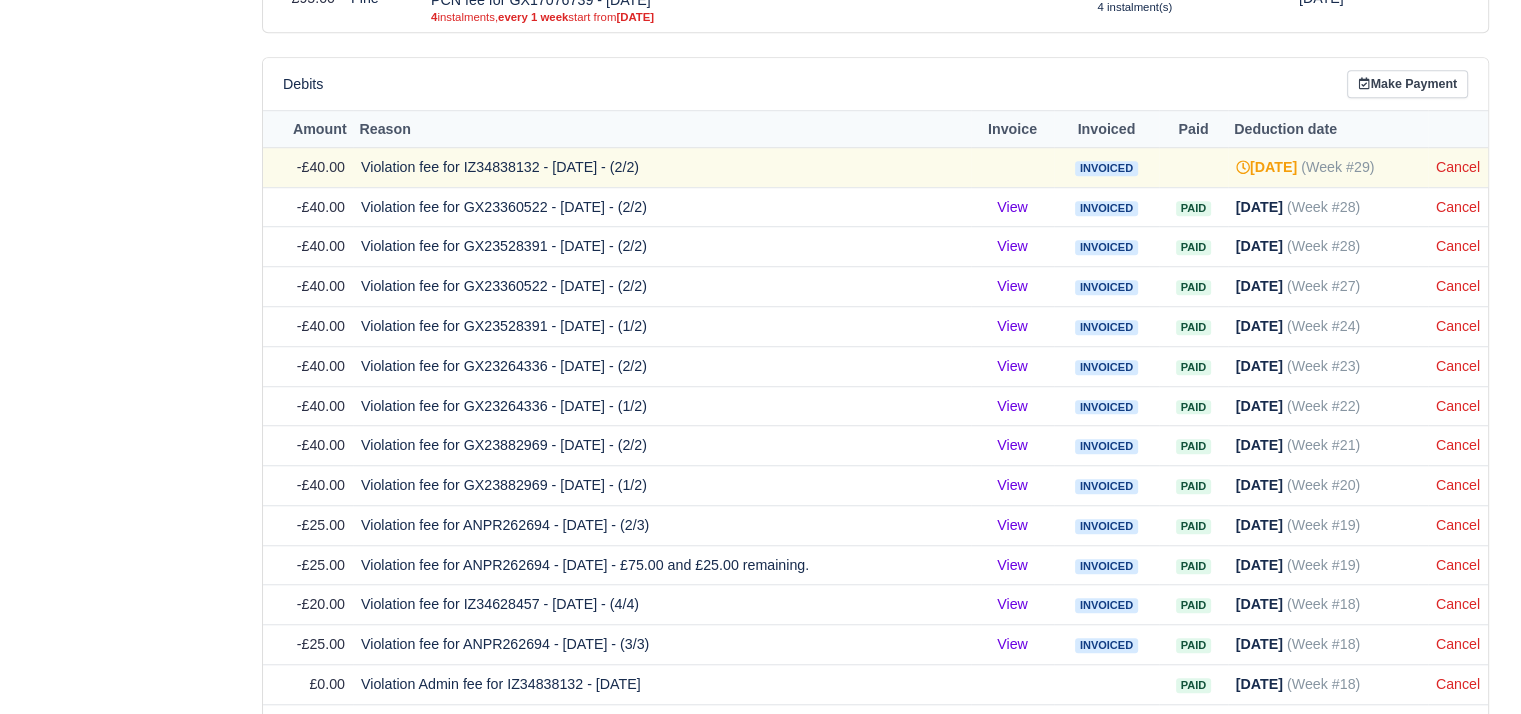 scroll, scrollTop: 1488, scrollLeft: 0, axis: vertical 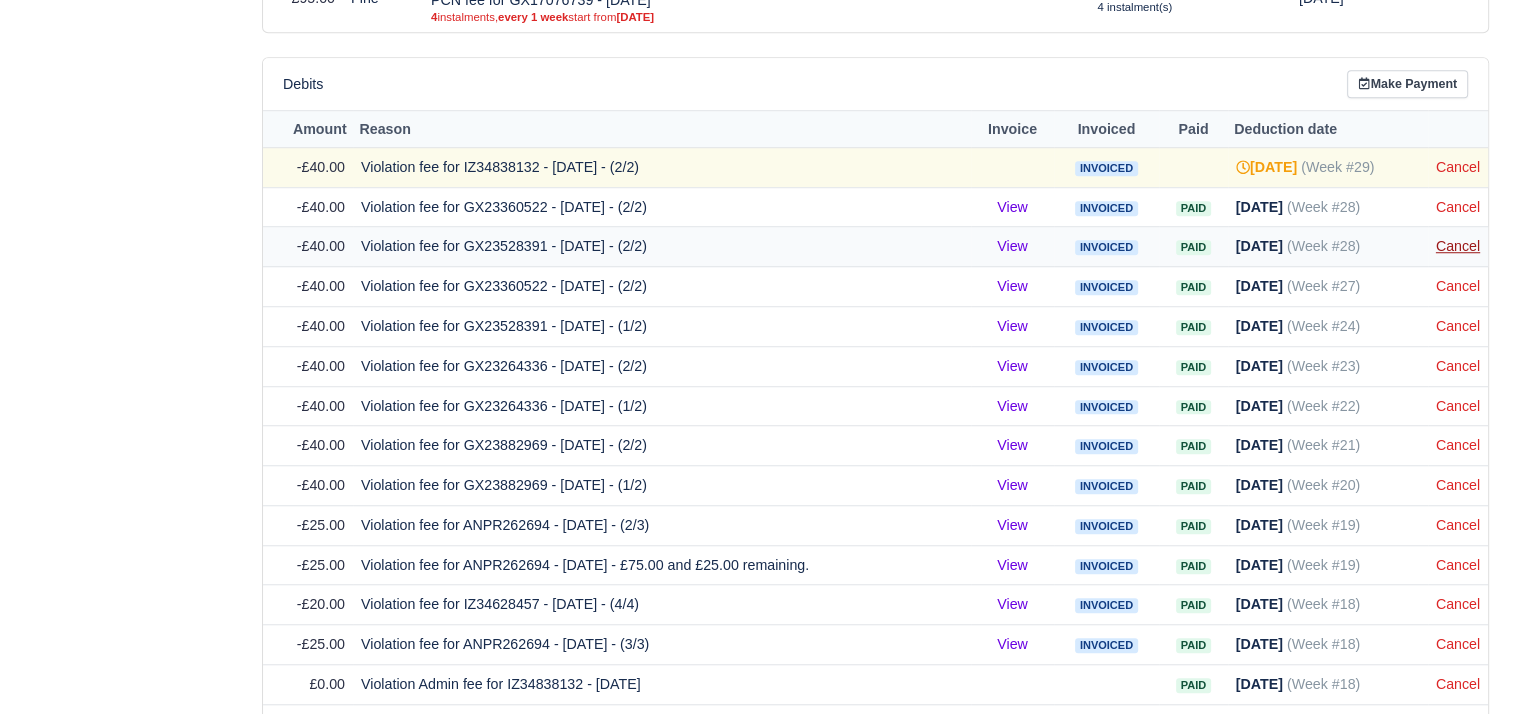 click on "Cancel" at bounding box center (1458, 246) 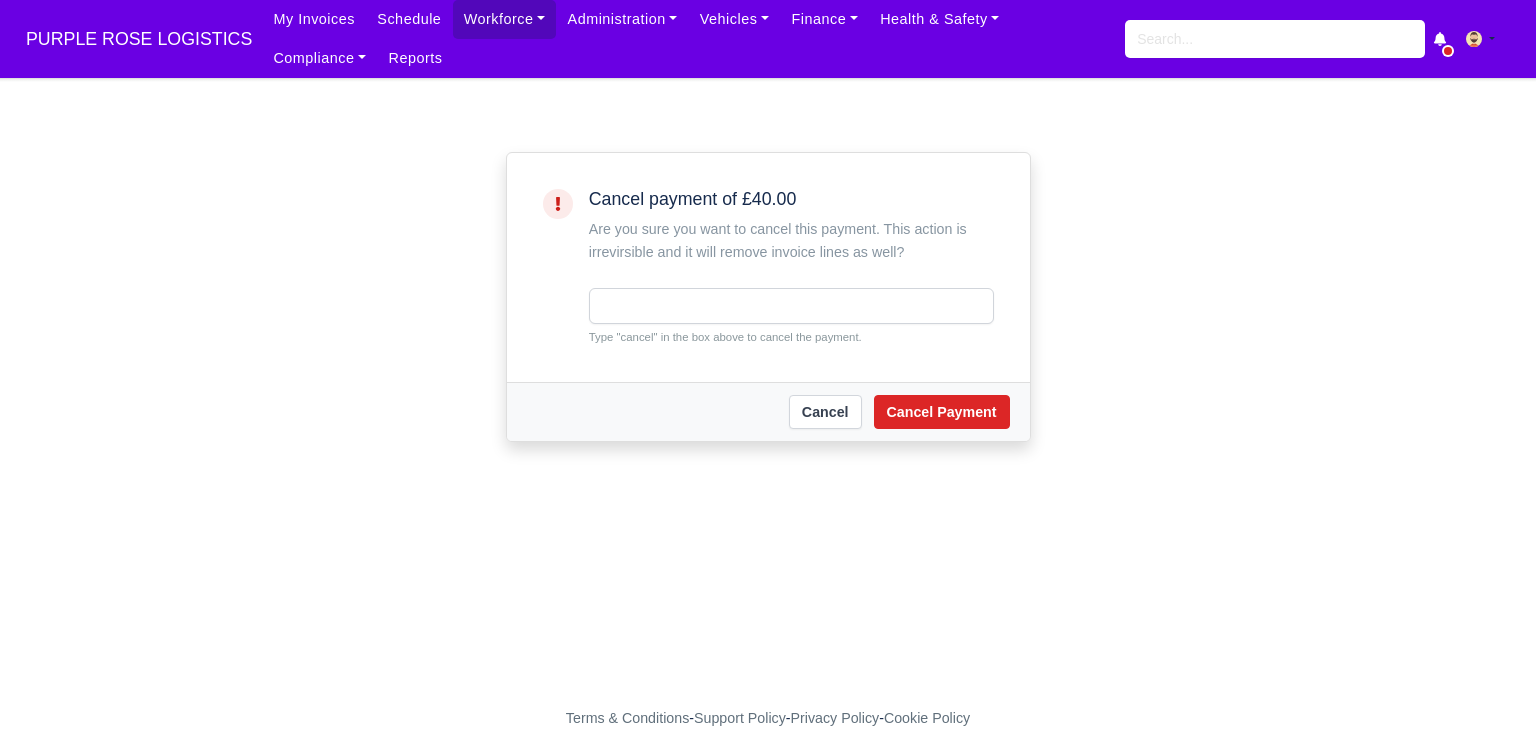 scroll, scrollTop: 0, scrollLeft: 0, axis: both 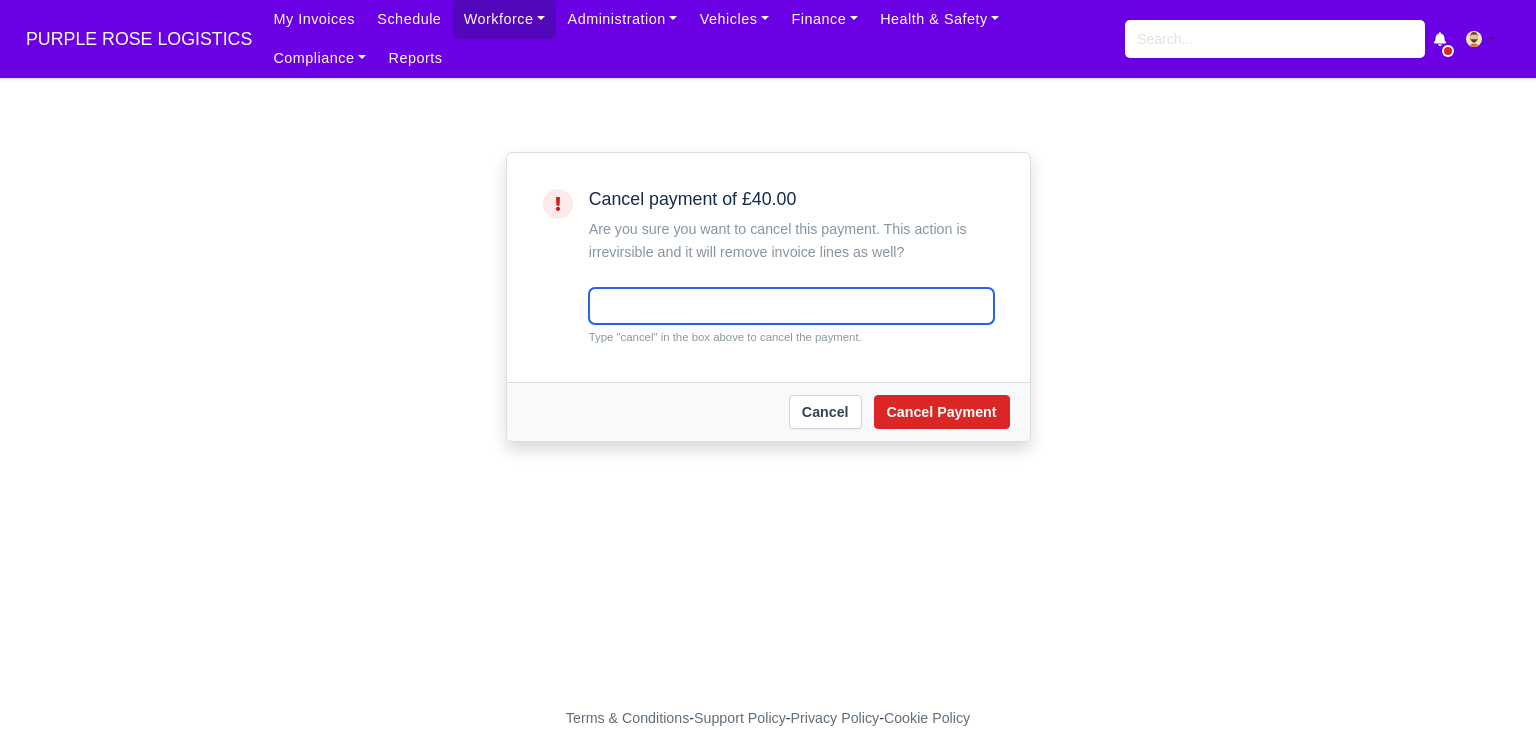 click at bounding box center [791, 306] 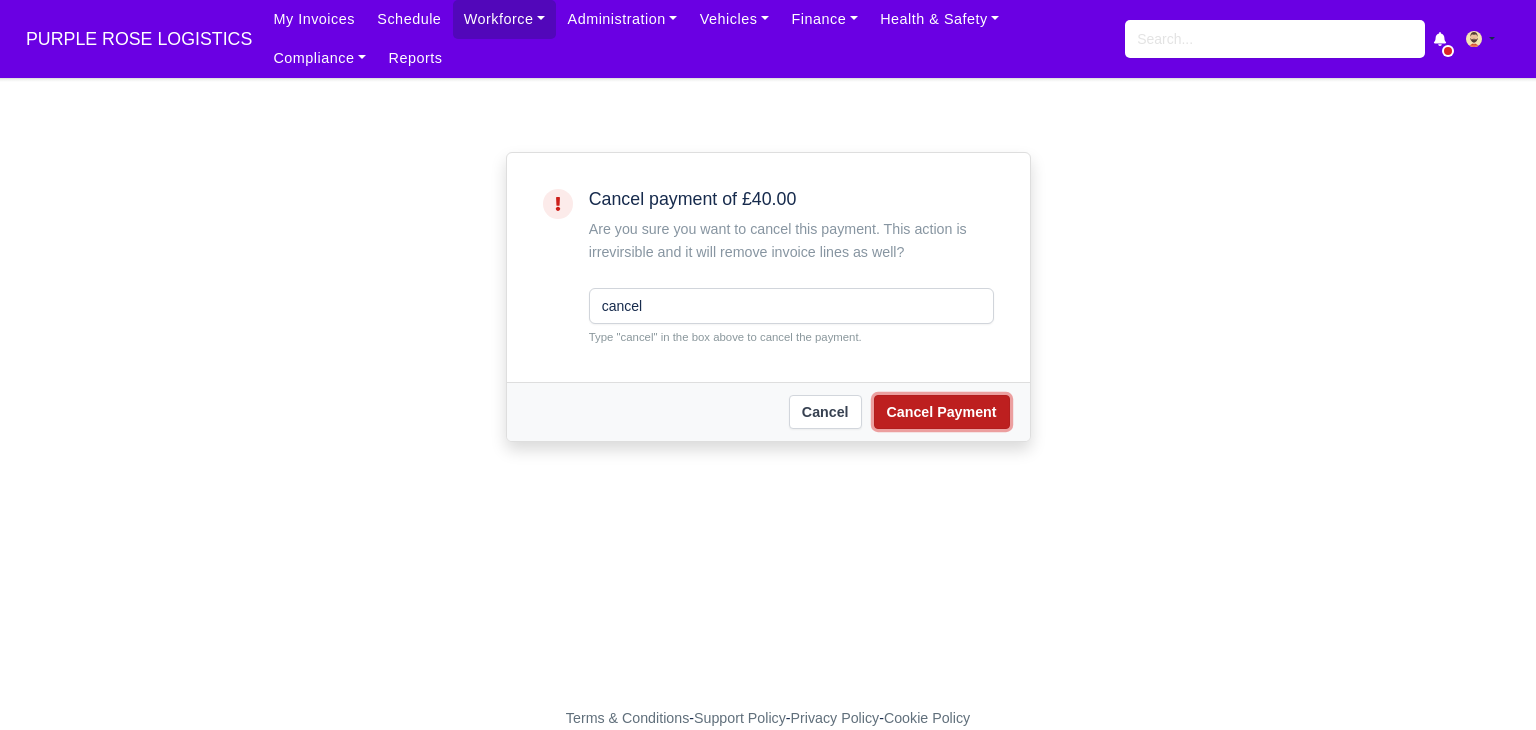 click on "Cancel Payment" at bounding box center (942, 412) 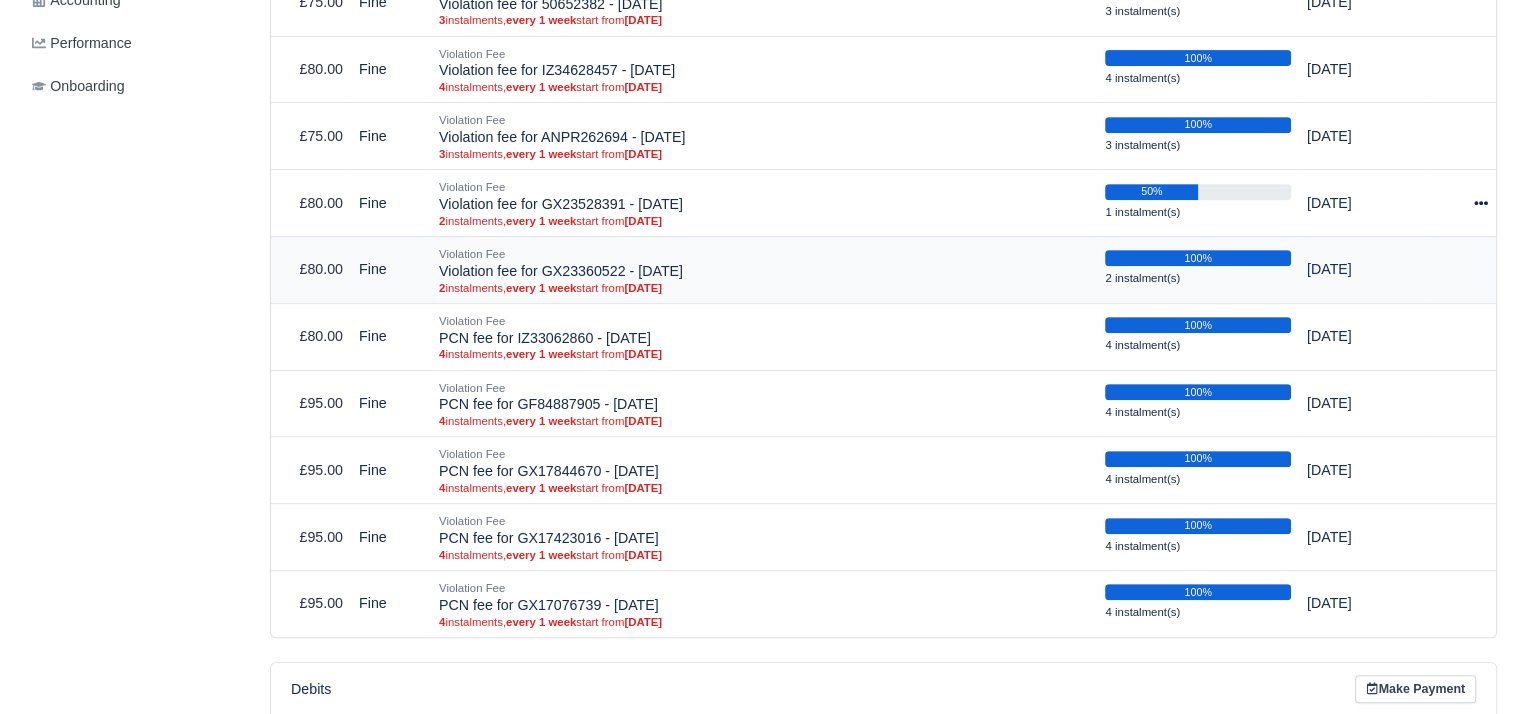 scroll, scrollTop: 882, scrollLeft: 0, axis: vertical 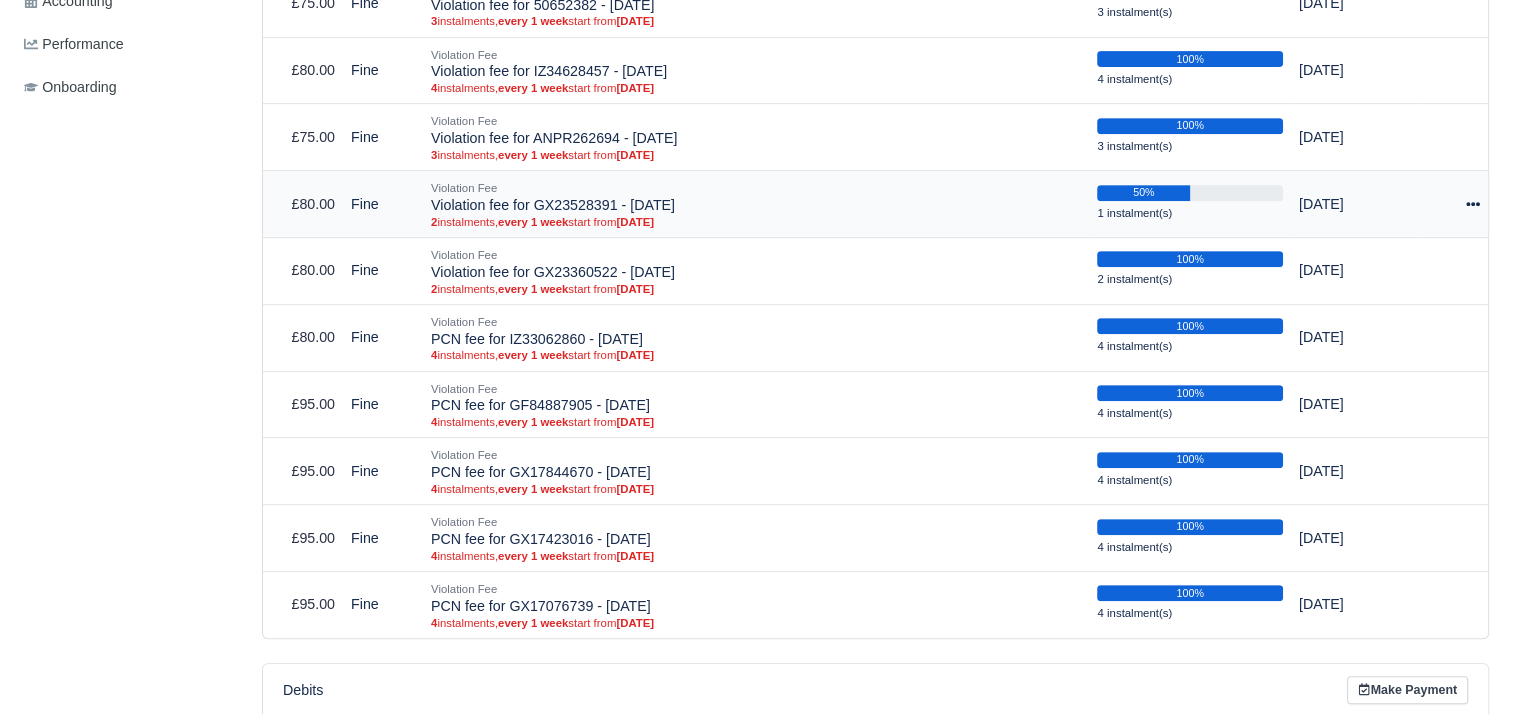 click 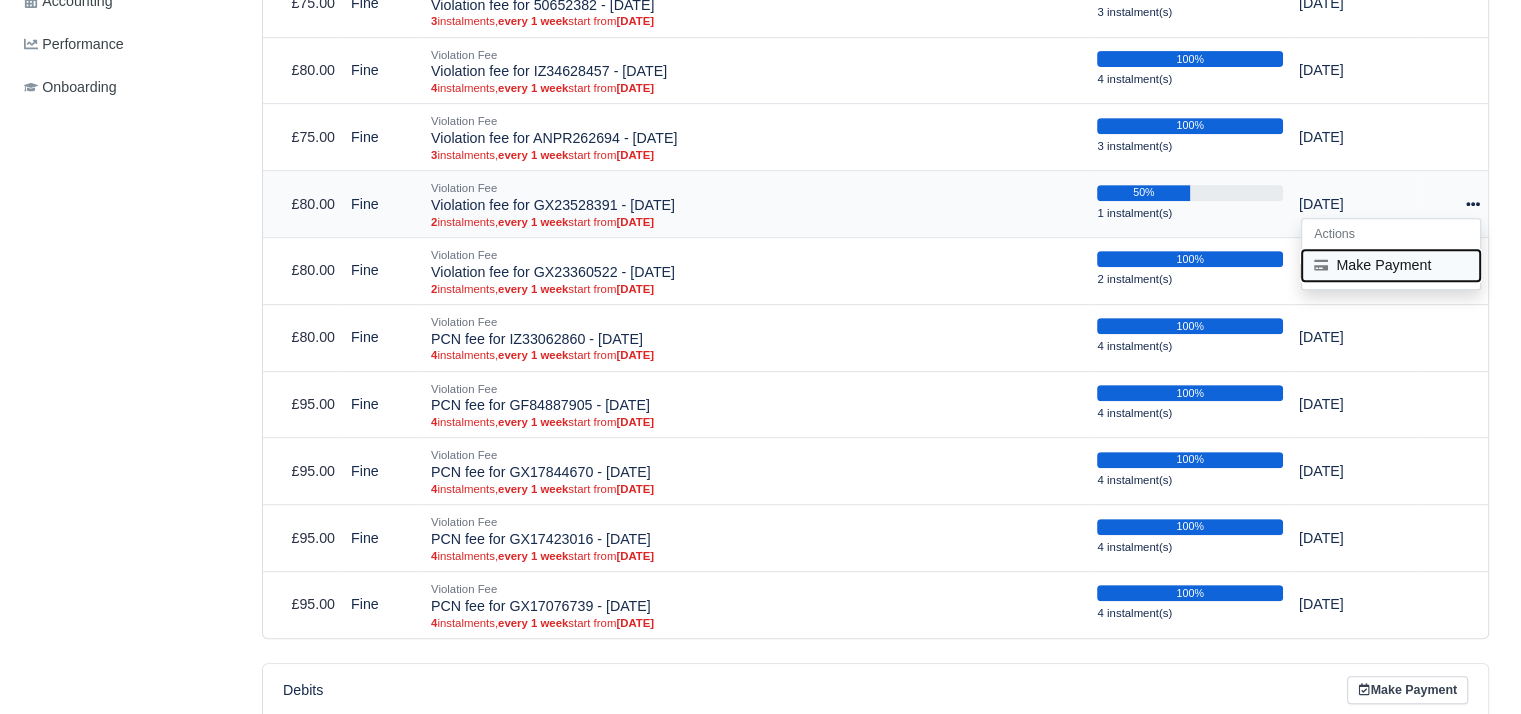 click on "Make Payment" at bounding box center [1391, 265] 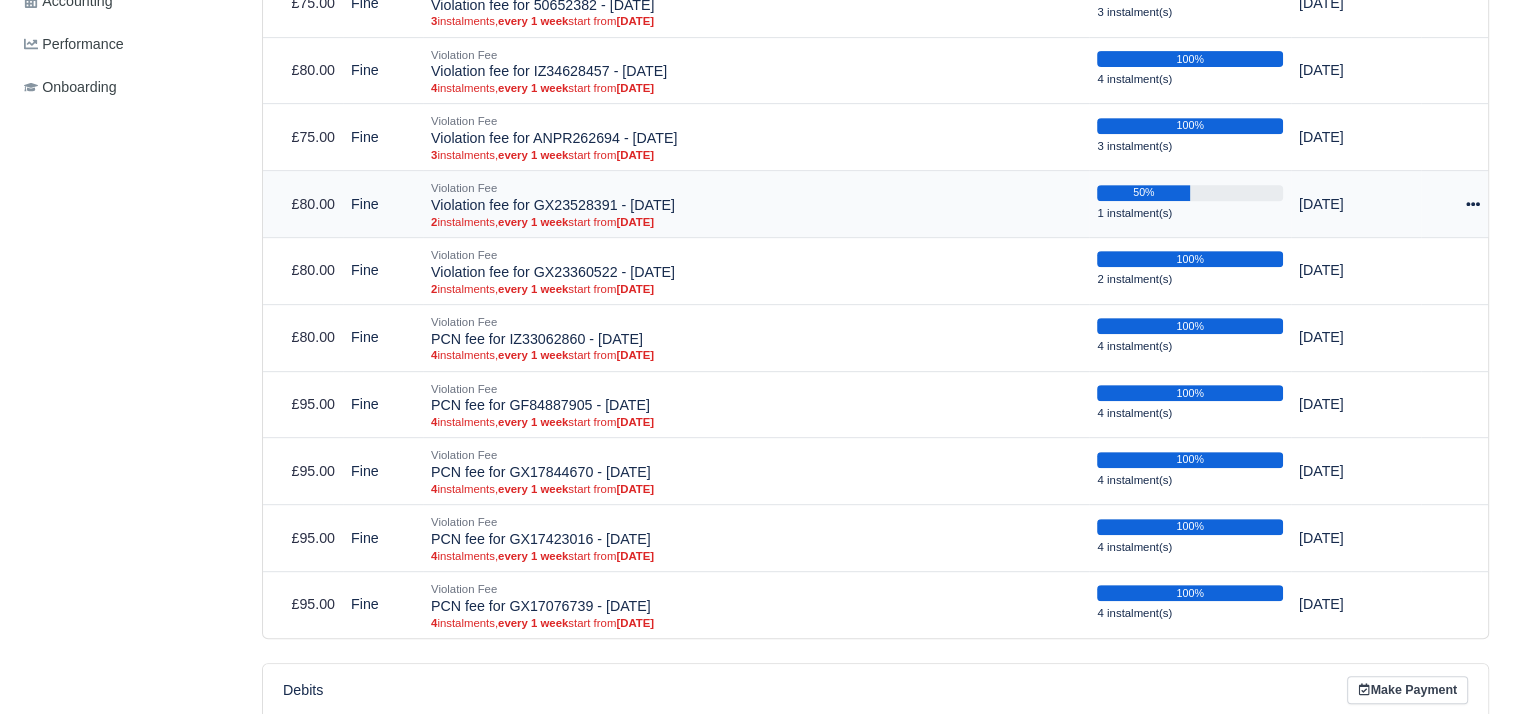 select on "3651" 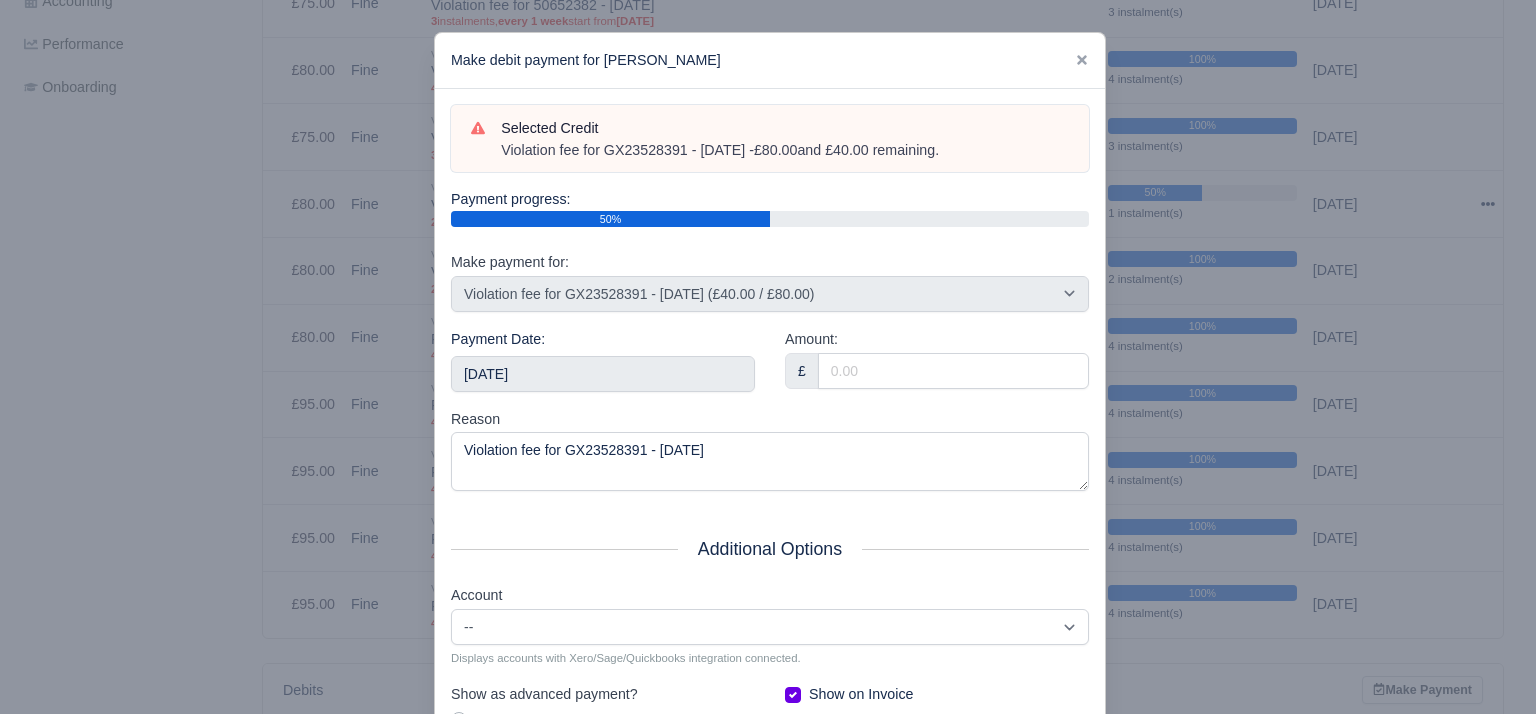 drag, startPoint x: 973, startPoint y: 153, endPoint x: 487, endPoint y: 154, distance: 486.00104 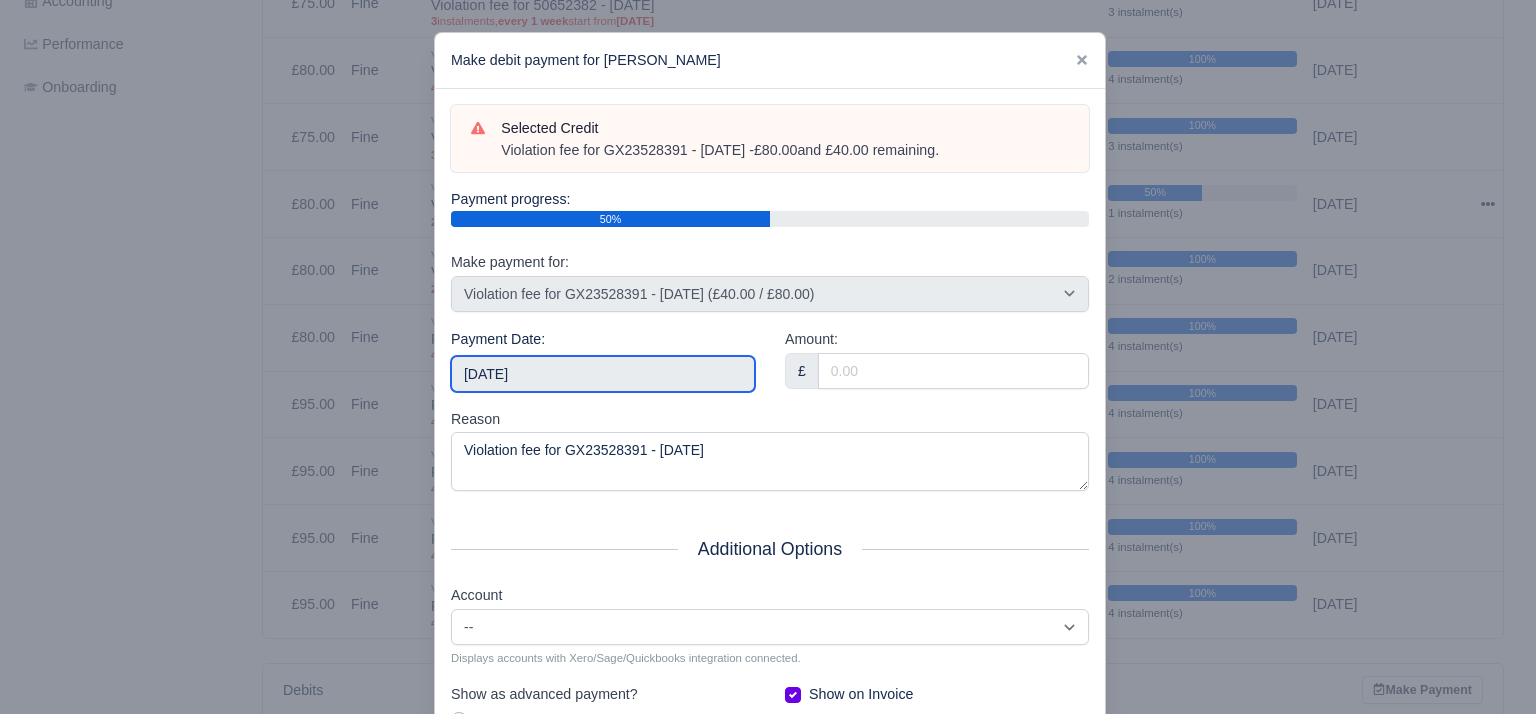 click on "[DATE]" at bounding box center (603, 374) 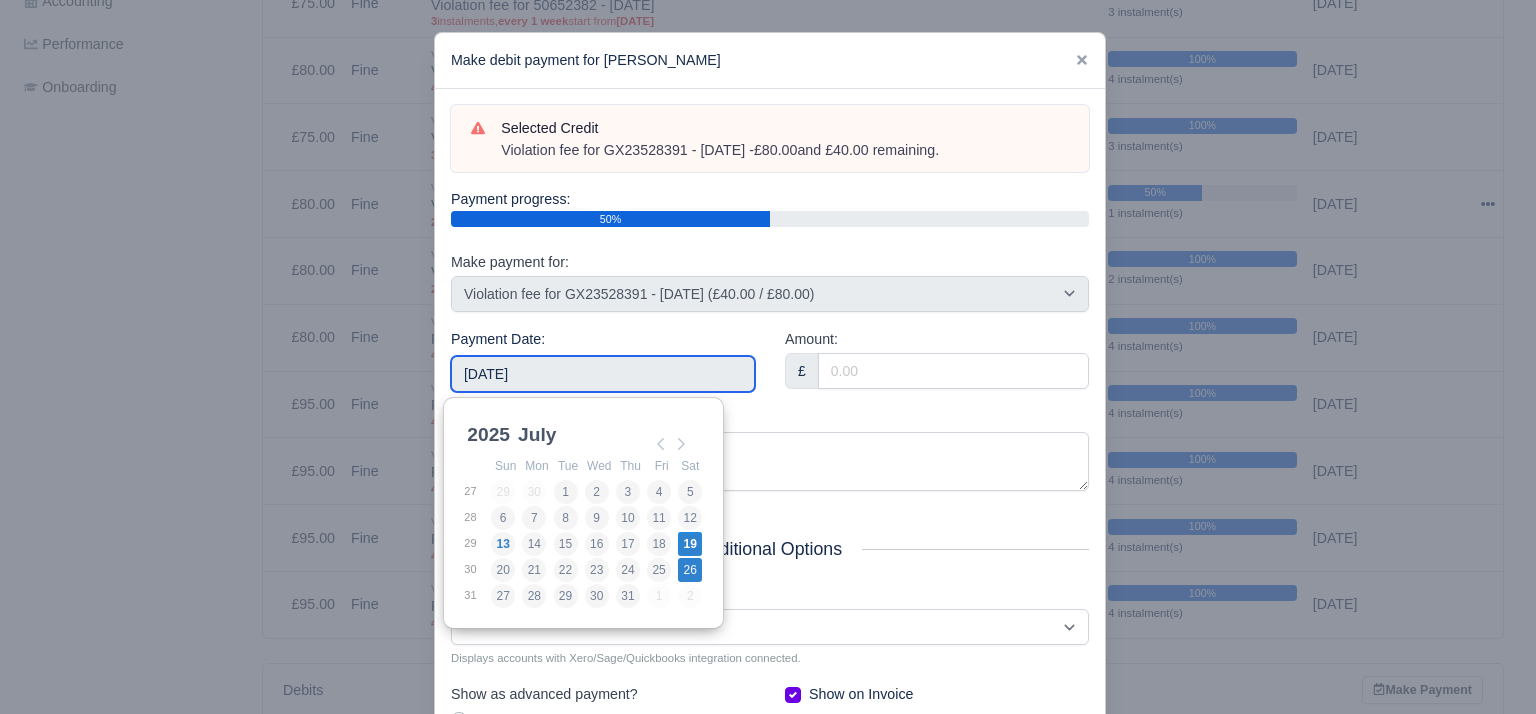 type on "2025-07-26" 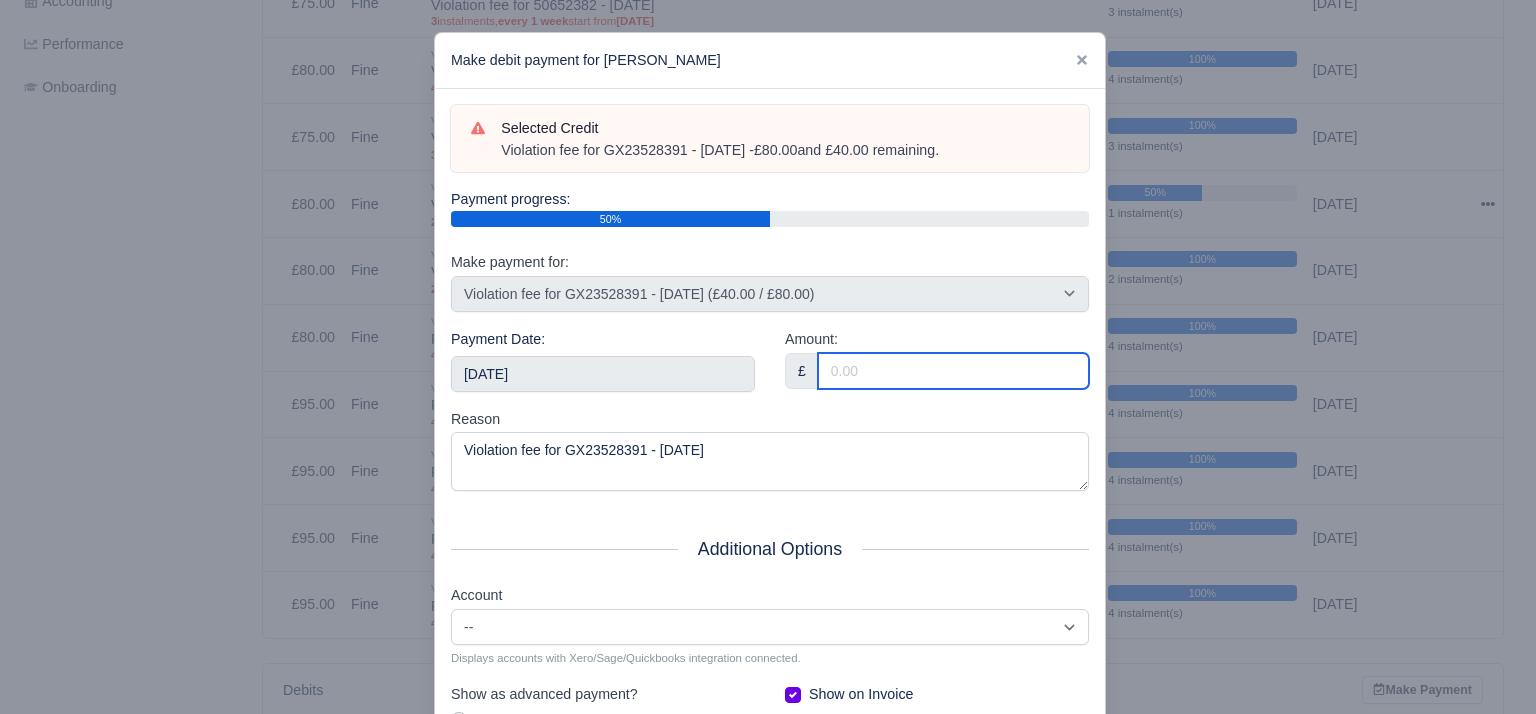 click on "Amount:" at bounding box center [953, 371] 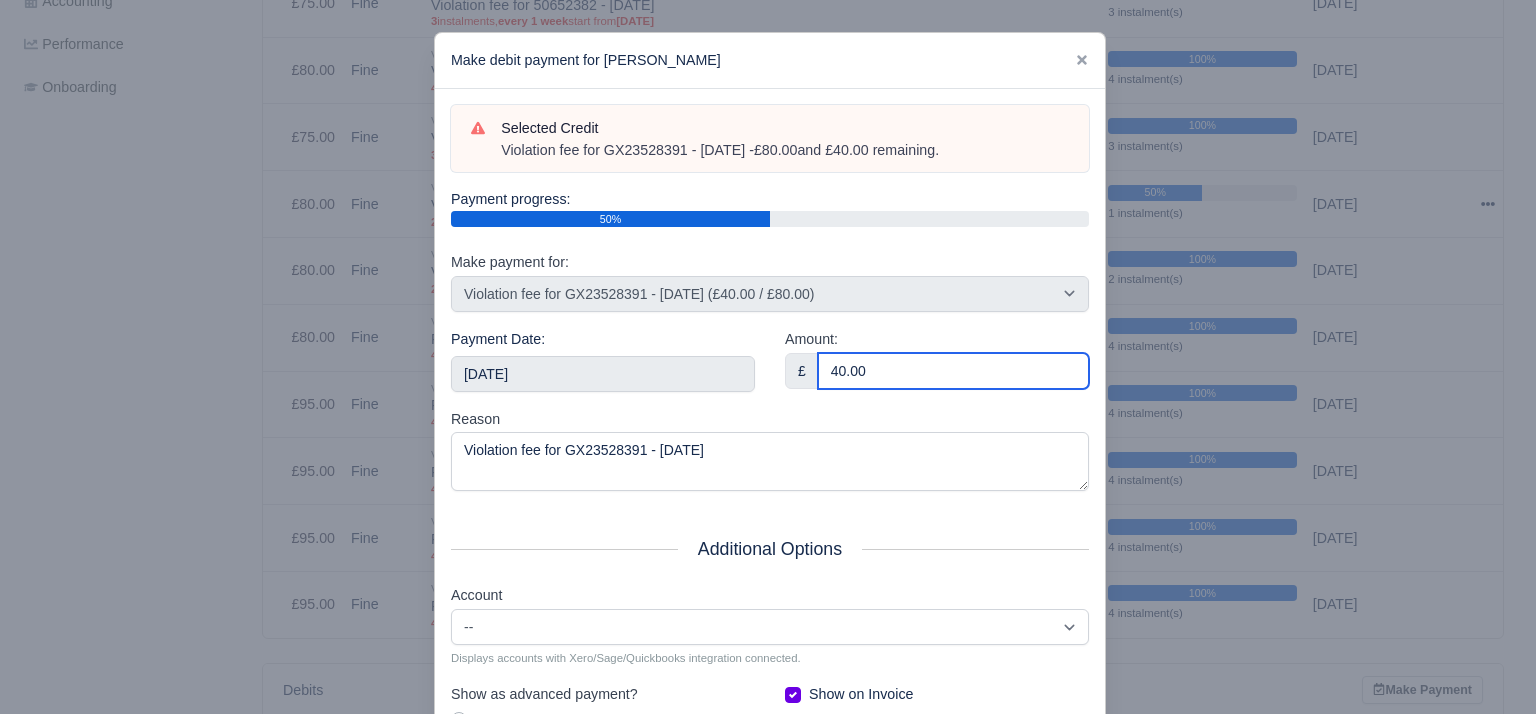 type on "40.00" 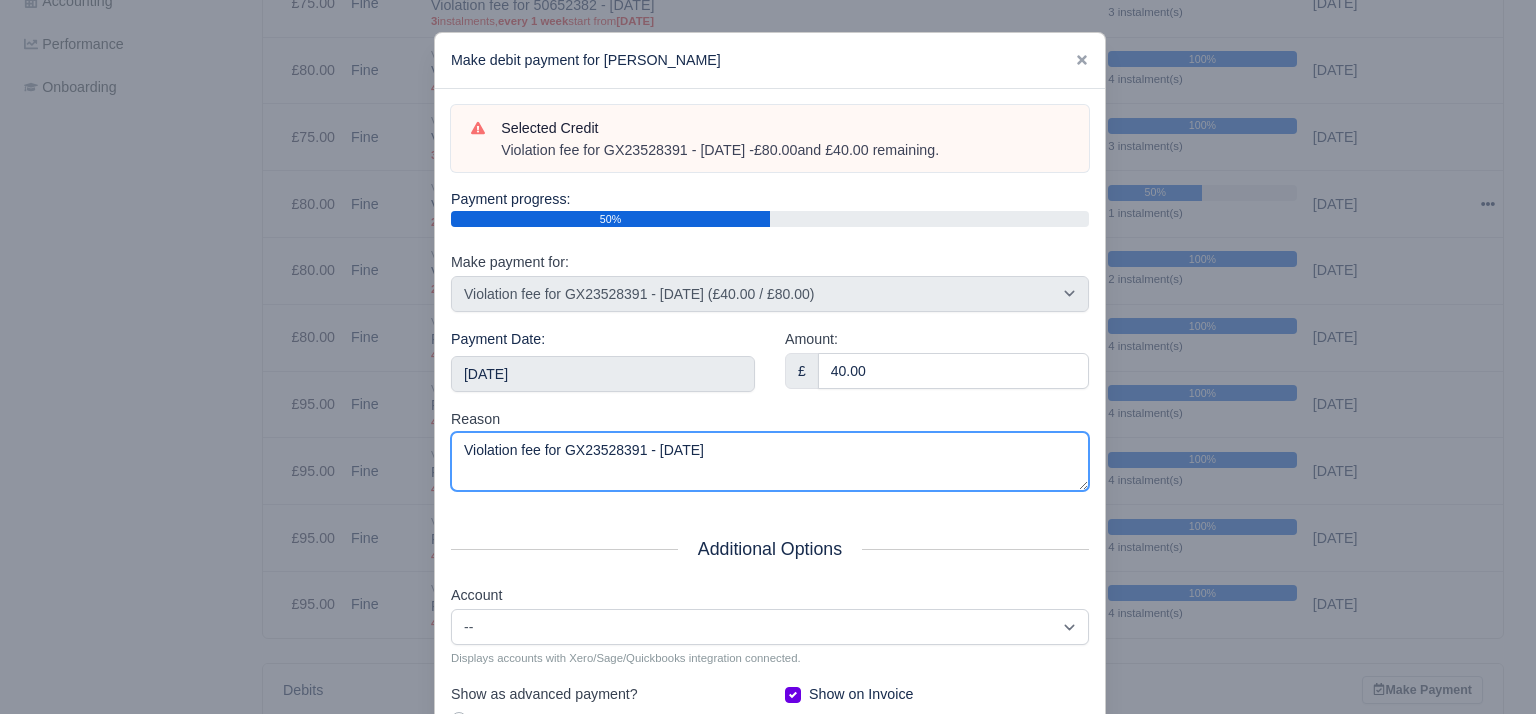drag, startPoint x: 859, startPoint y: 469, endPoint x: 260, endPoint y: 524, distance: 601.5197 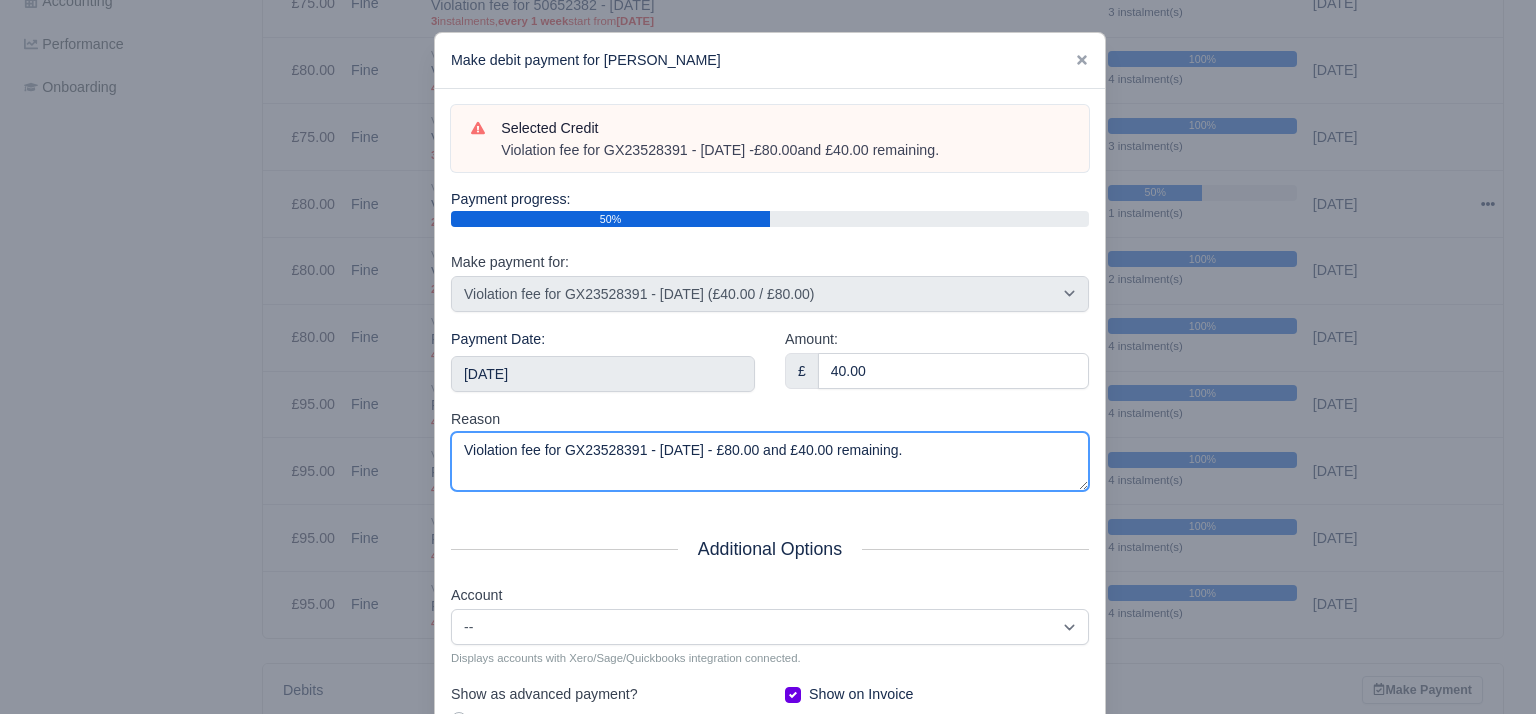 scroll, scrollTop: 212, scrollLeft: 0, axis: vertical 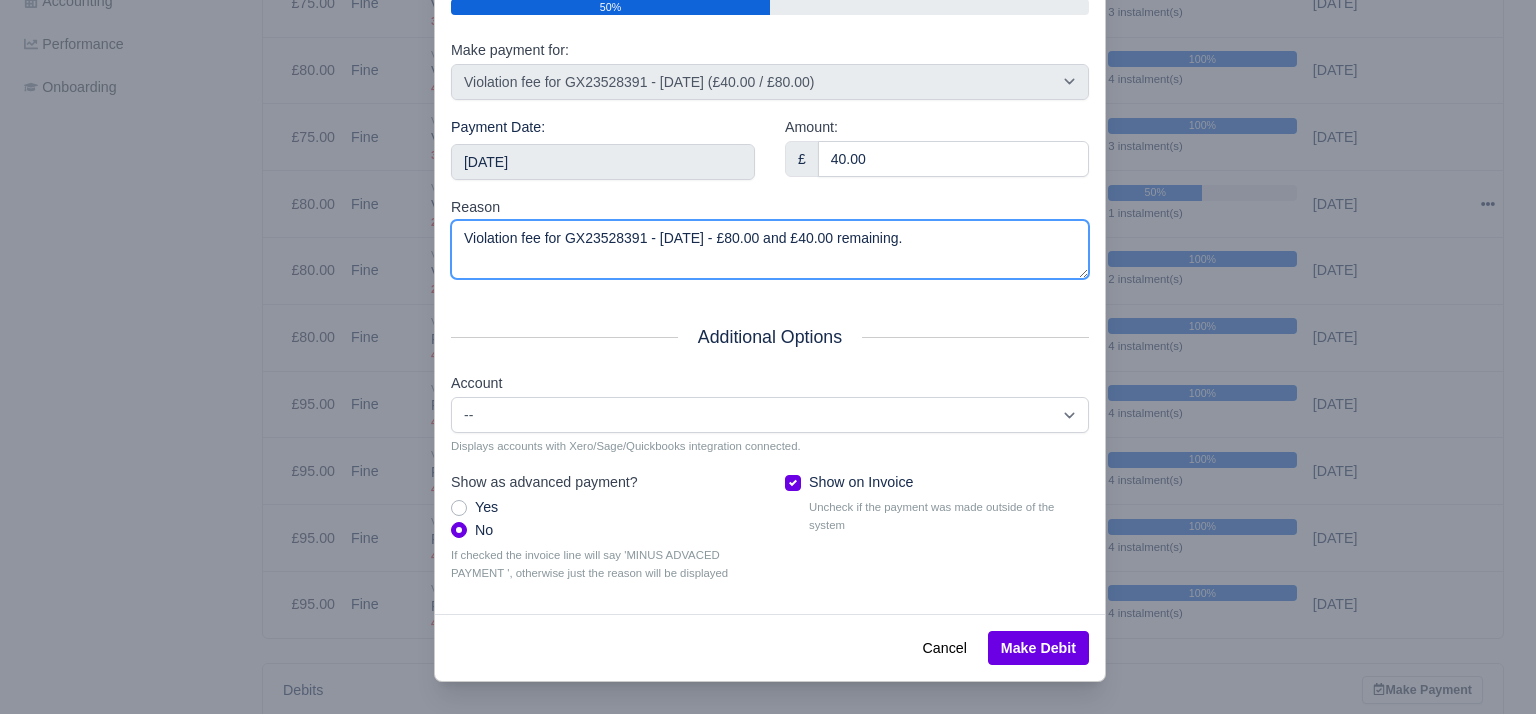 type on "Violation fee for GX23528391 - [DATE] - £80.00 and £40.00 remaining." 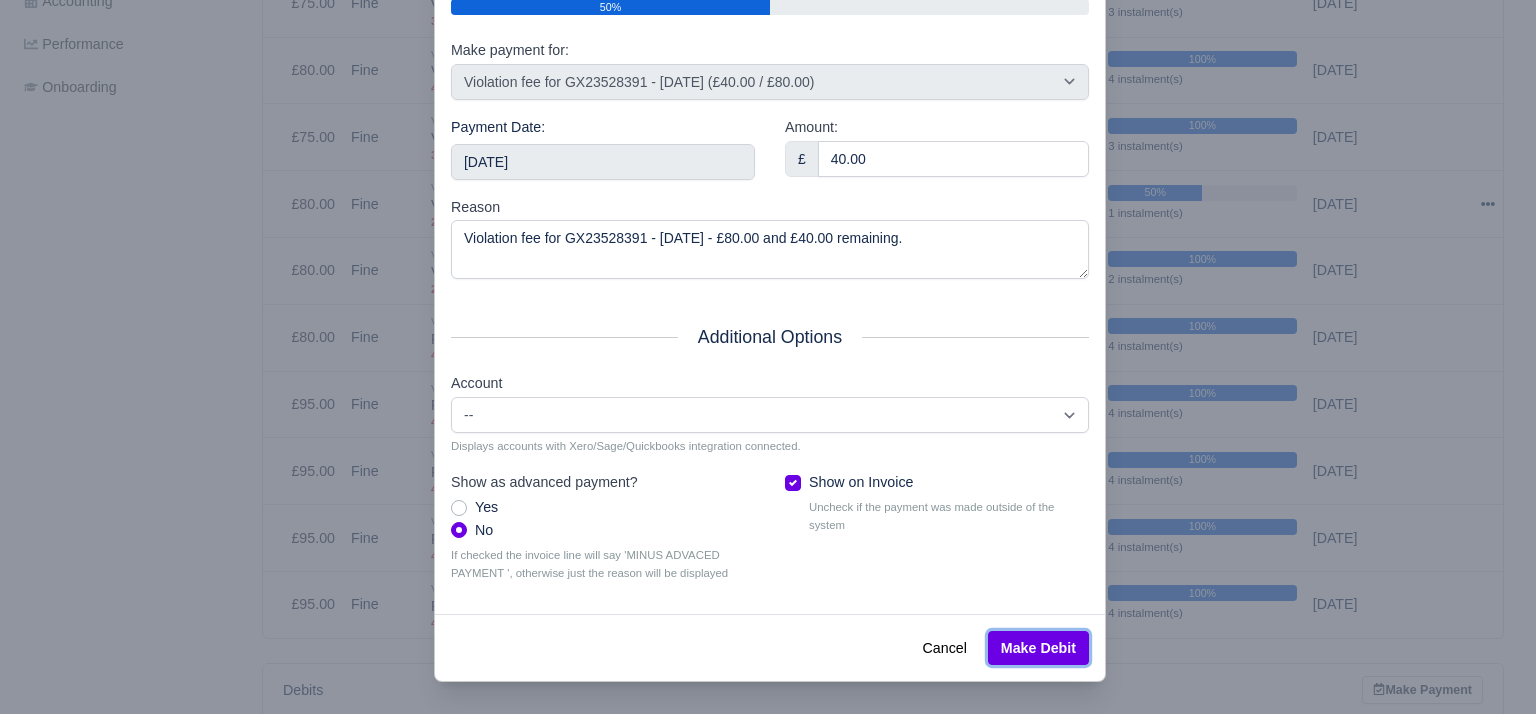 click on "Make Debit" at bounding box center (1038, 648) 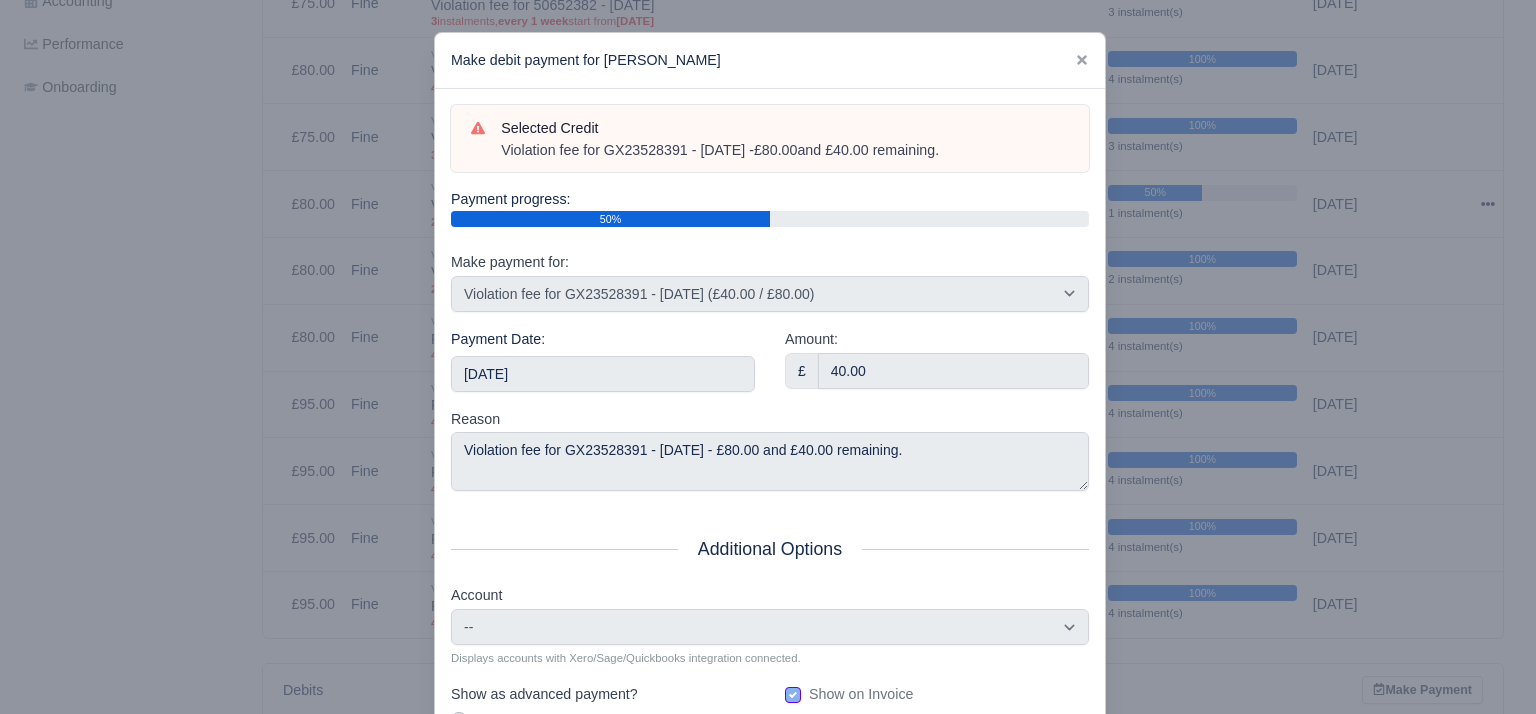 scroll, scrollTop: 212, scrollLeft: 0, axis: vertical 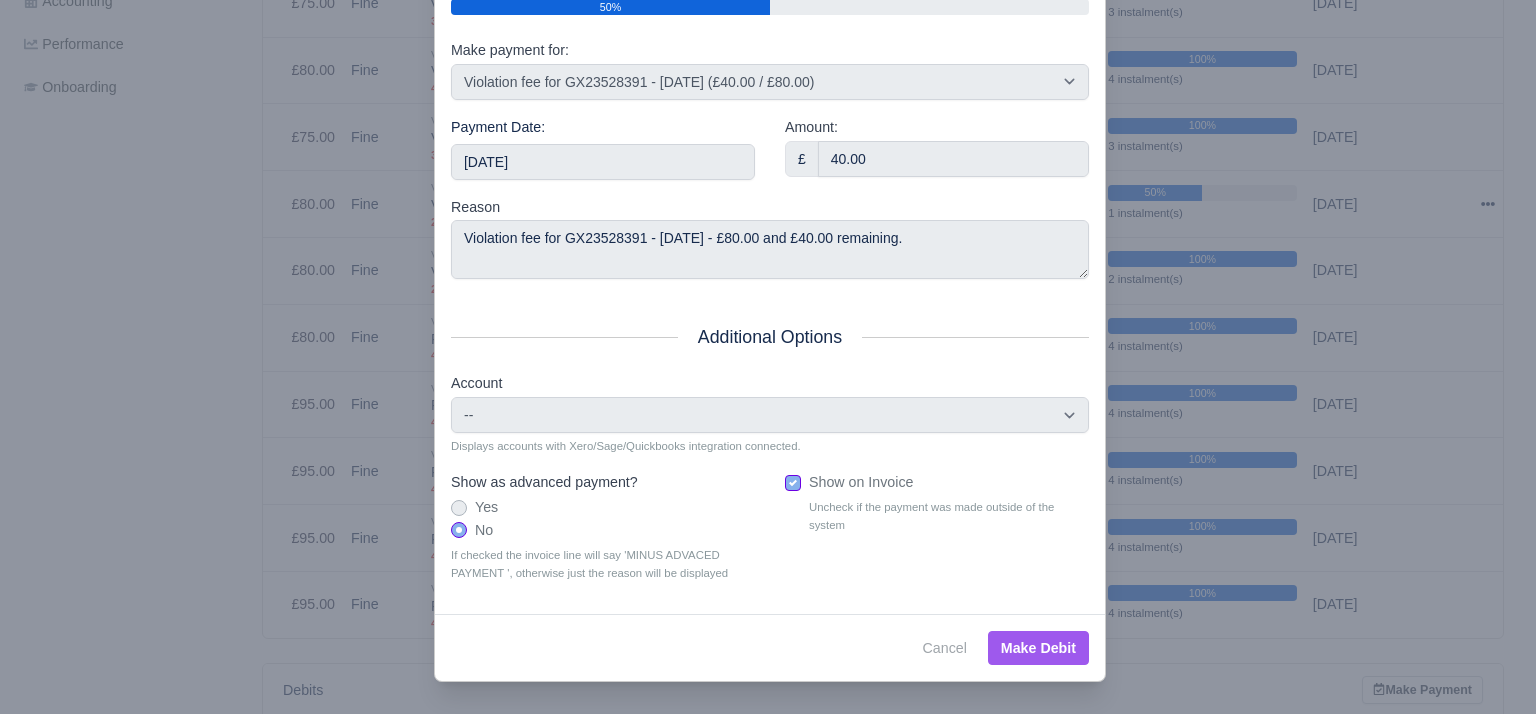 select 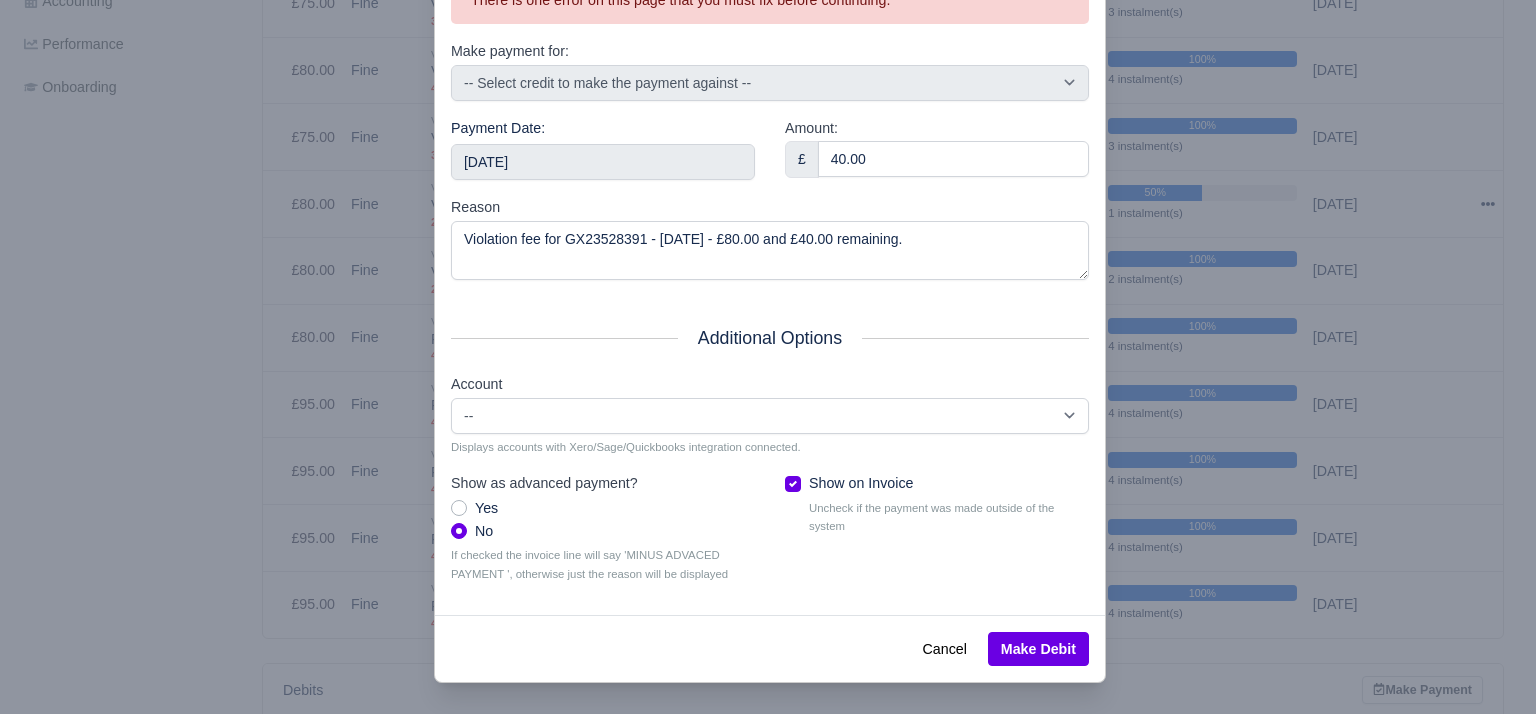 scroll, scrollTop: 273, scrollLeft: 0, axis: vertical 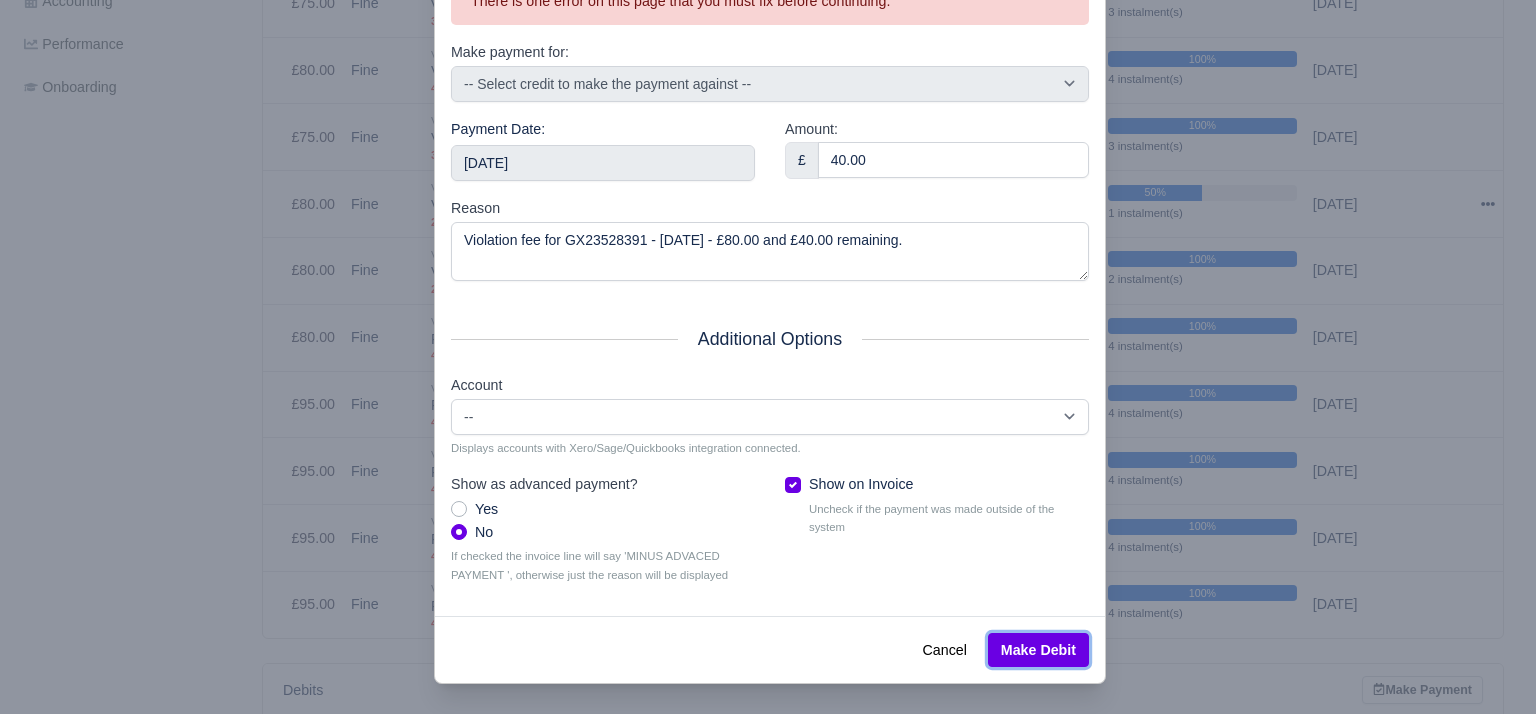 click on "Make Debit" at bounding box center [1038, 650] 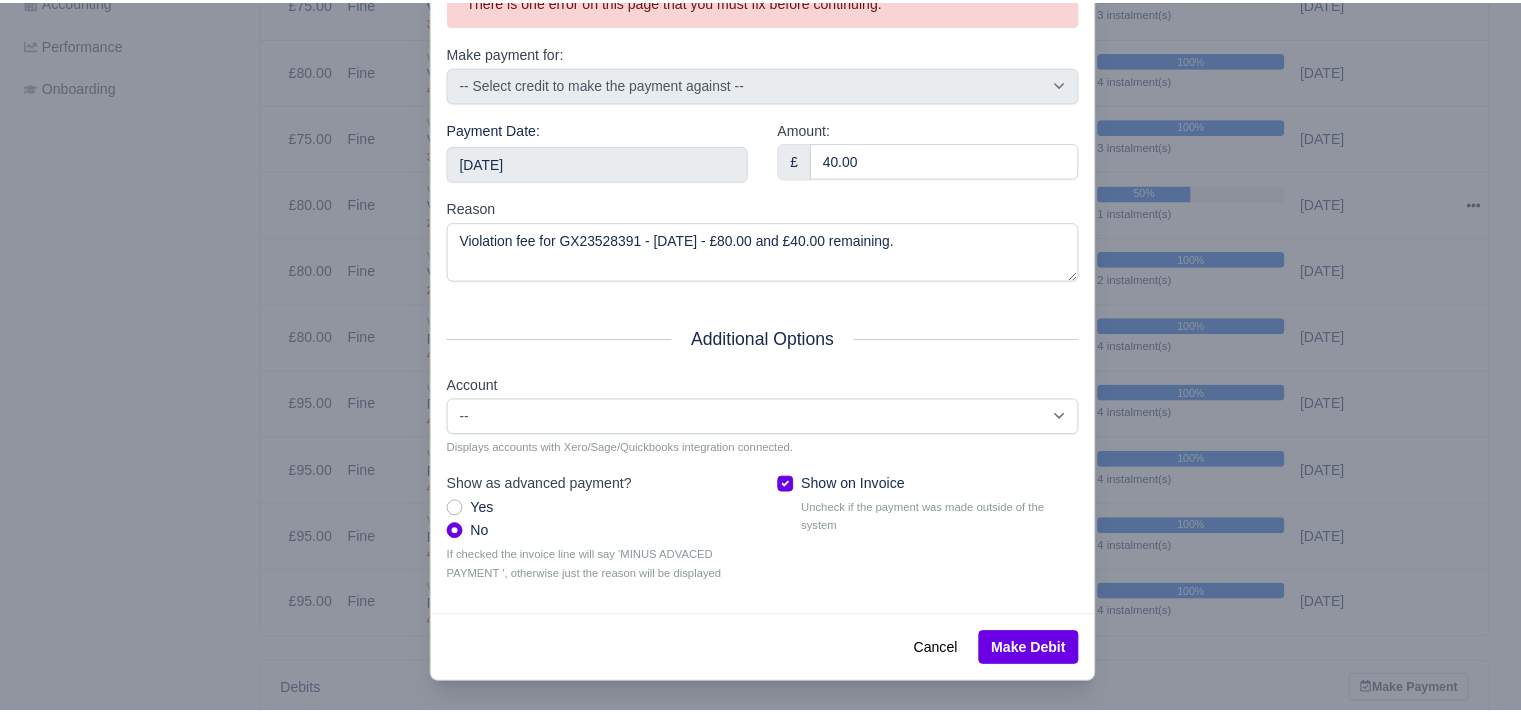scroll, scrollTop: 0, scrollLeft: 0, axis: both 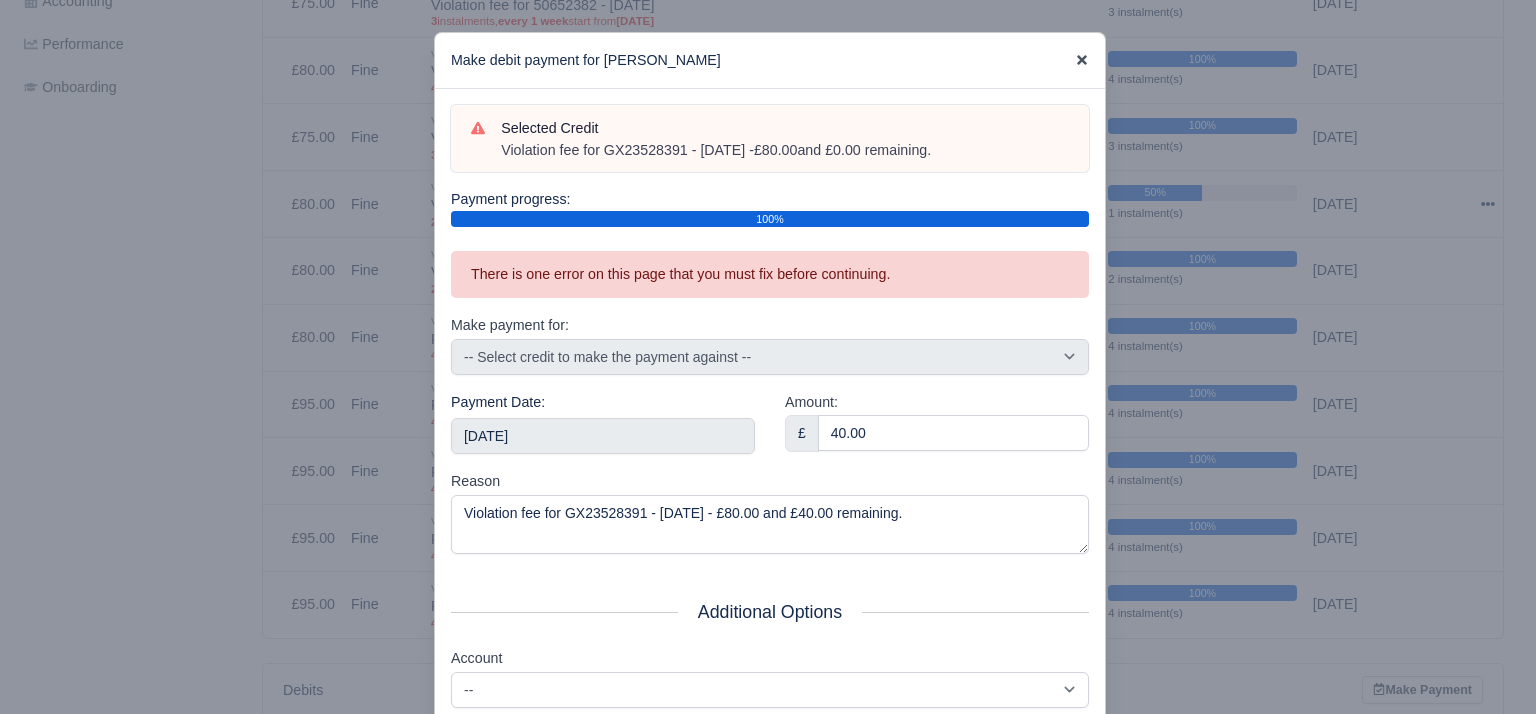 click 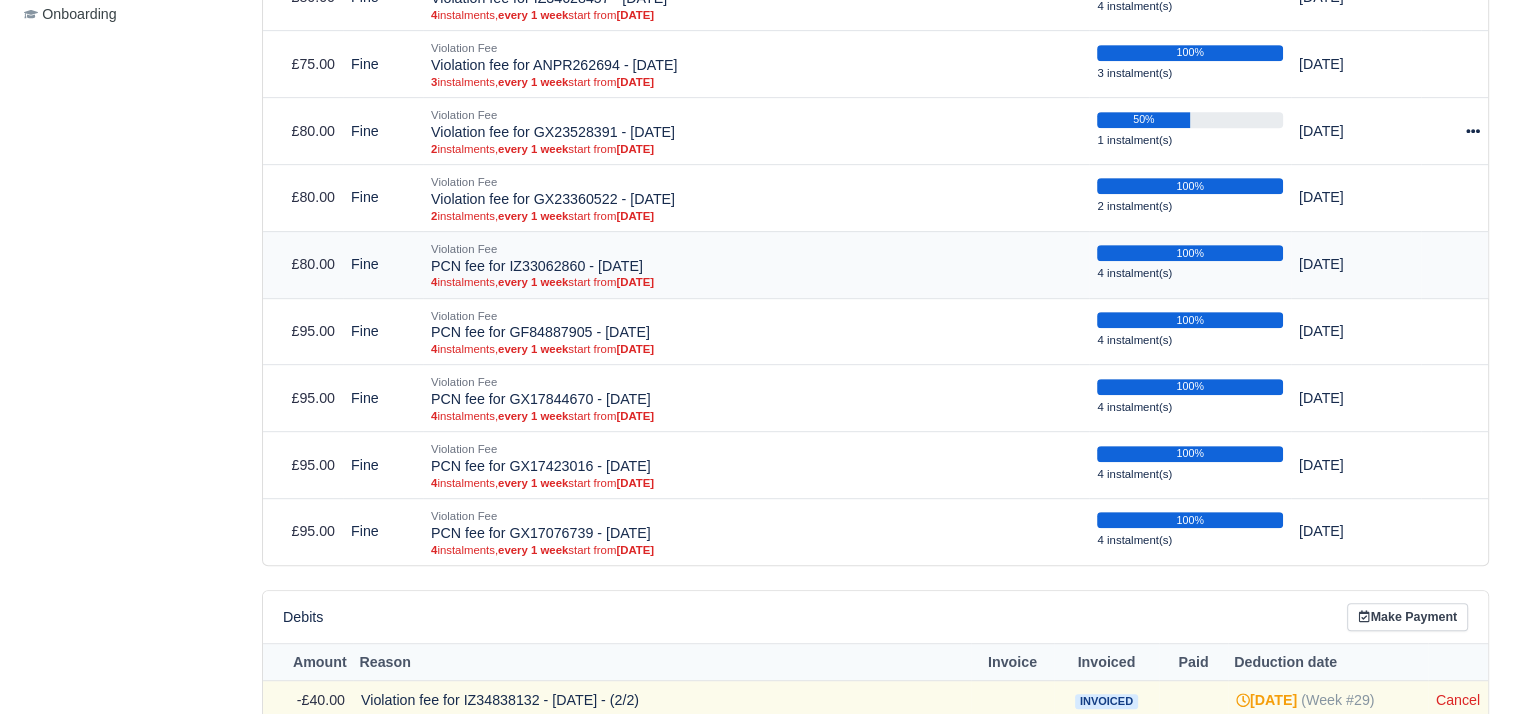 scroll, scrollTop: 824, scrollLeft: 0, axis: vertical 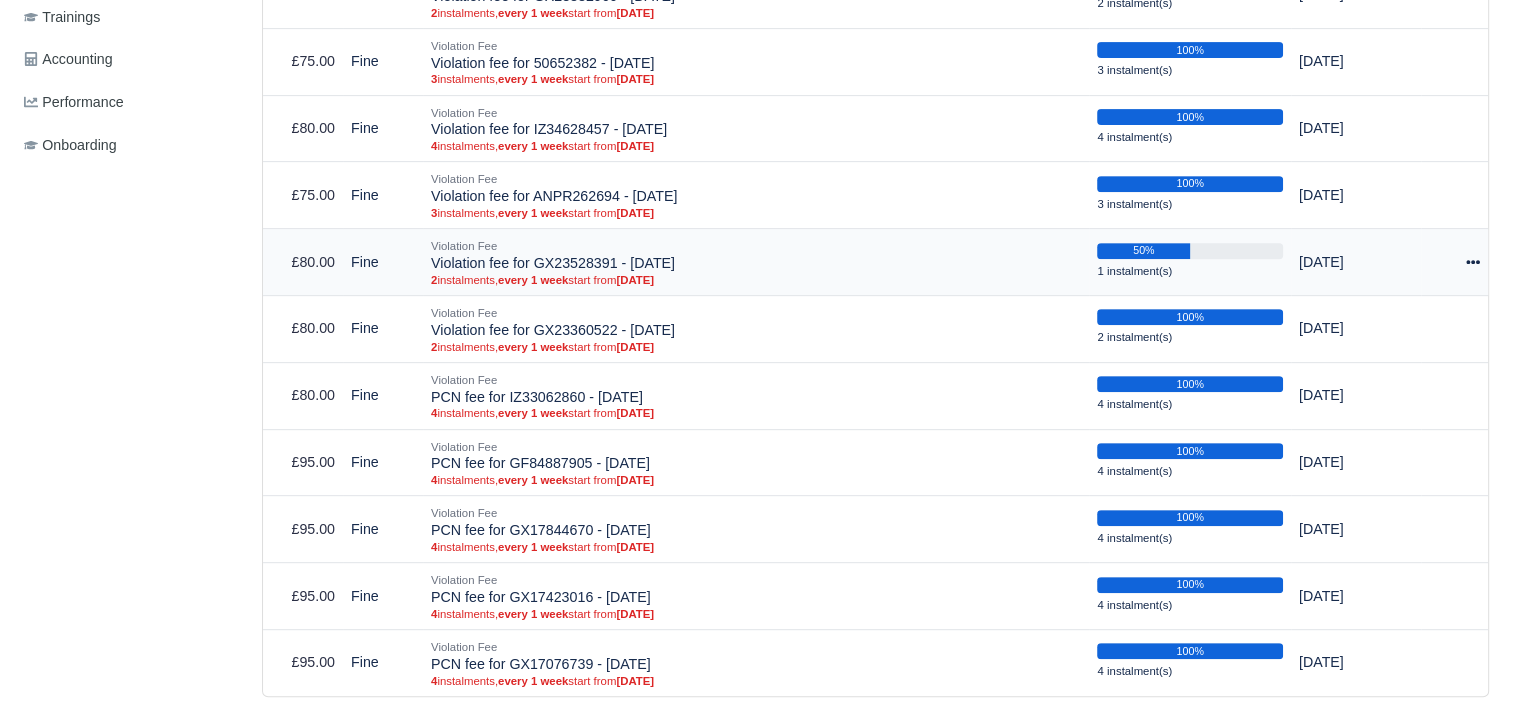 click at bounding box center [1454, 262] 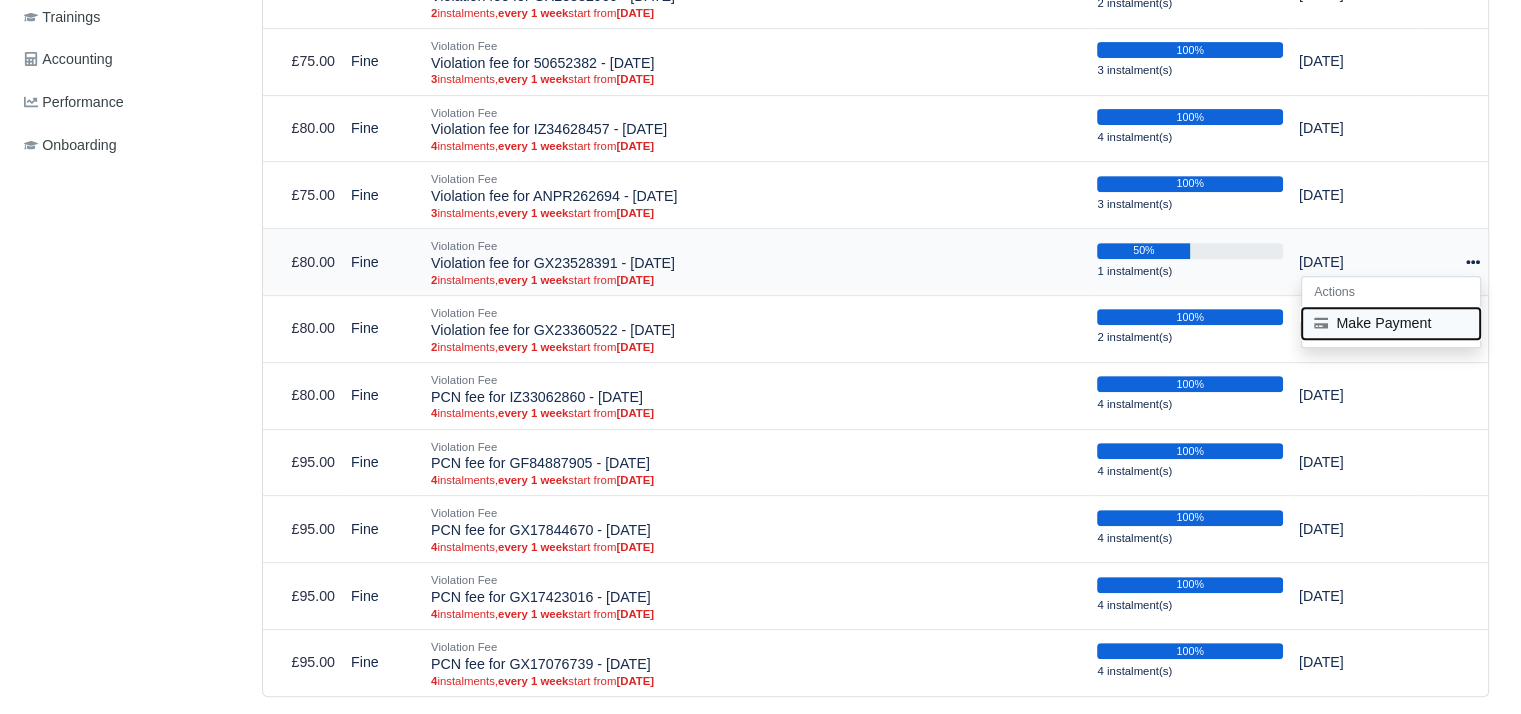 click on "Make Payment" at bounding box center [1391, 323] 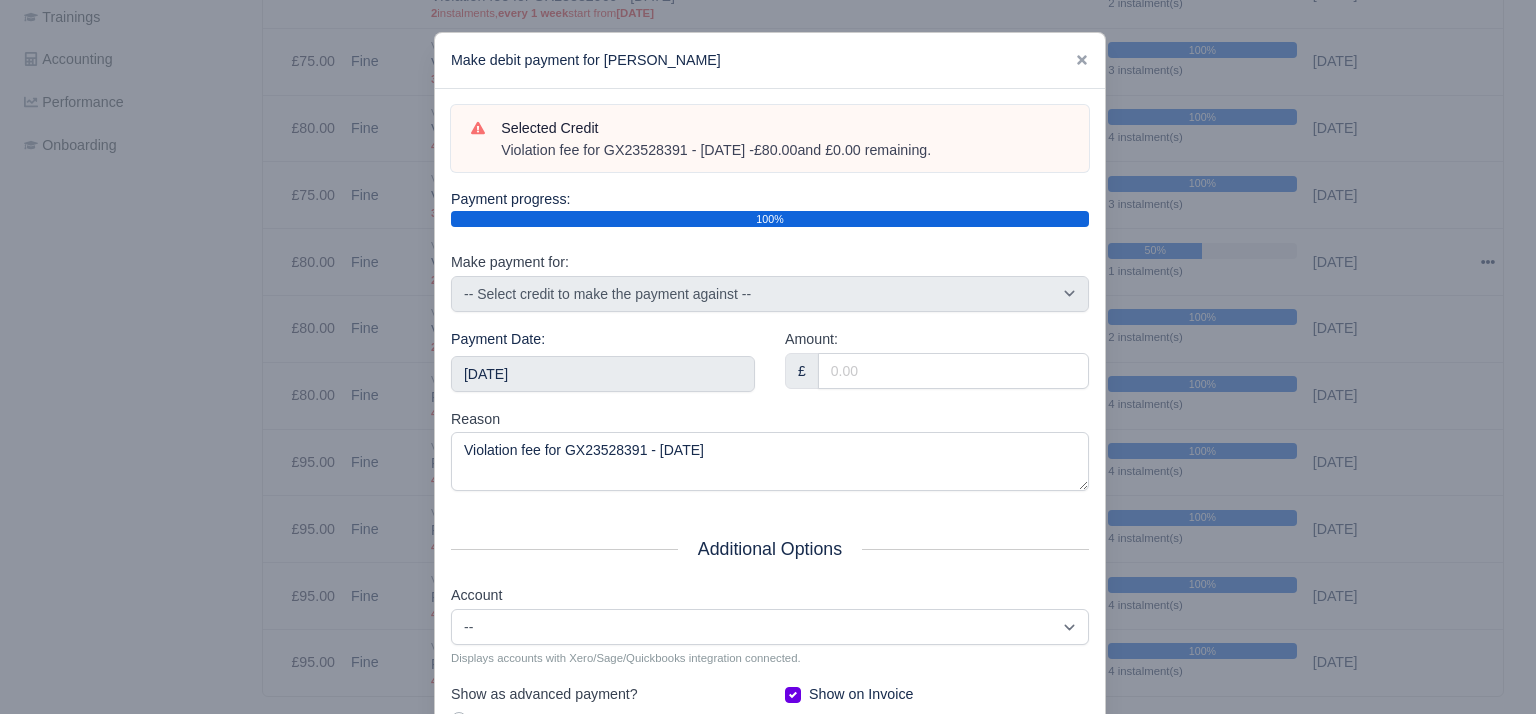 drag, startPoint x: 975, startPoint y: 157, endPoint x: 489, endPoint y: 159, distance: 486.00412 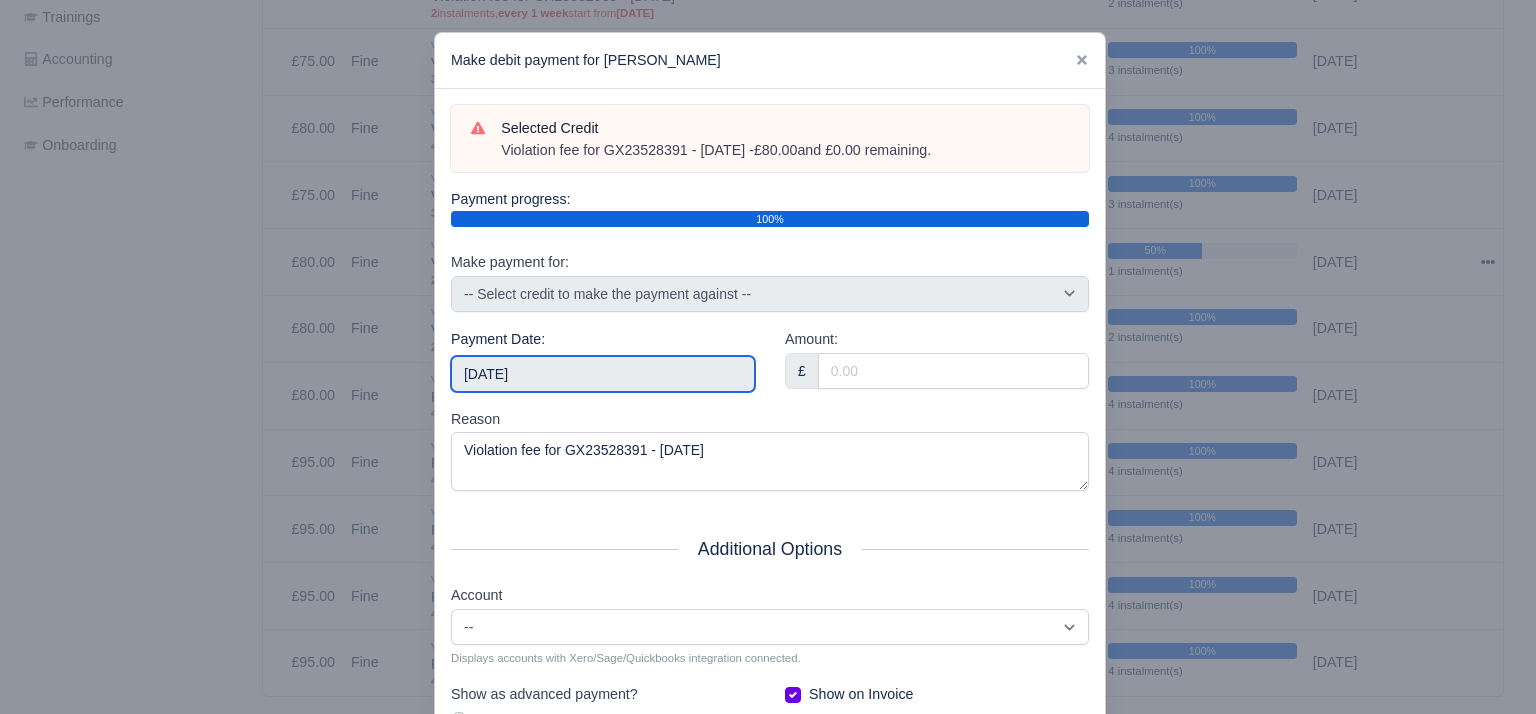 click on "2025-07-19" at bounding box center [603, 374] 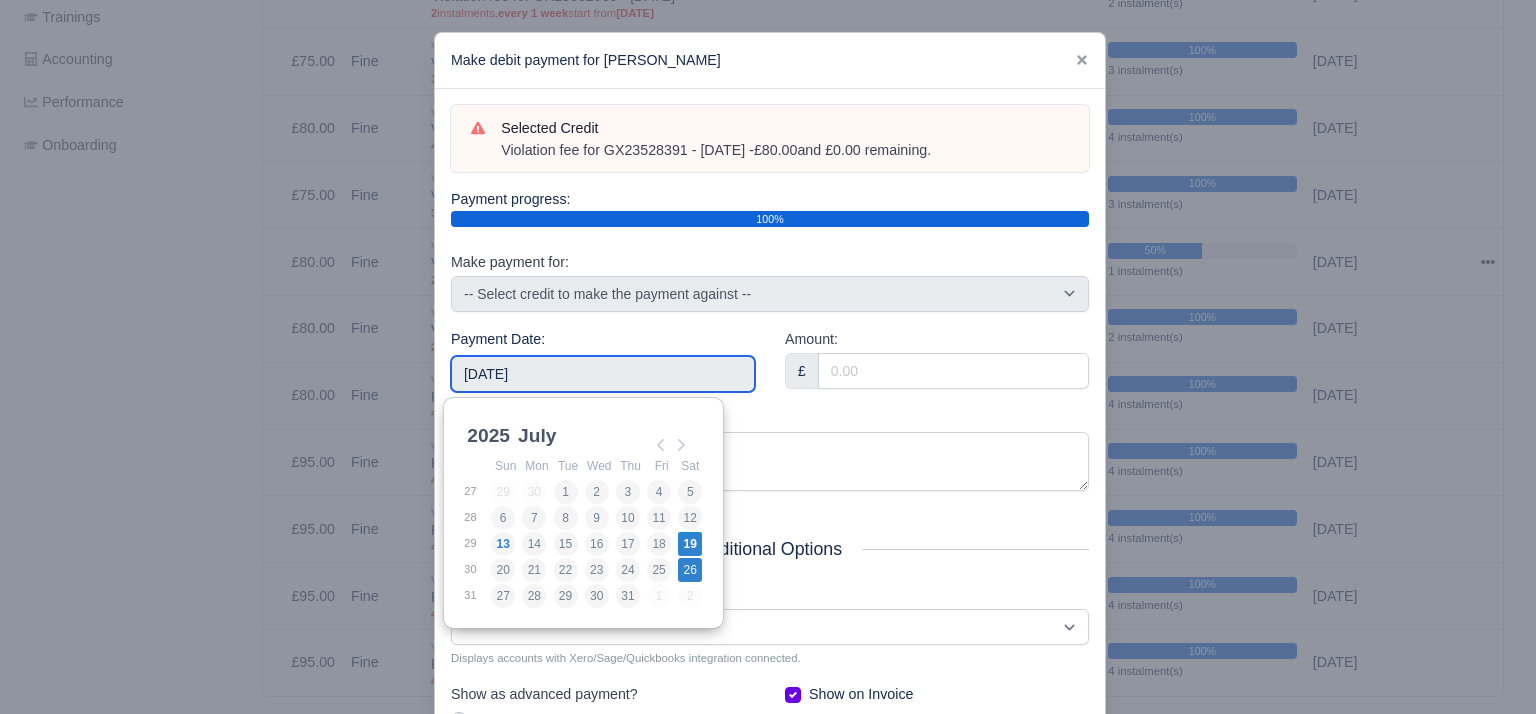 type on "2025-07-26" 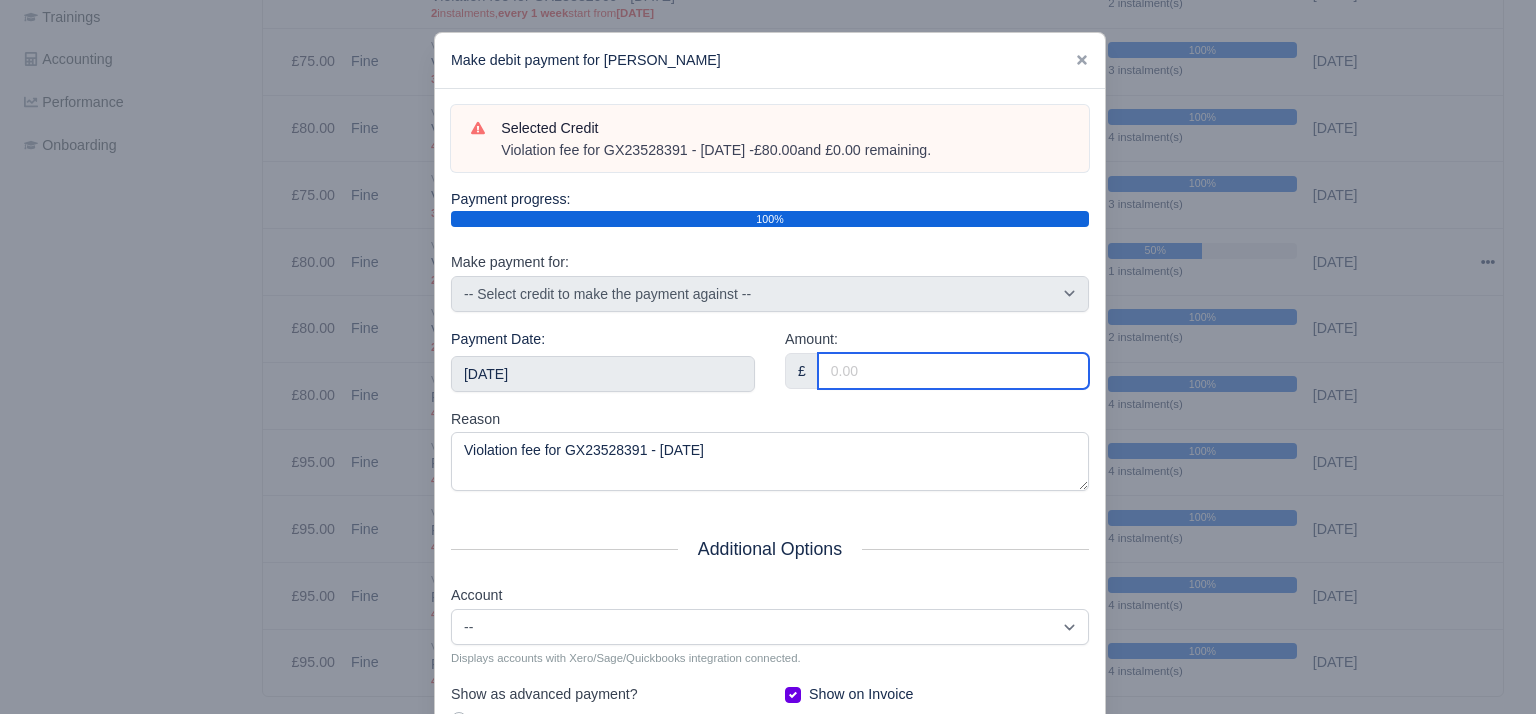 click on "Amount:" at bounding box center (953, 371) 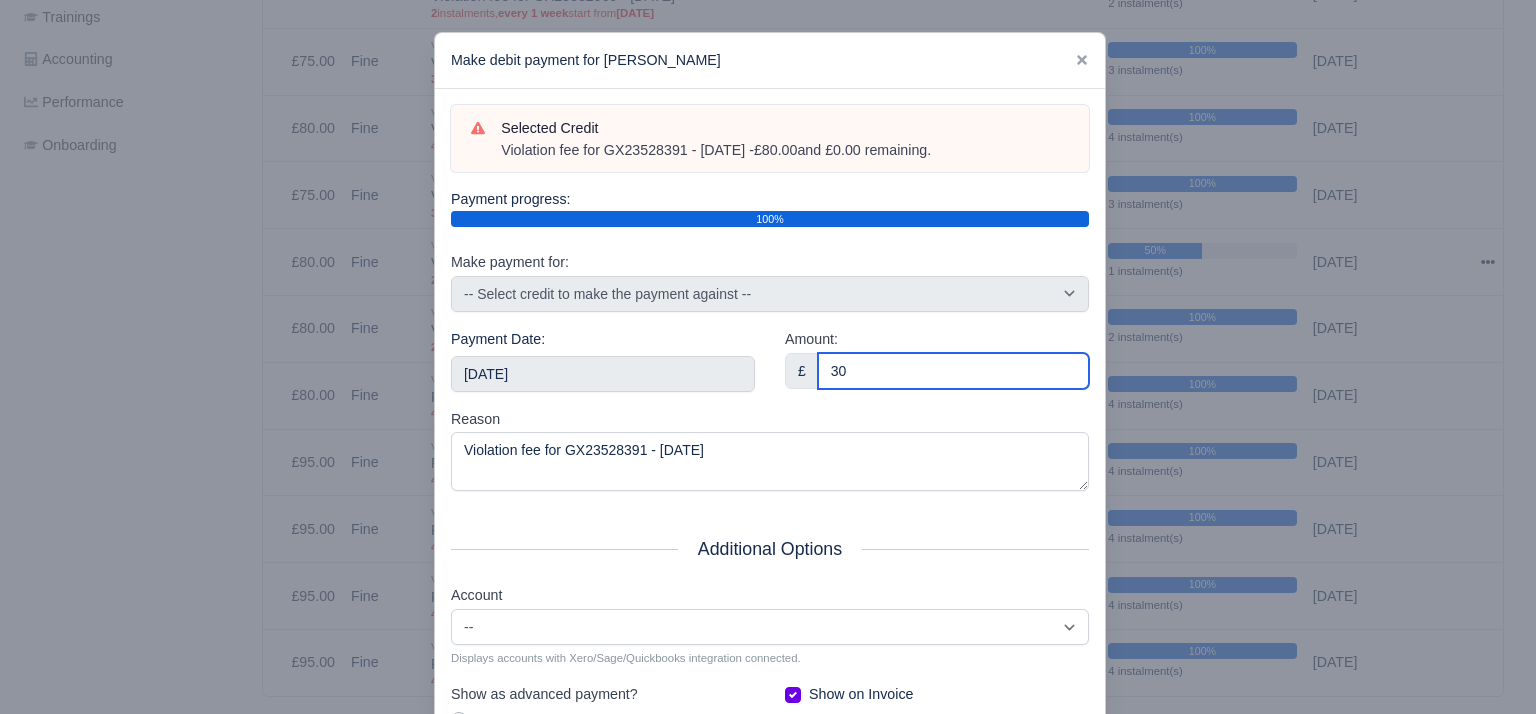 type on "3" 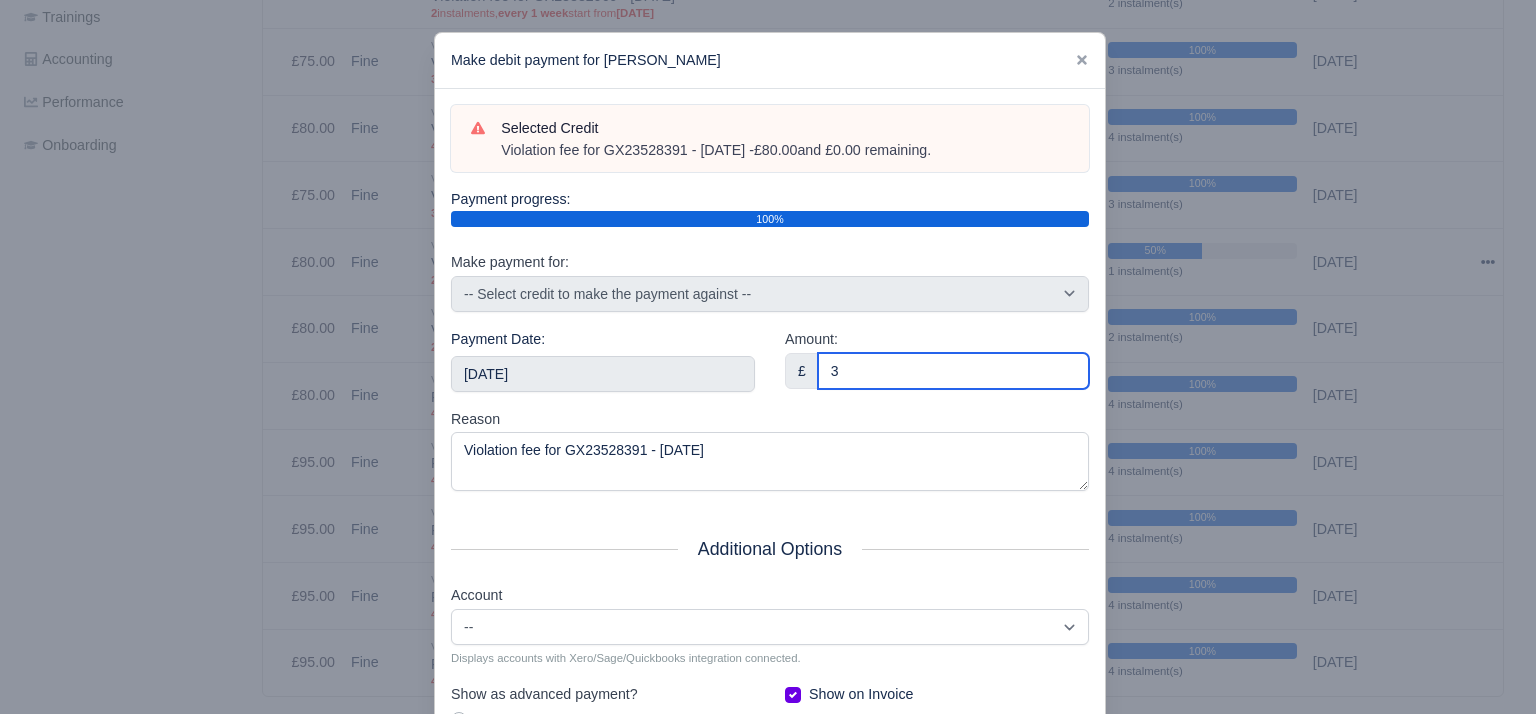 type 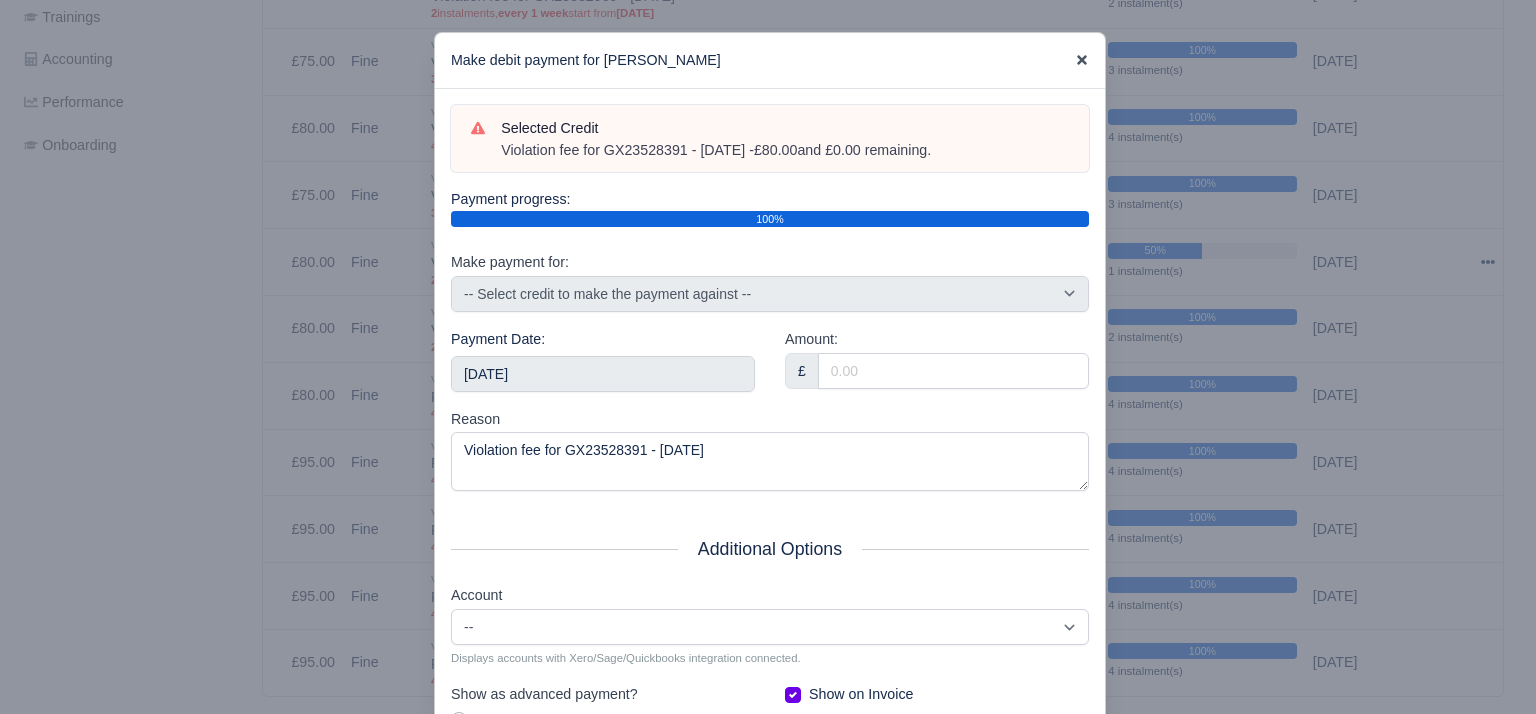 click 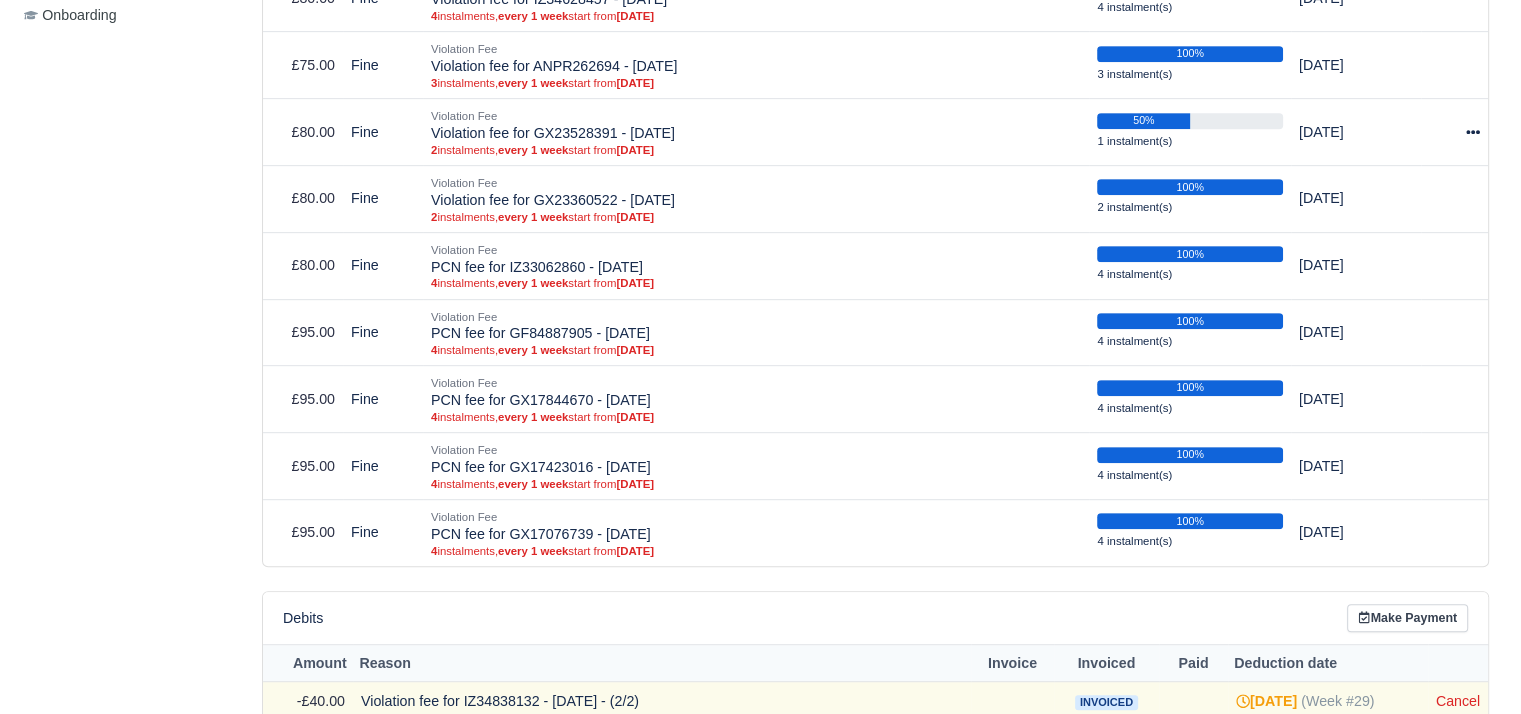 scroll, scrollTop: 950, scrollLeft: 0, axis: vertical 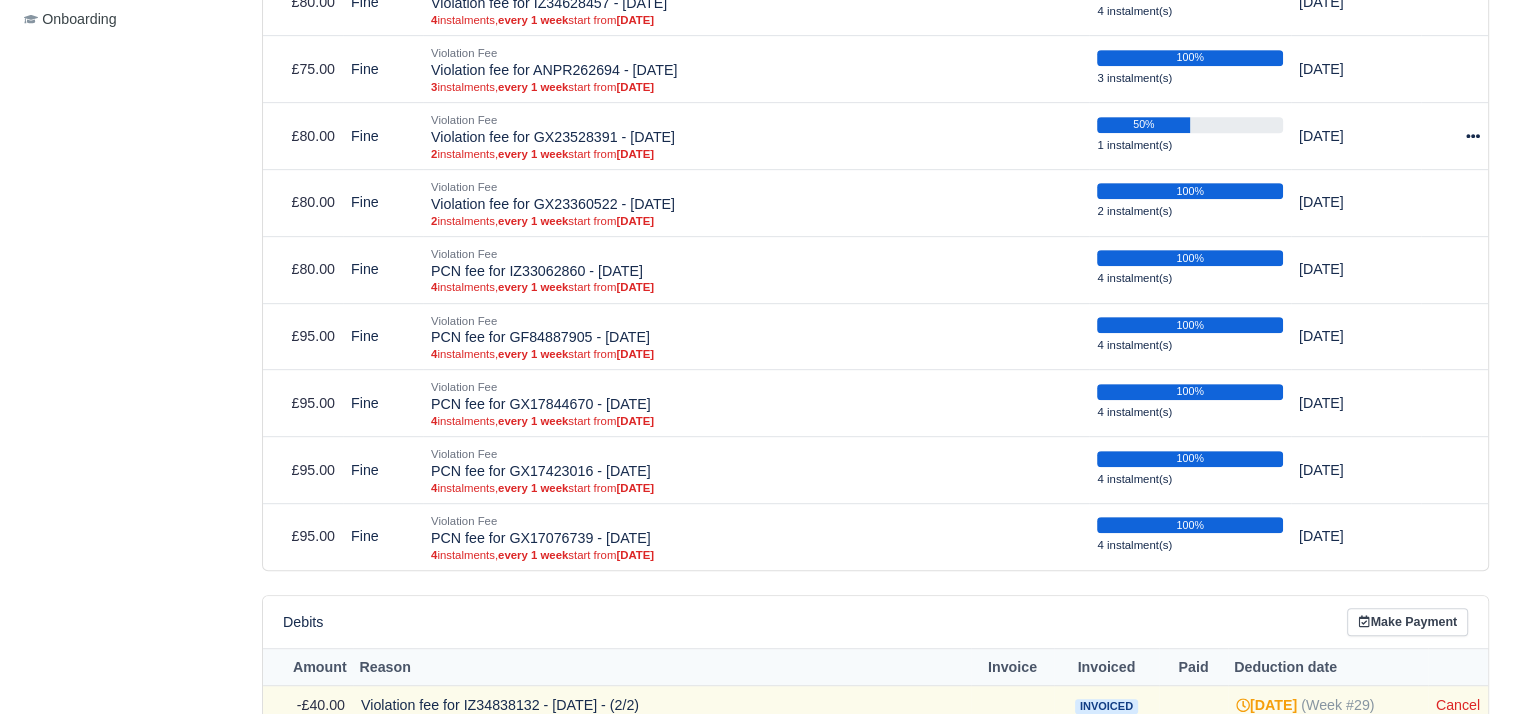 click on "Violation Fee
PCN fee for IZ33062860 - 11/11/2024
4  instalments,
every 1 week
start from  Dec 13, 2024" at bounding box center [756, 269] 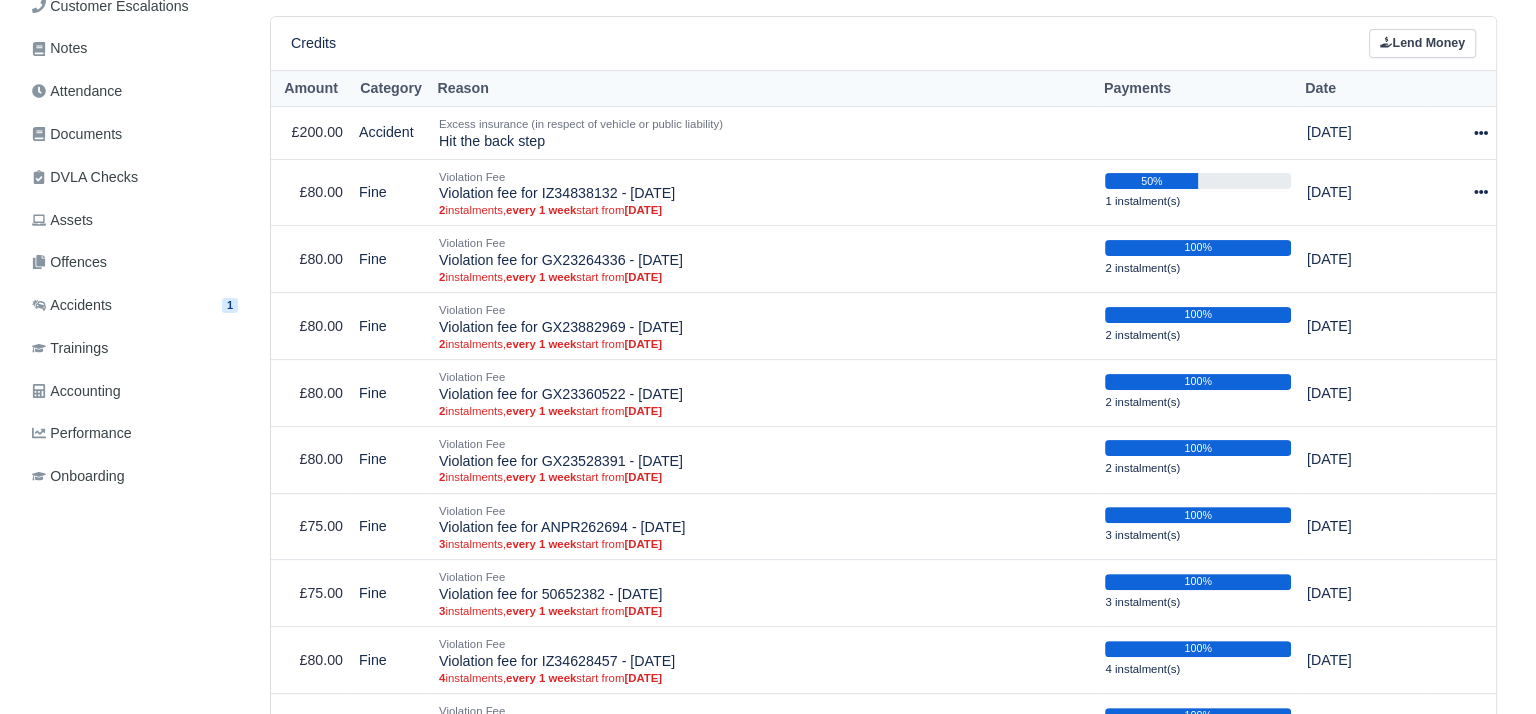scroll, scrollTop: 449, scrollLeft: 0, axis: vertical 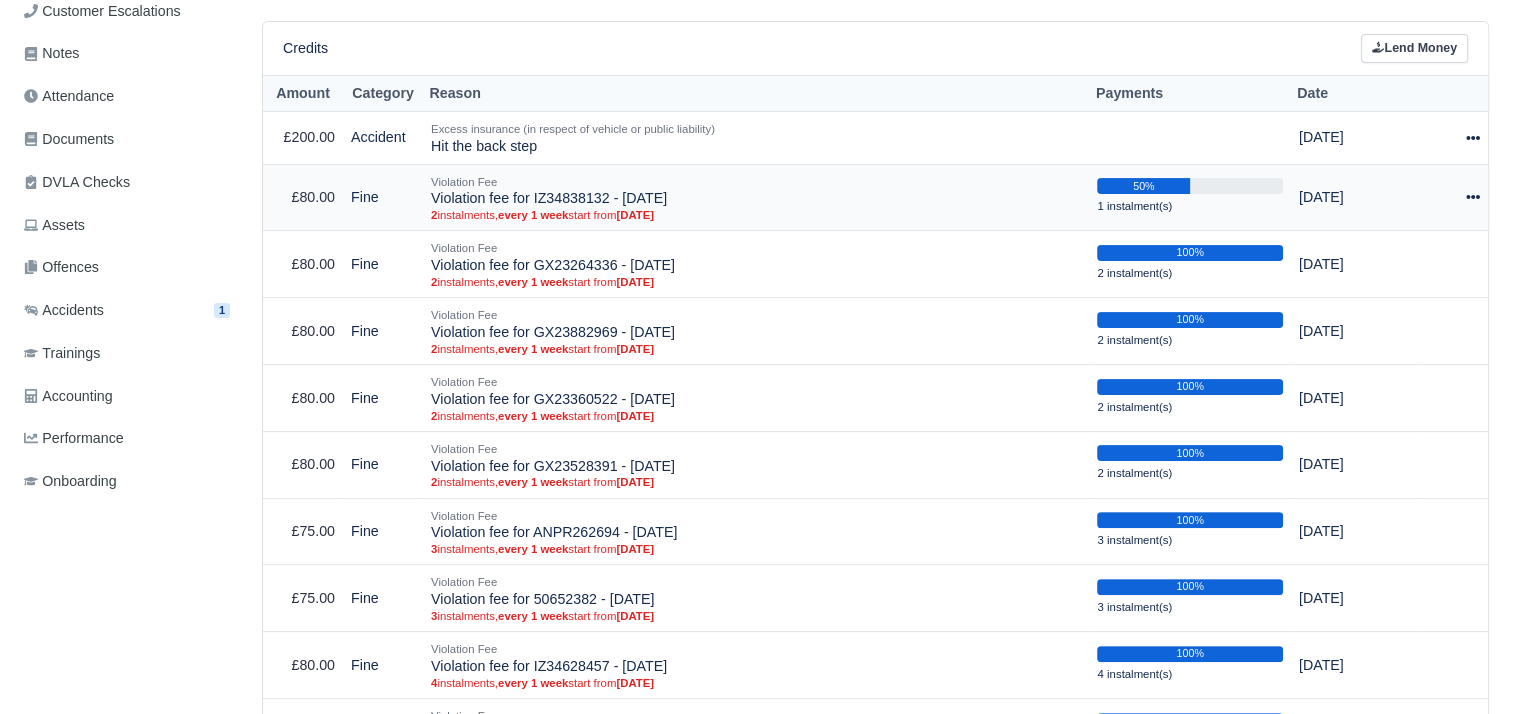click at bounding box center (1454, 197) 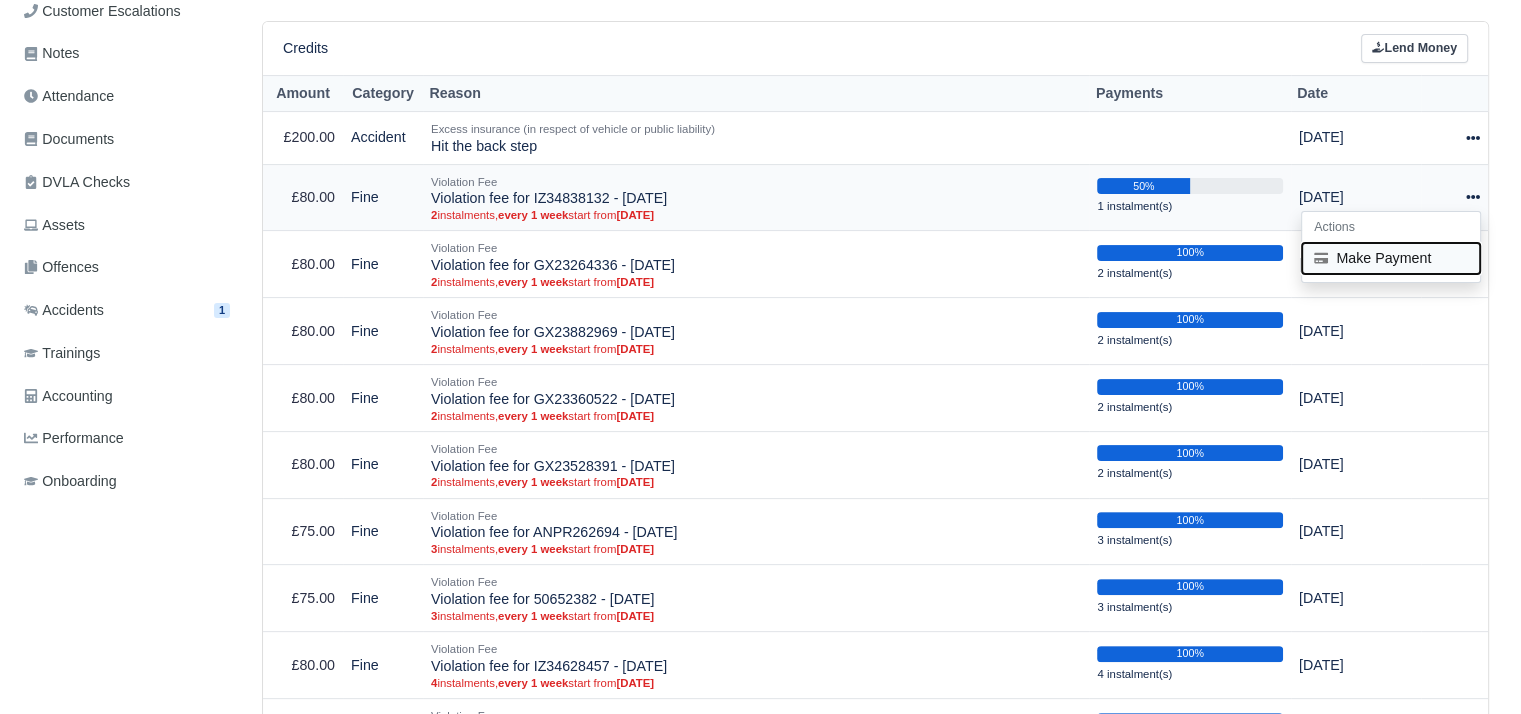 click on "Make Payment" at bounding box center (1391, 258) 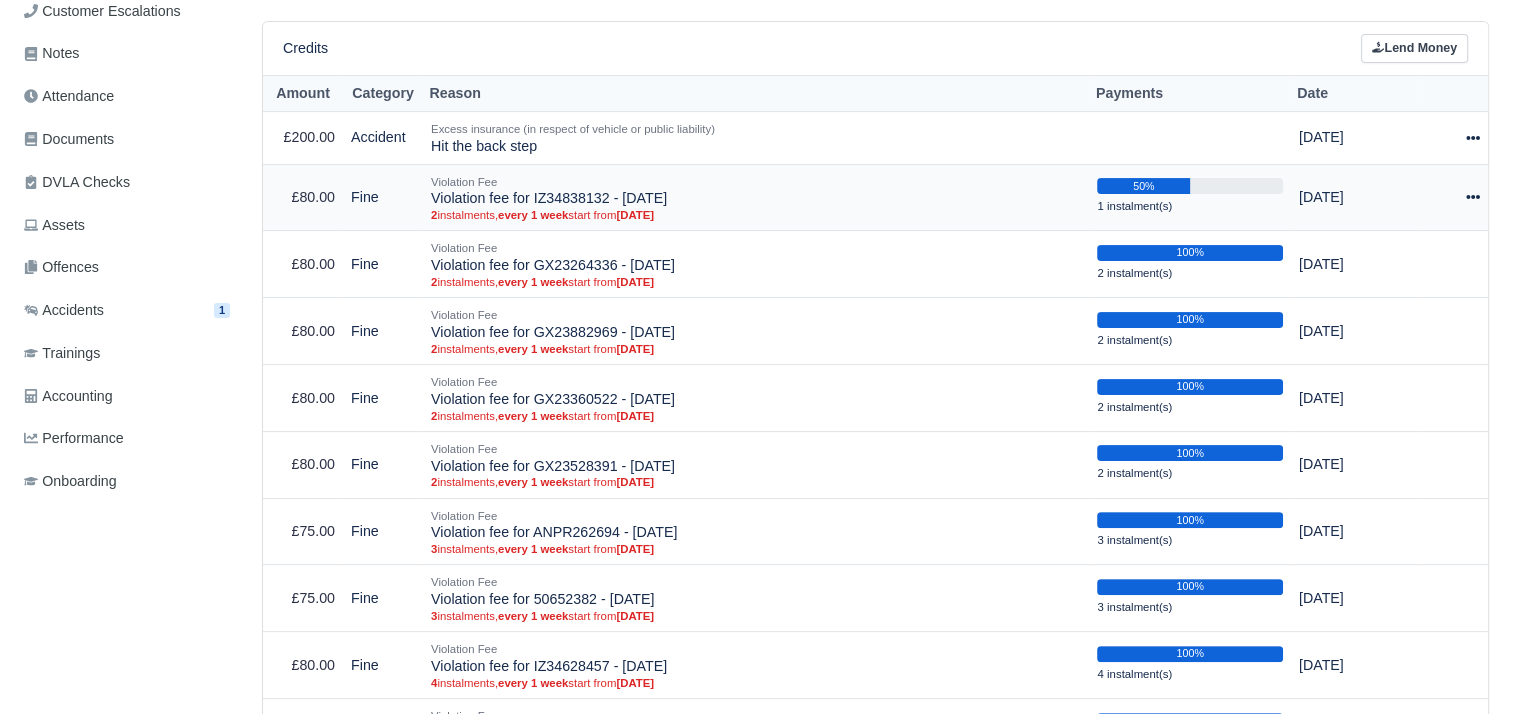 select on "4224" 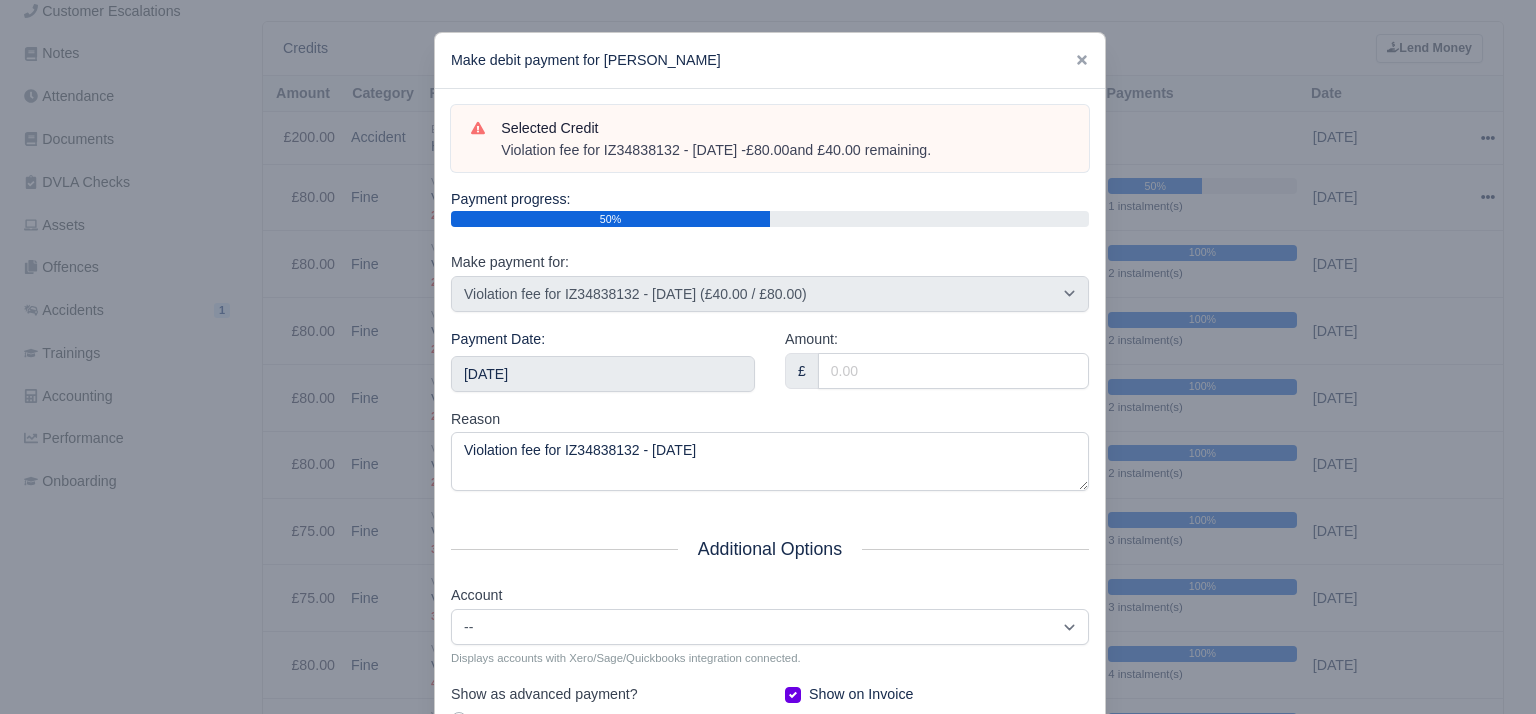 drag, startPoint x: 976, startPoint y: 154, endPoint x: 492, endPoint y: 157, distance: 484.0093 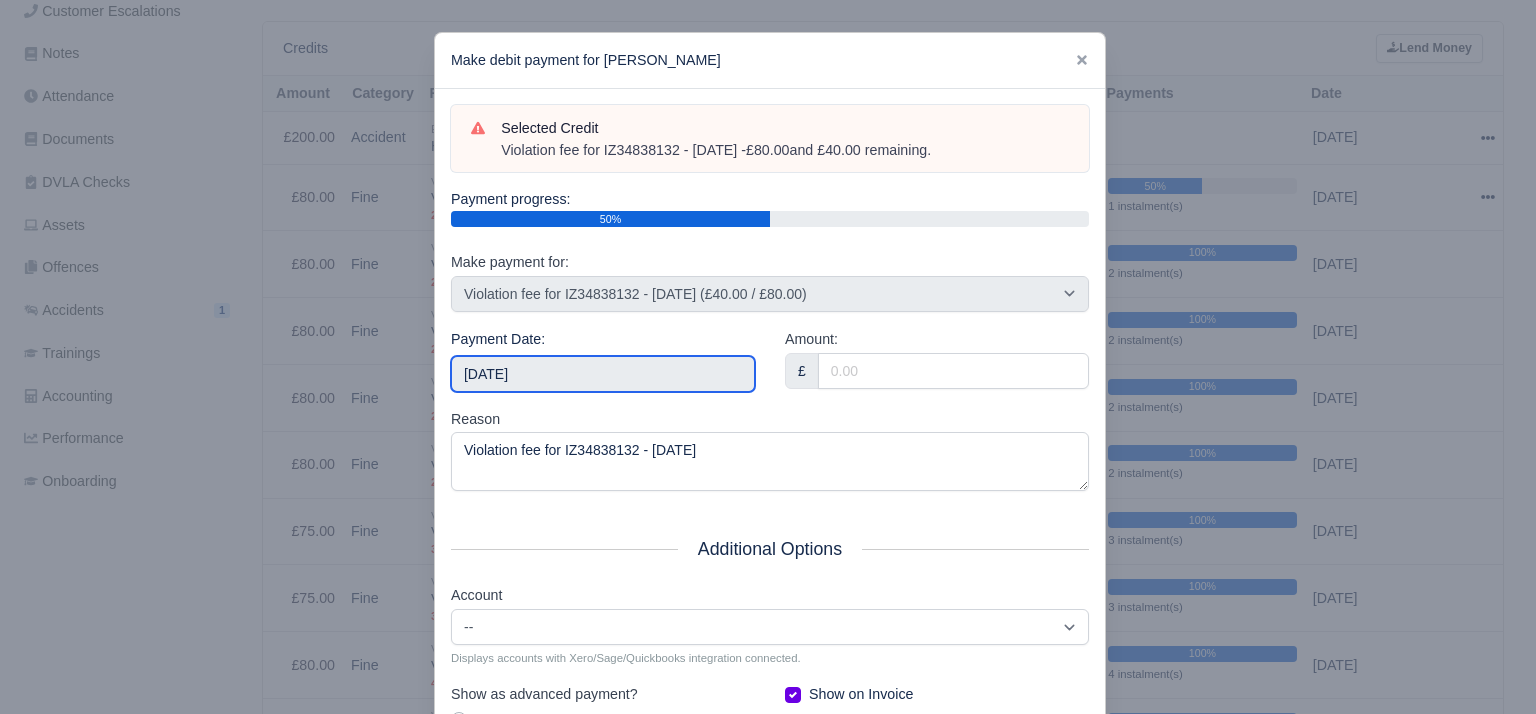 click on "[DATE]" at bounding box center (603, 374) 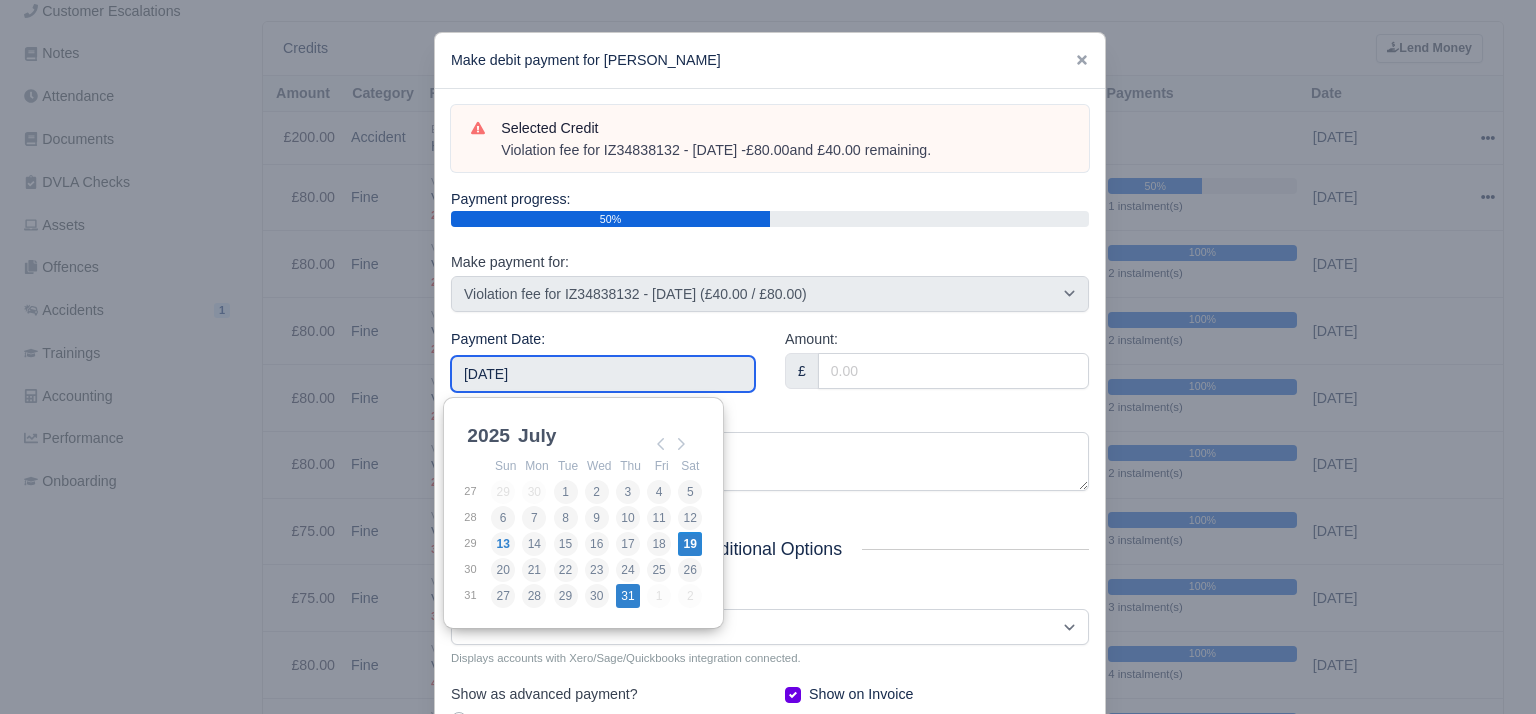 type on "[DATE]" 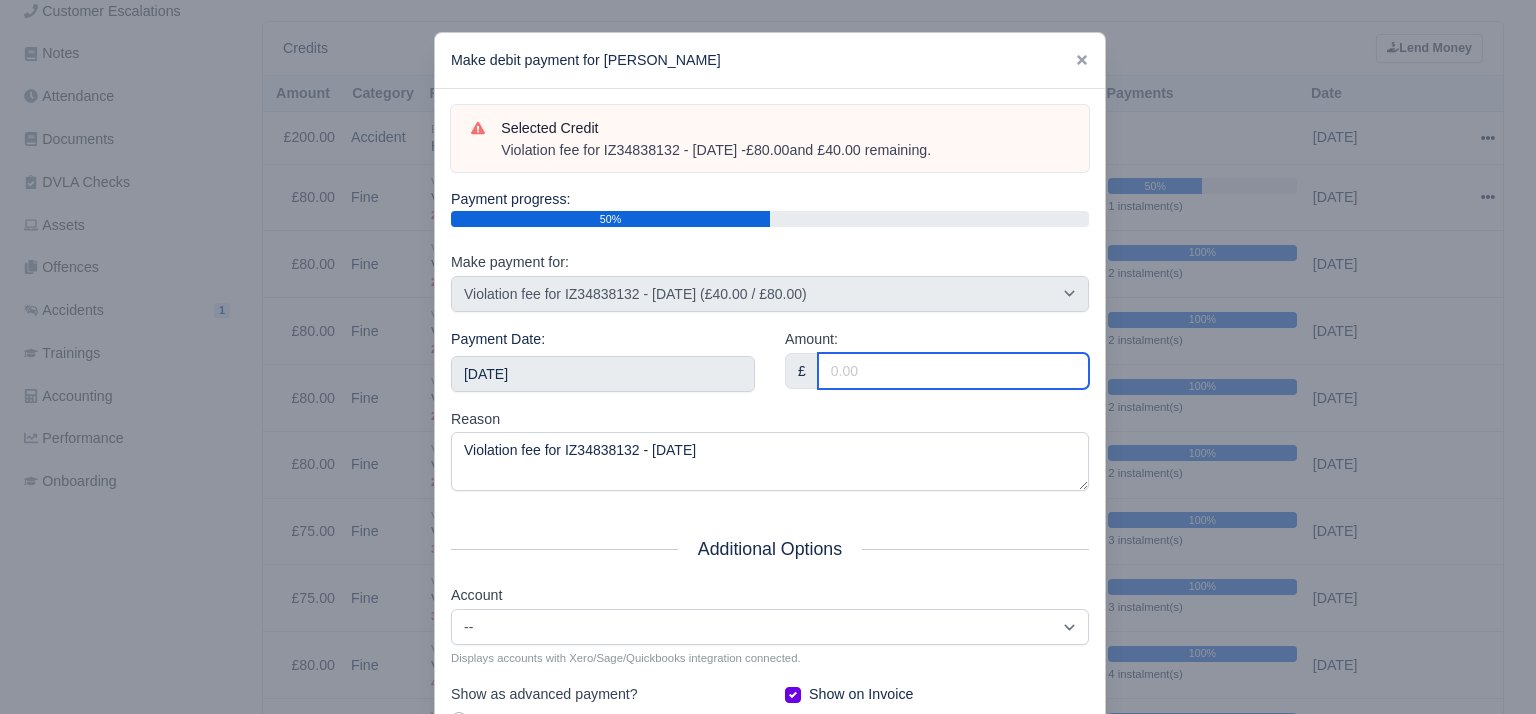 click on "Amount:" at bounding box center [953, 371] 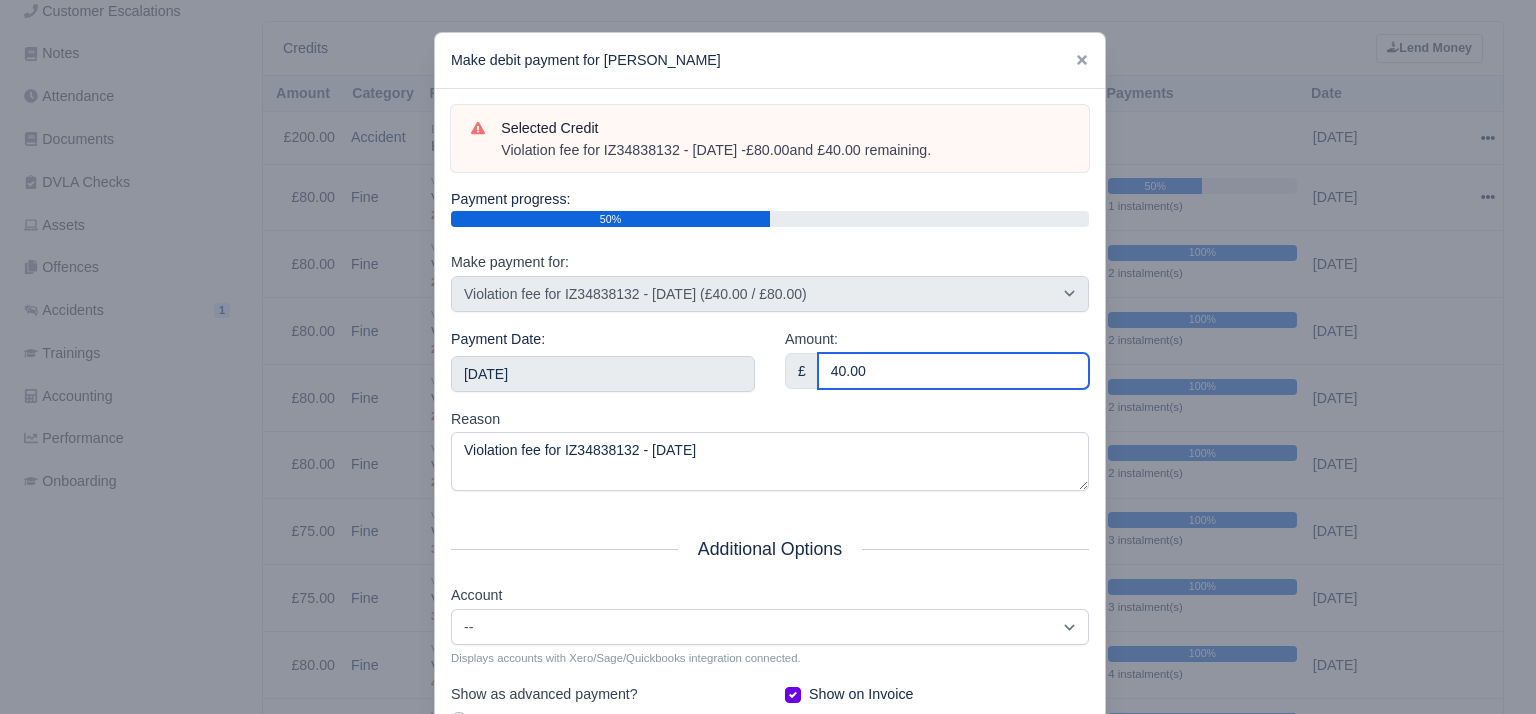 type on "40.00" 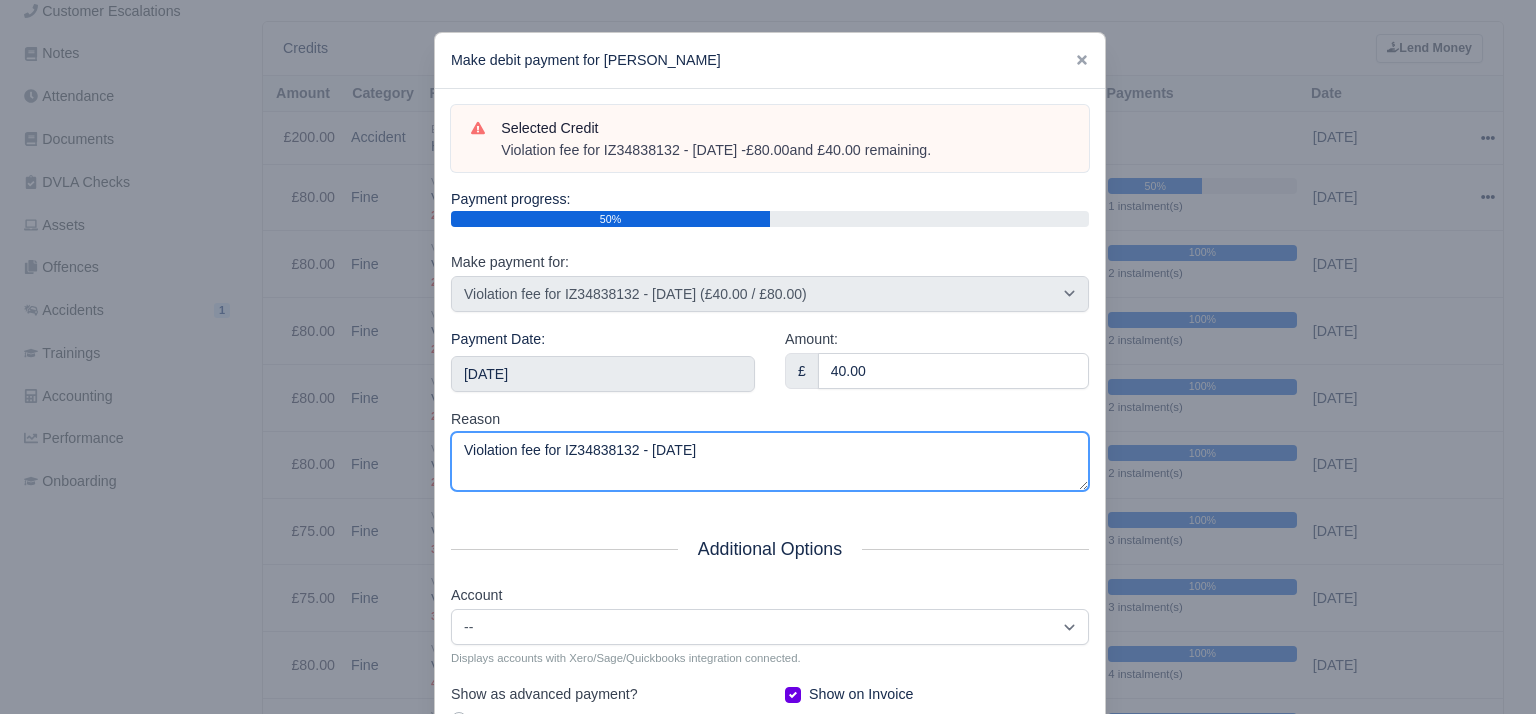 drag, startPoint x: 820, startPoint y: 445, endPoint x: 293, endPoint y: 485, distance: 528.51587 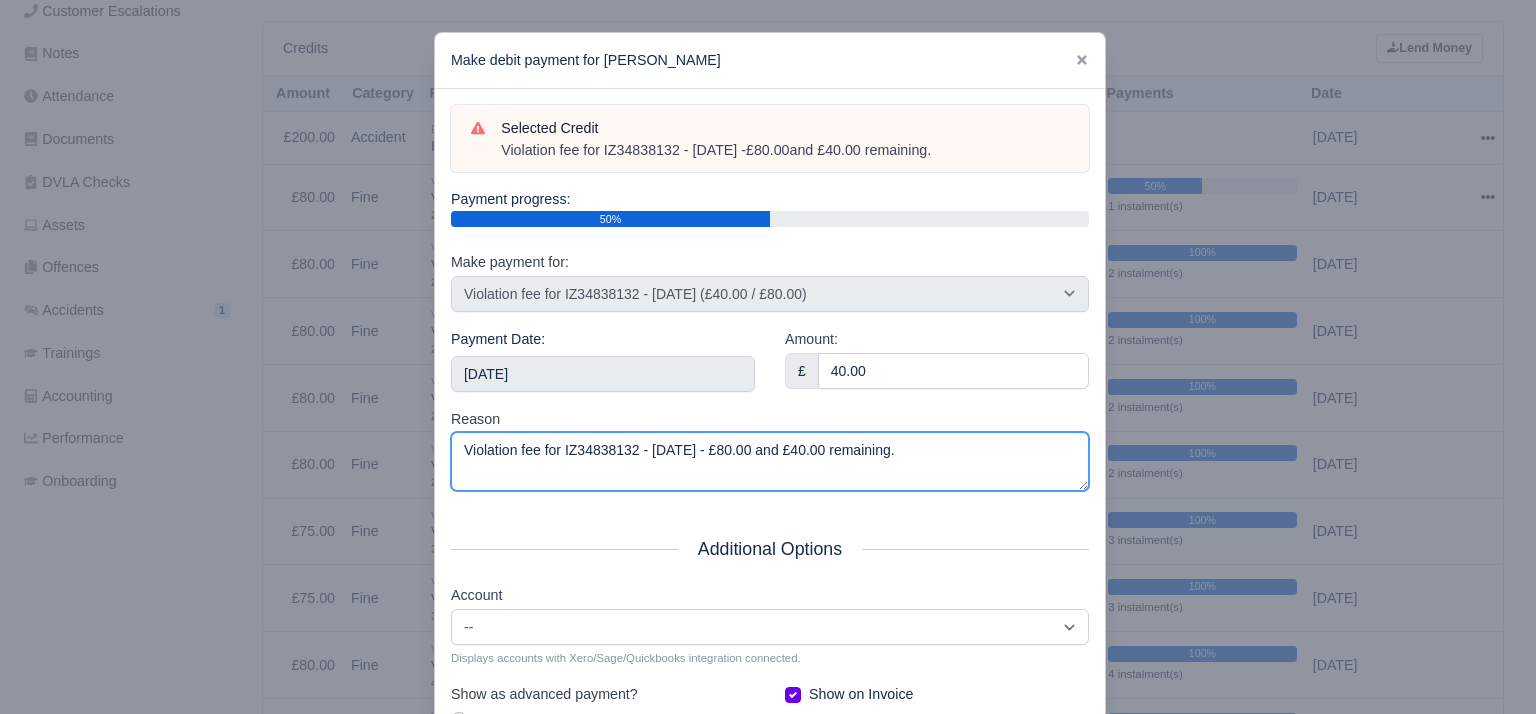 scroll, scrollTop: 212, scrollLeft: 0, axis: vertical 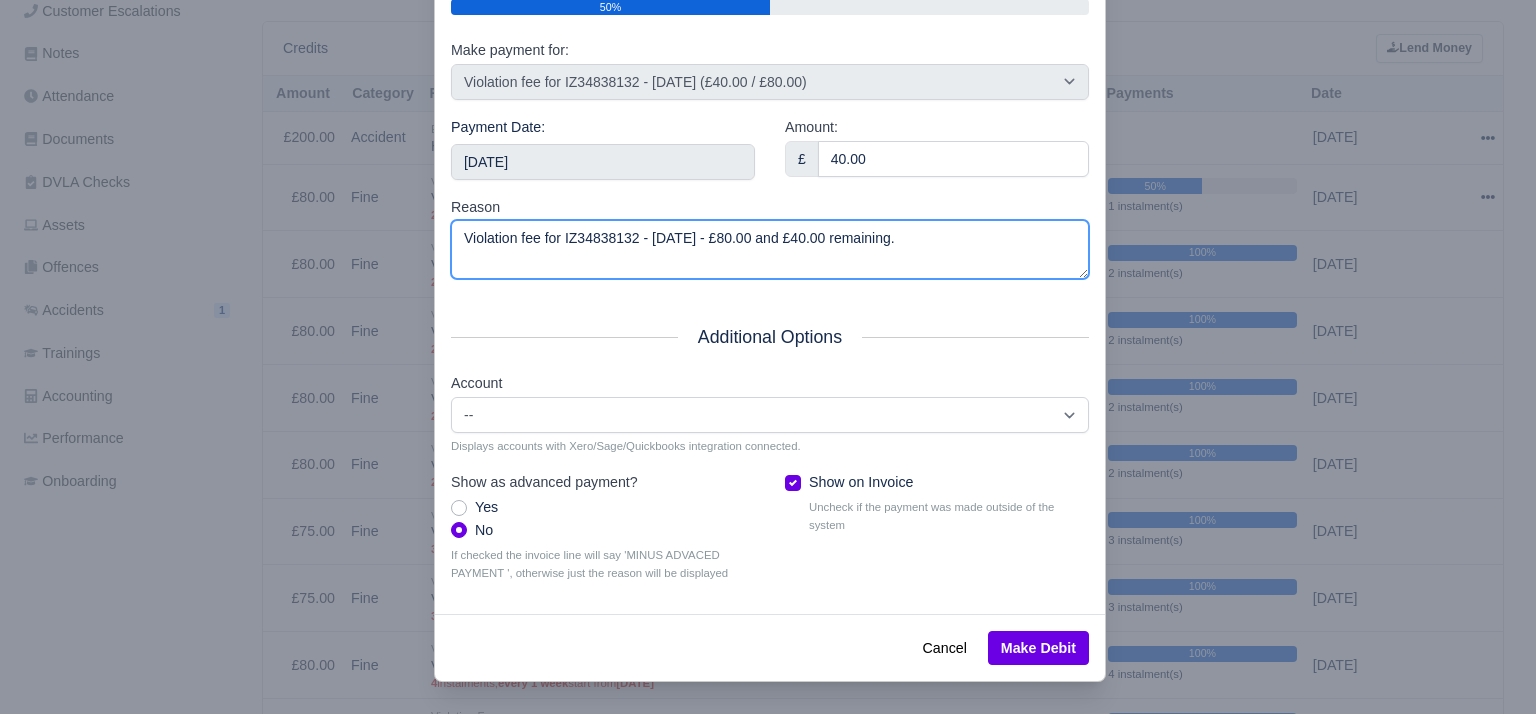 type on "Violation fee for IZ34838132 - [DATE] - £80.00 and £40.00 remaining." 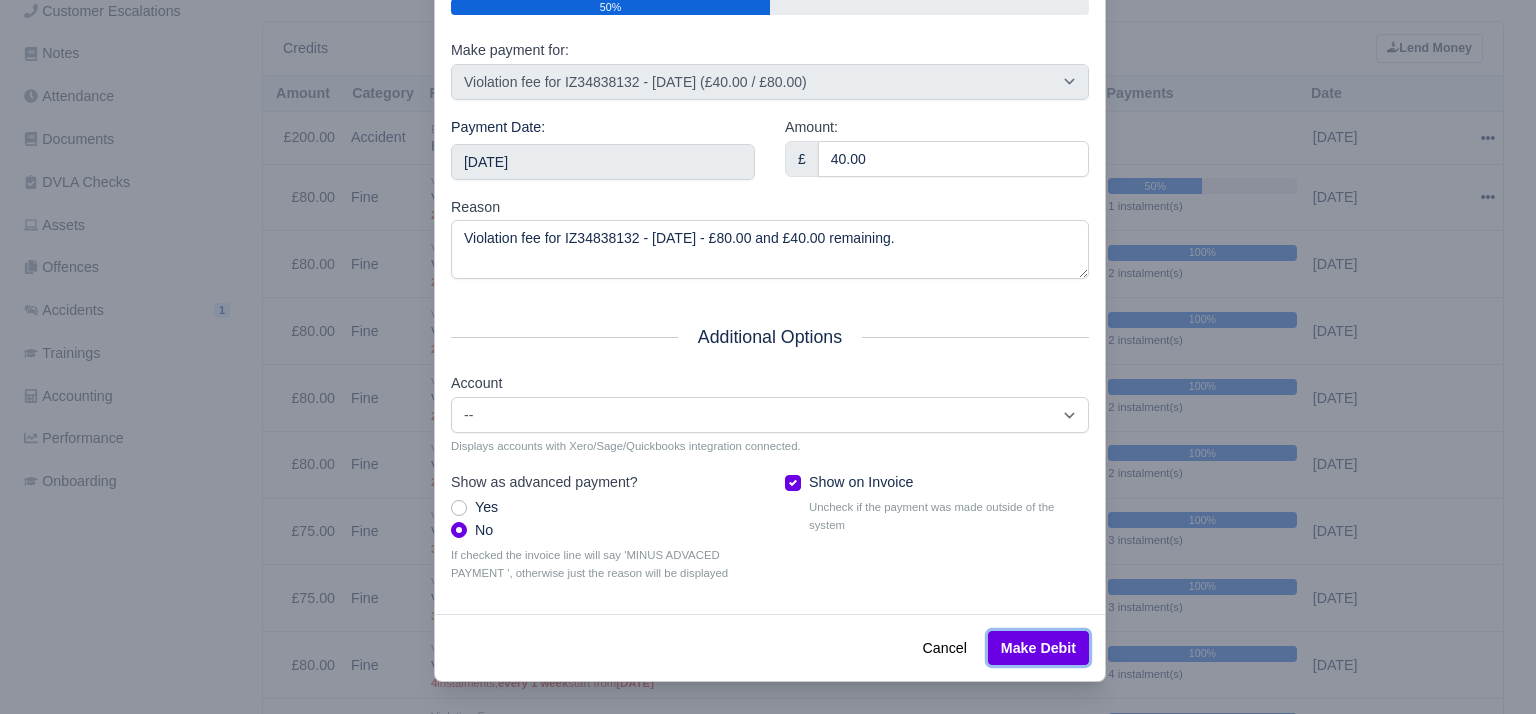 click on "Make Debit" at bounding box center (1038, 648) 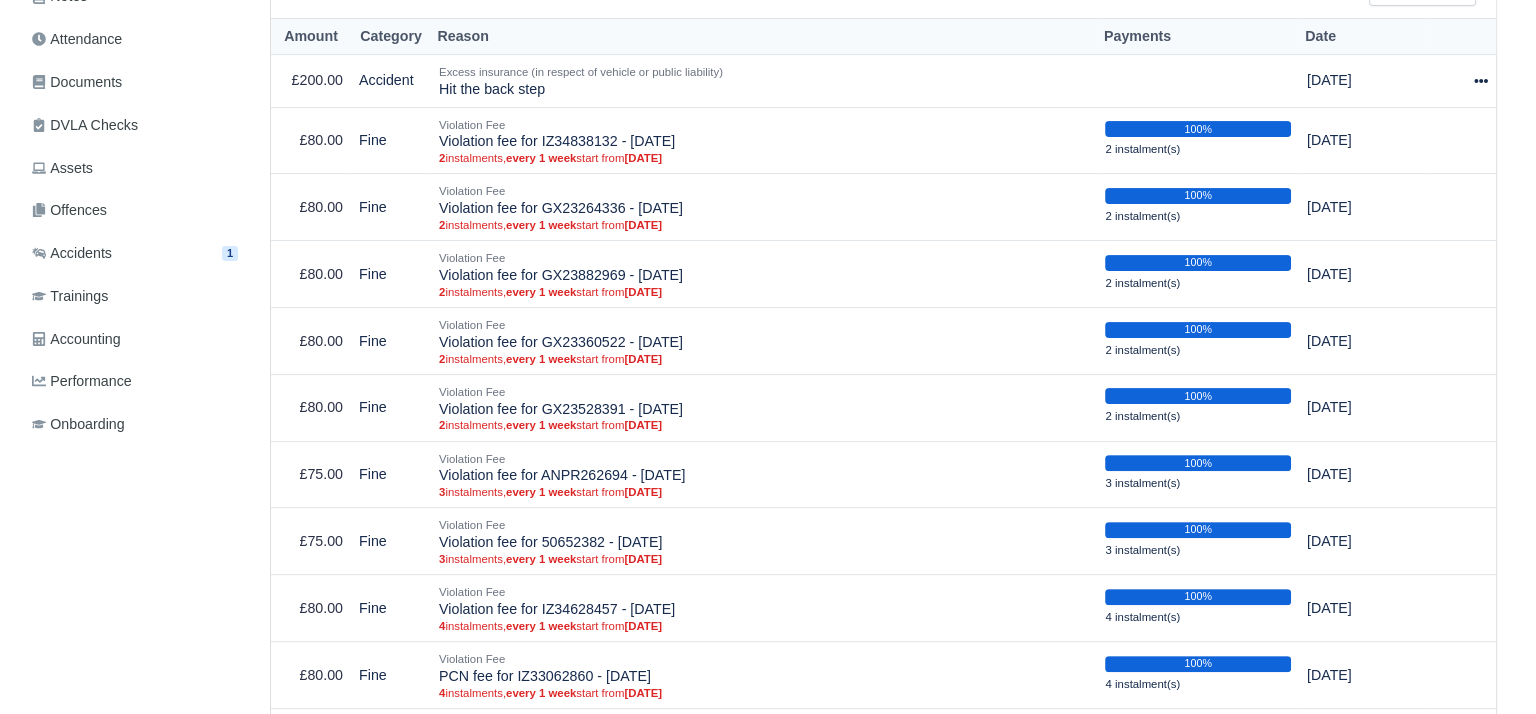 scroll, scrollTop: 468, scrollLeft: 0, axis: vertical 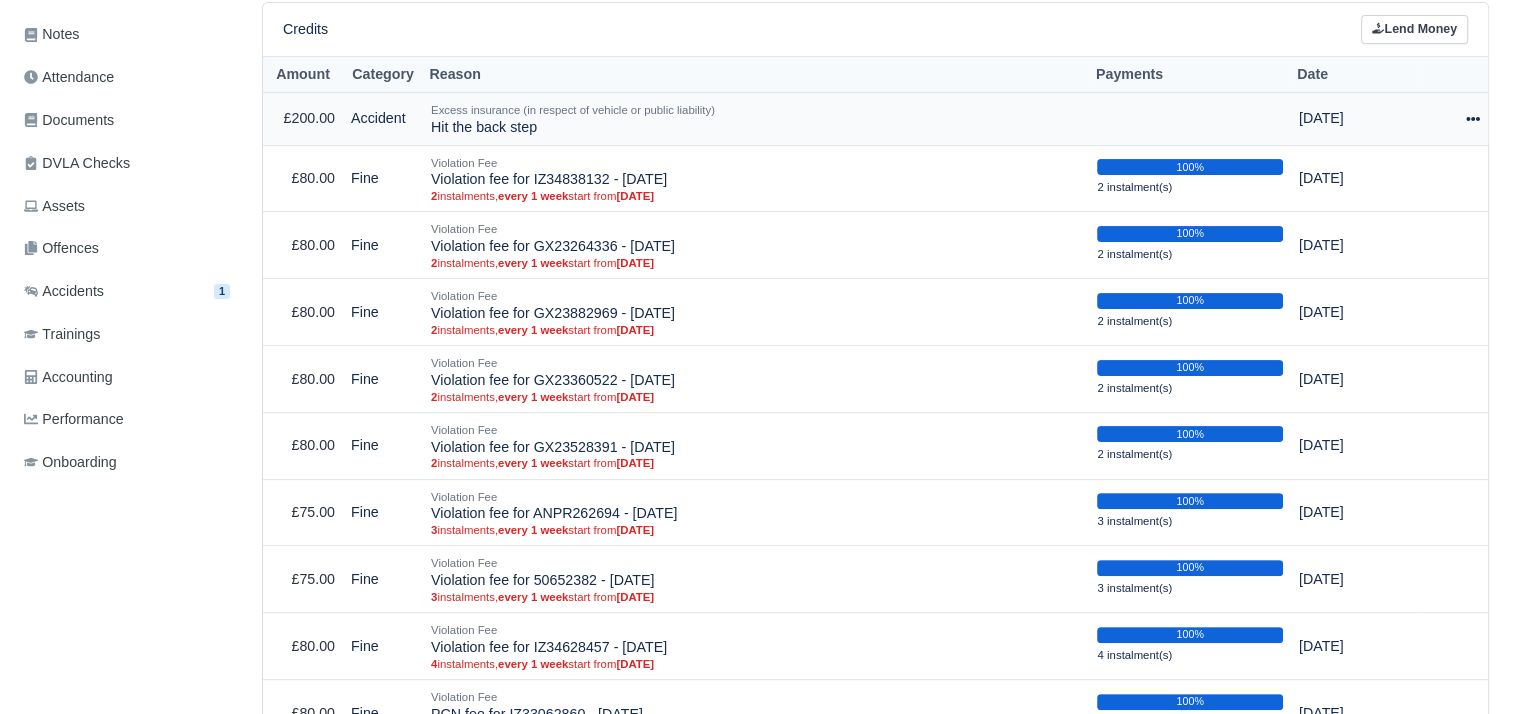 click at bounding box center (1454, 118) 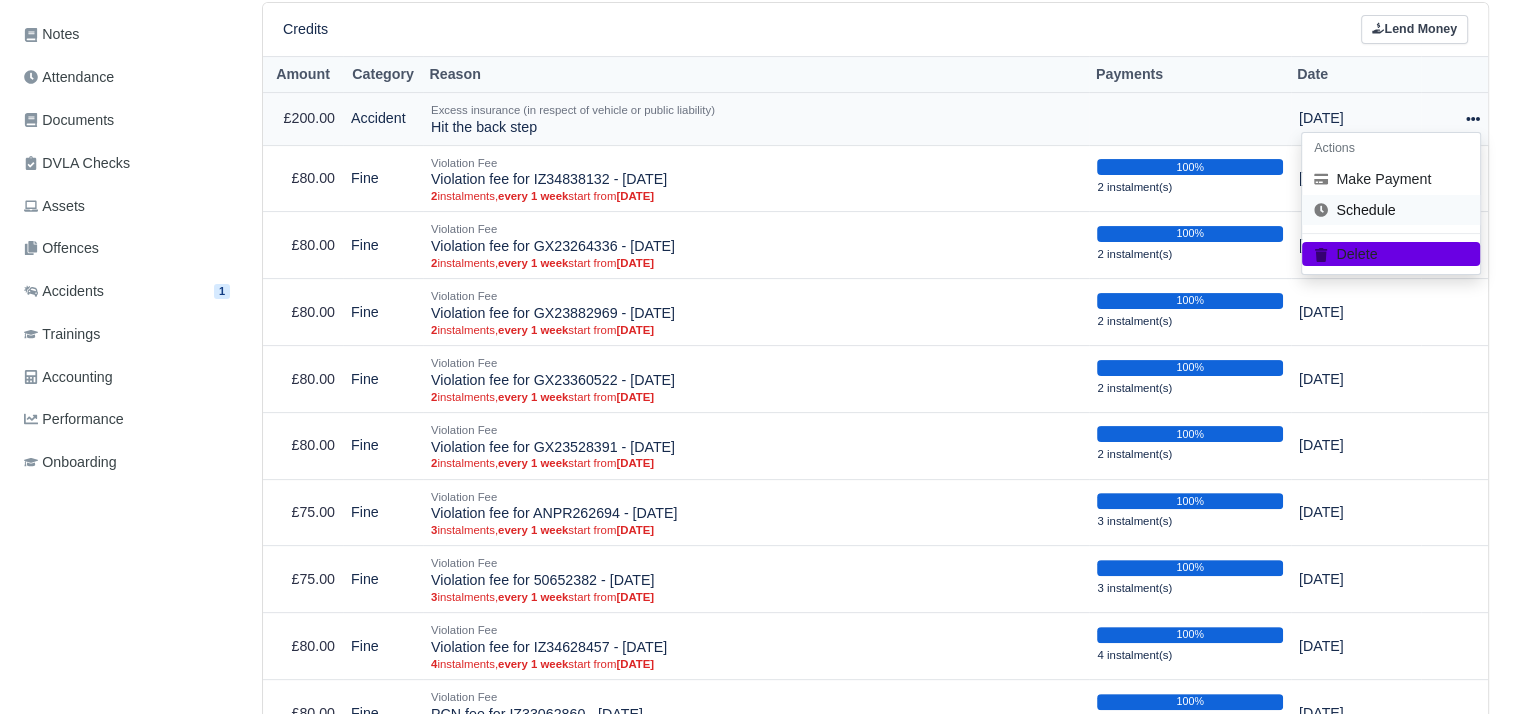 click on "Schedule" at bounding box center [1391, 210] 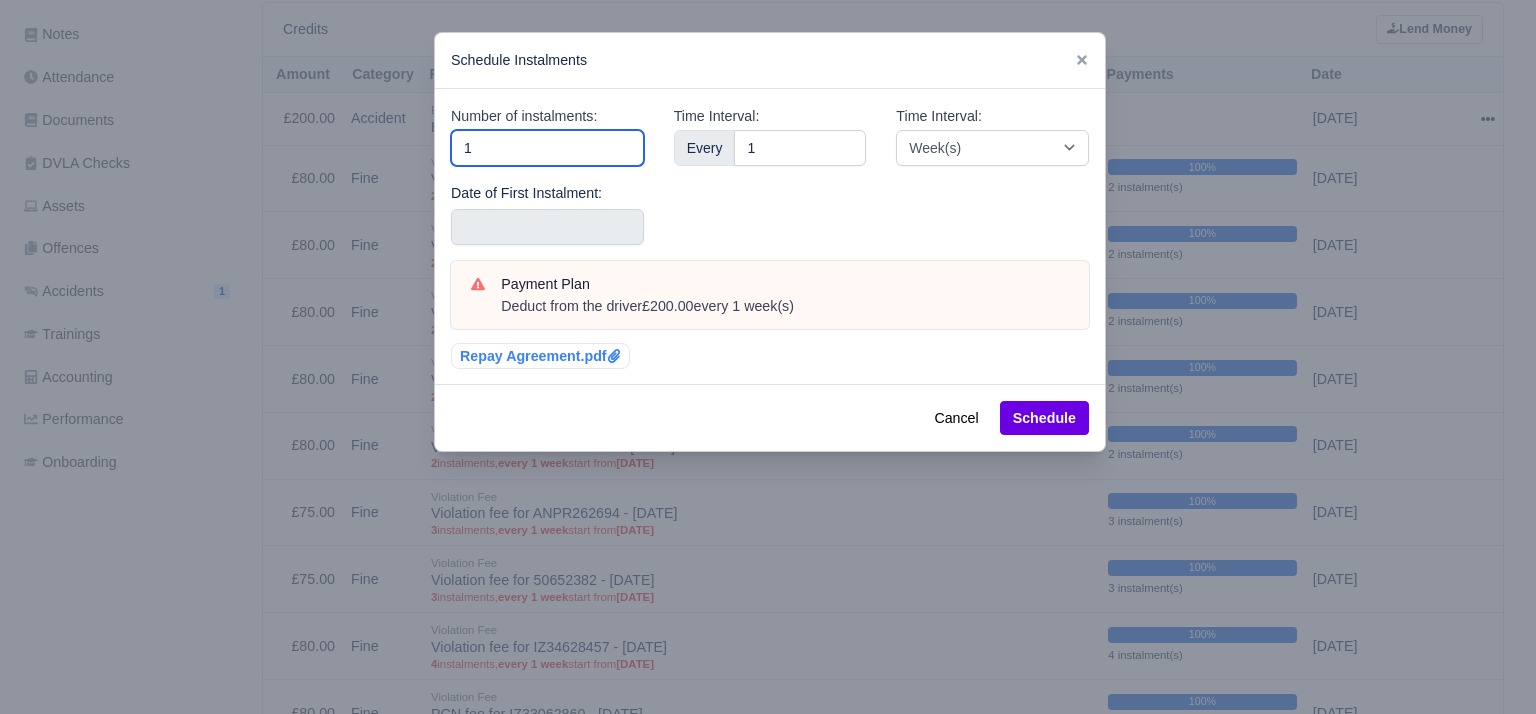 click on "1" at bounding box center (547, 148) 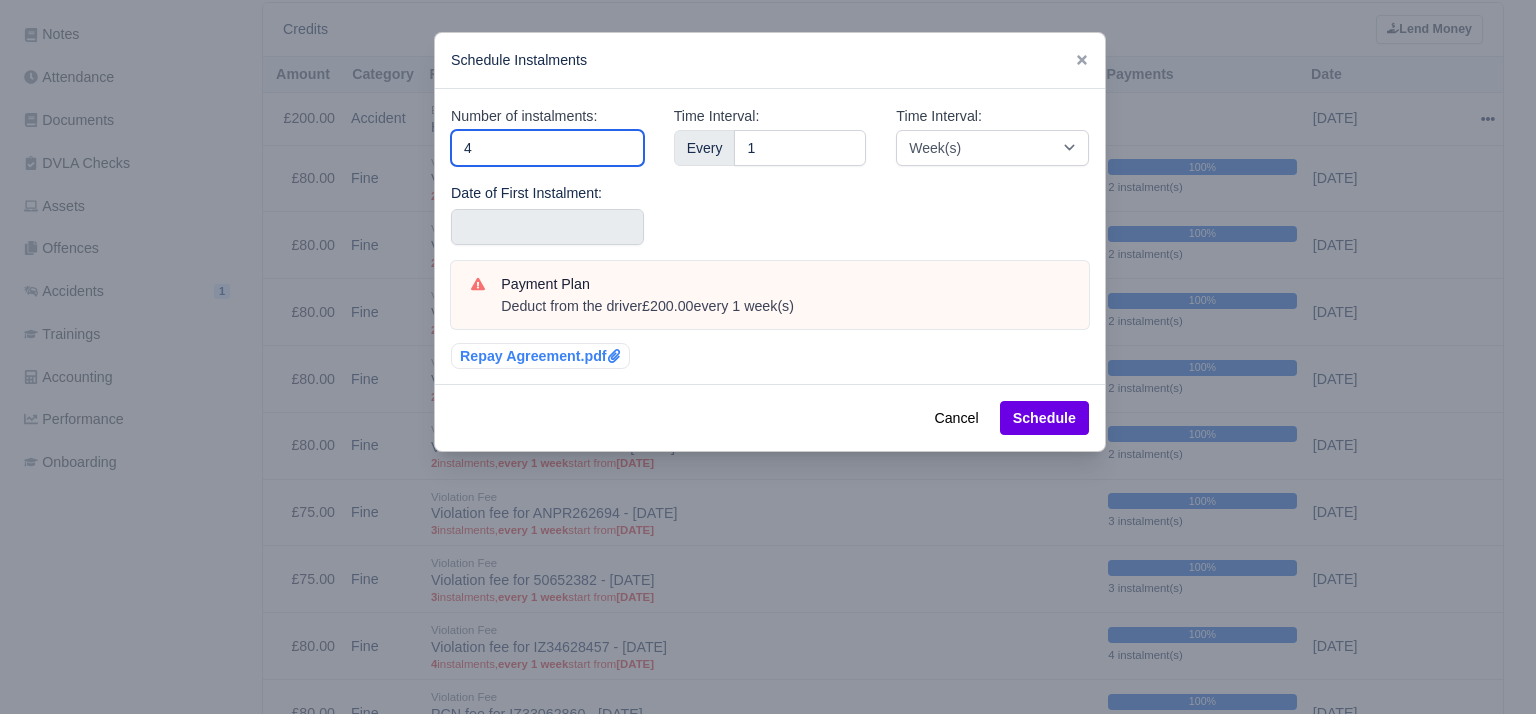 type on "4" 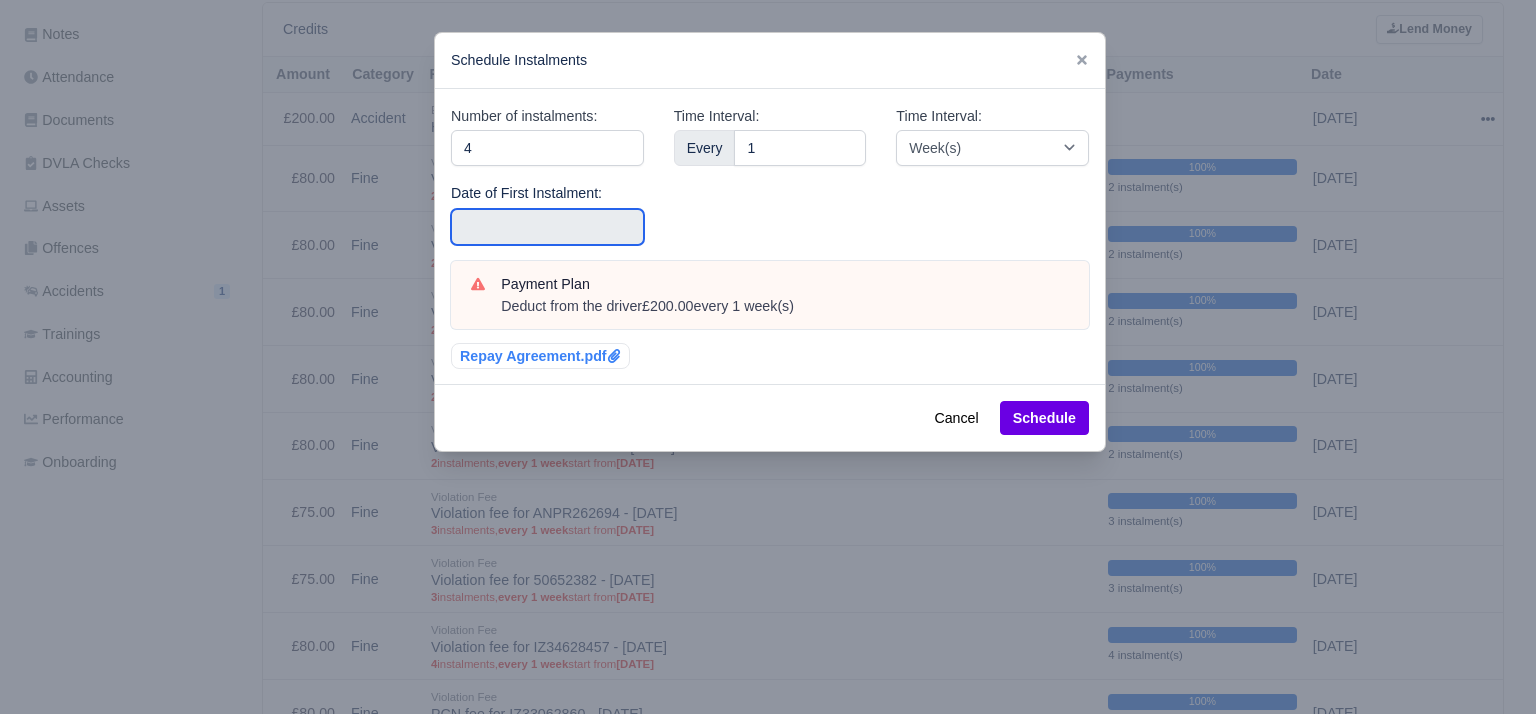 click at bounding box center (547, 227) 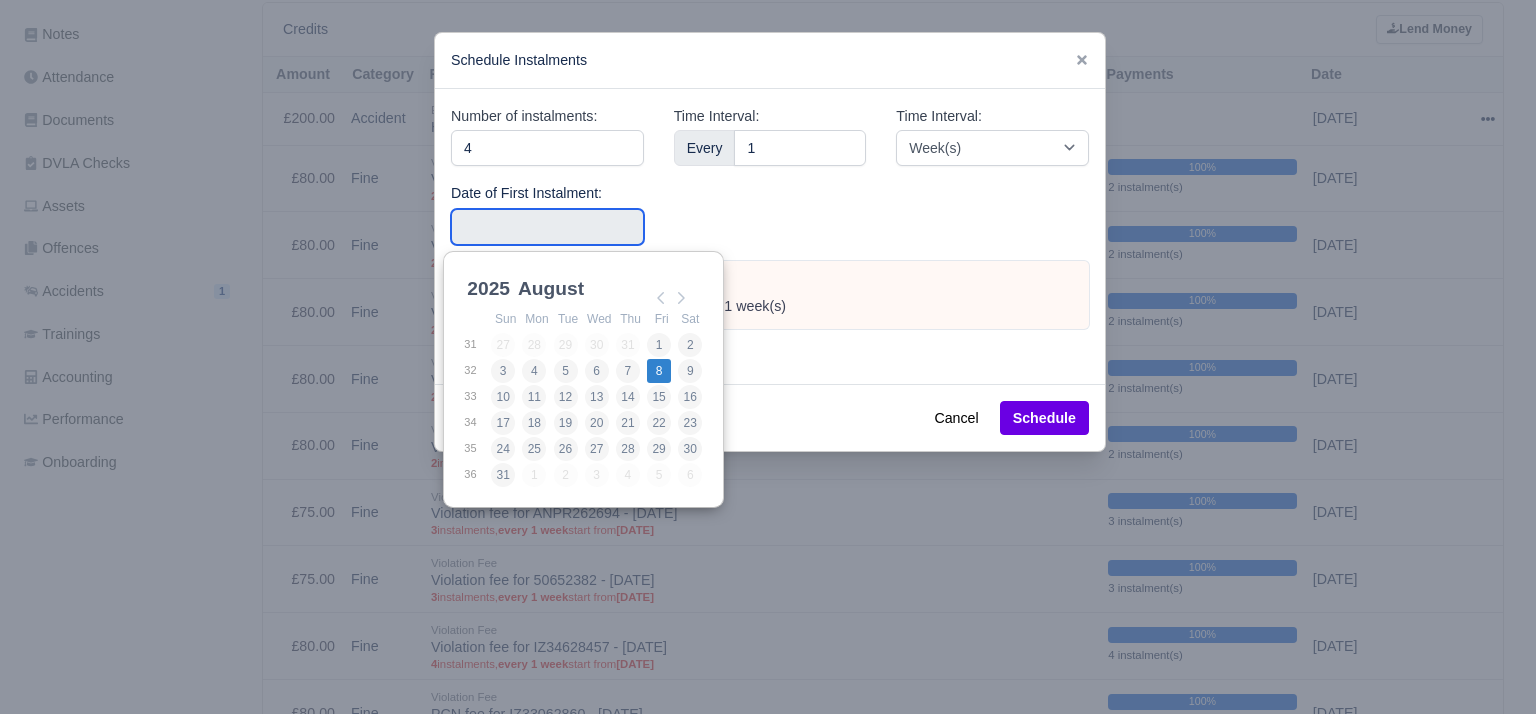 type on "2025-08-08" 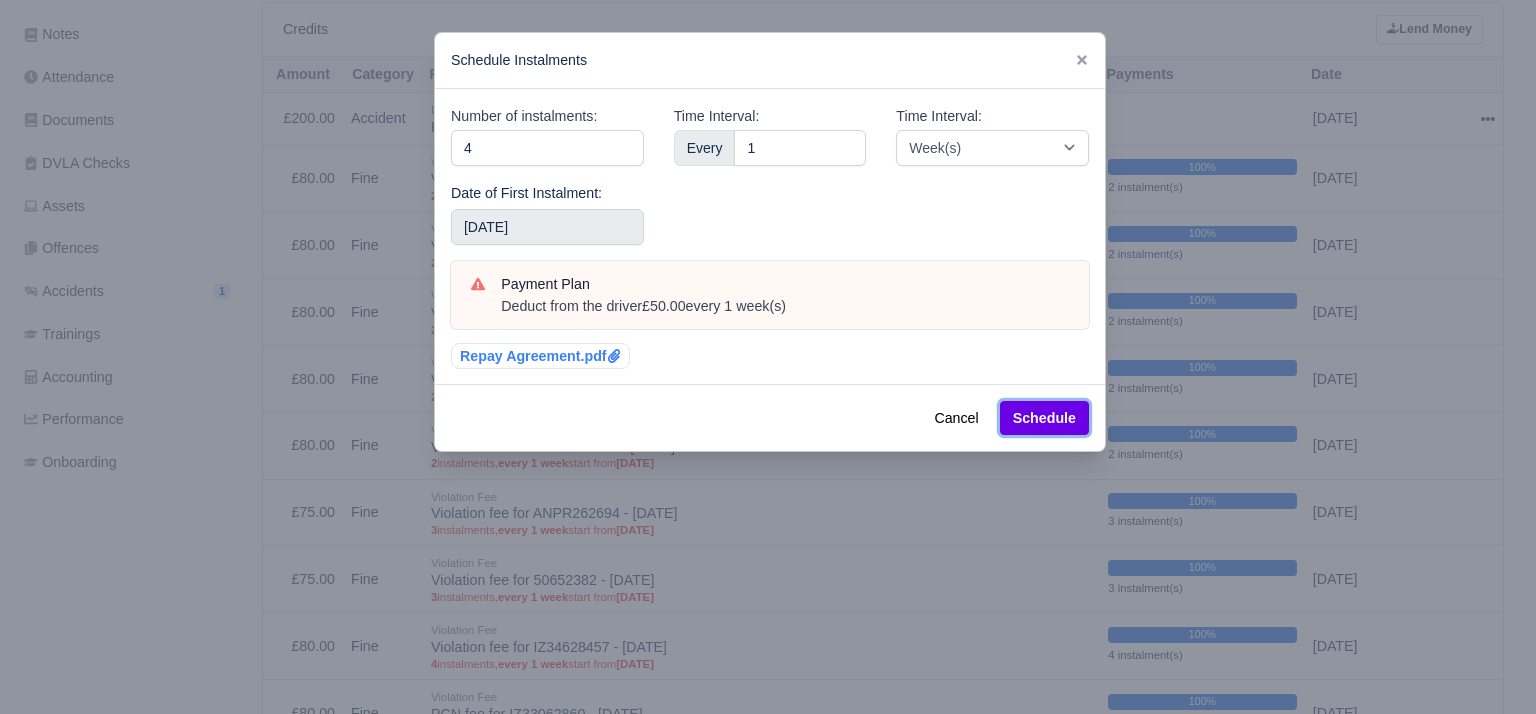 click on "Schedule" at bounding box center (1044, 418) 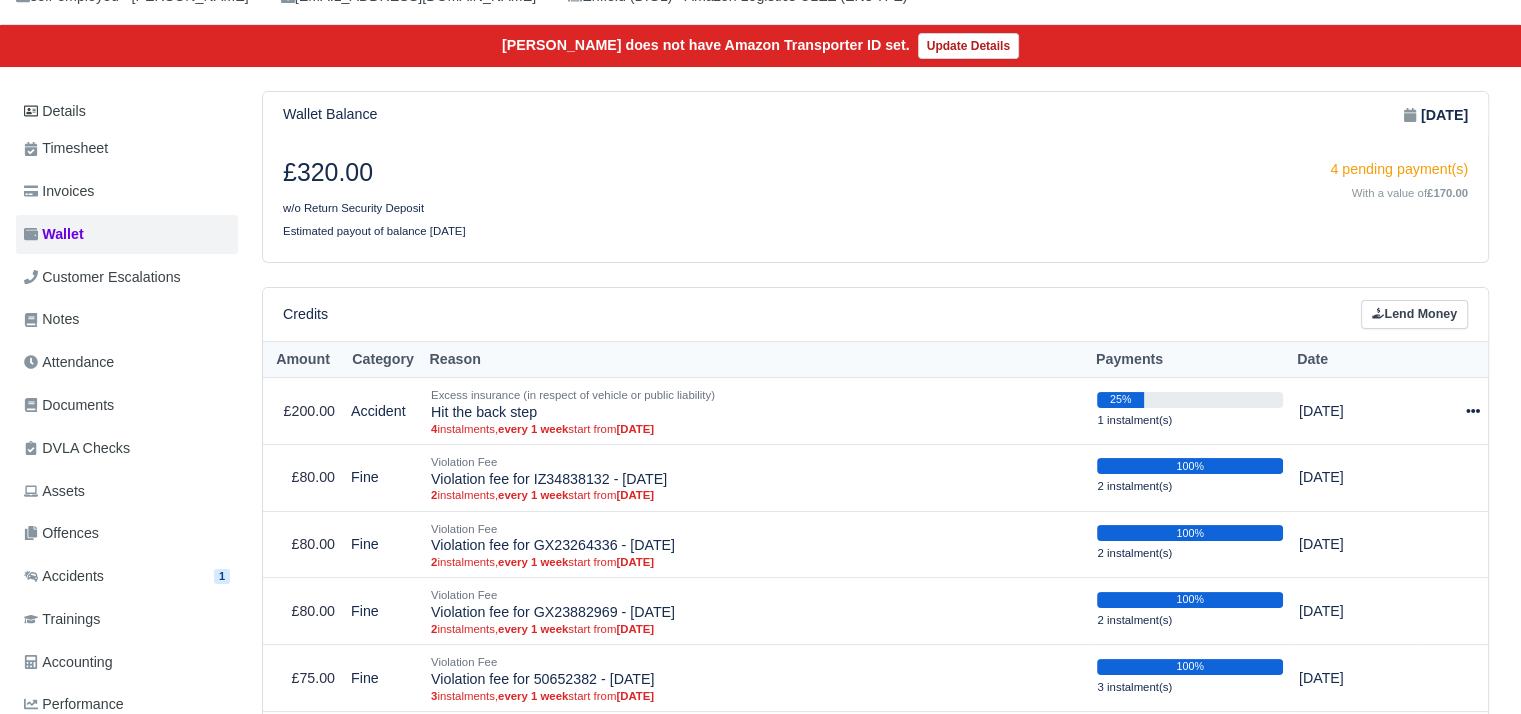 scroll, scrollTop: 0, scrollLeft: 0, axis: both 